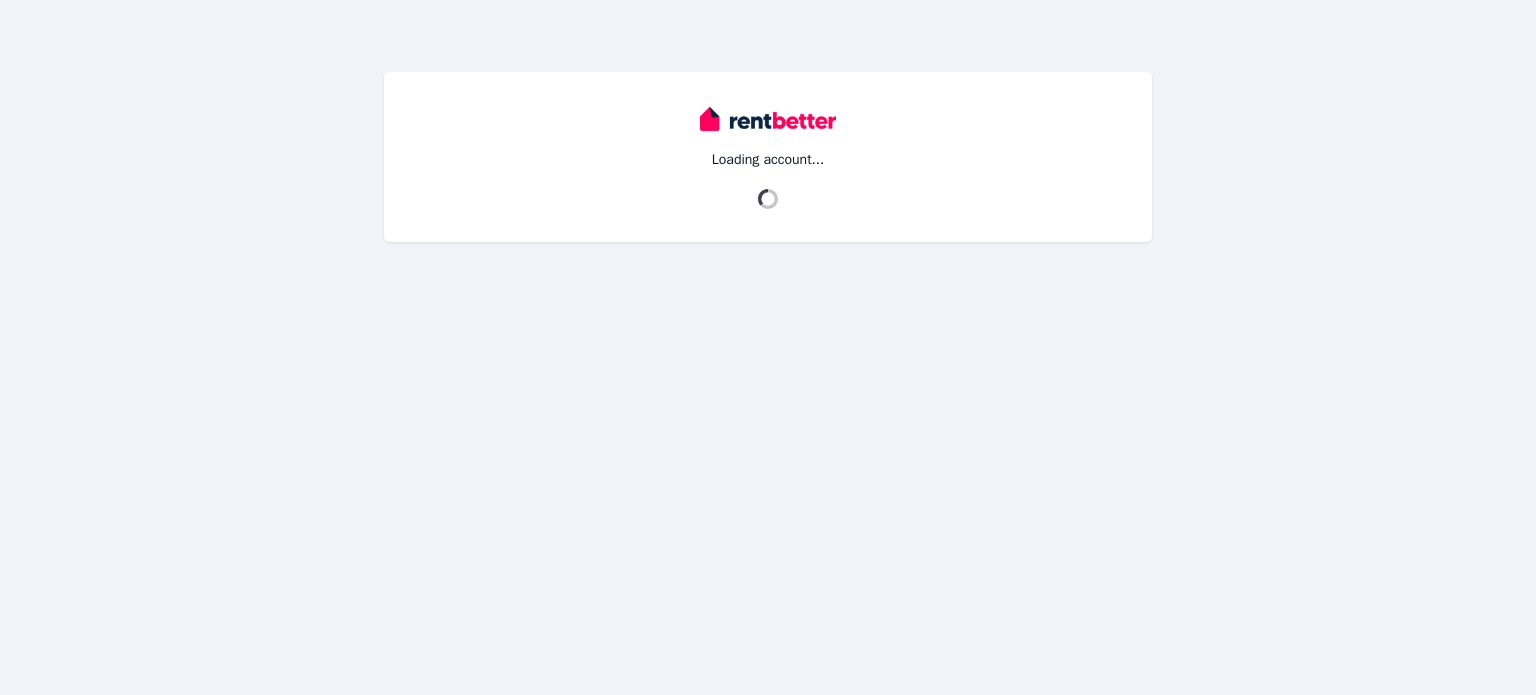 scroll, scrollTop: 0, scrollLeft: 0, axis: both 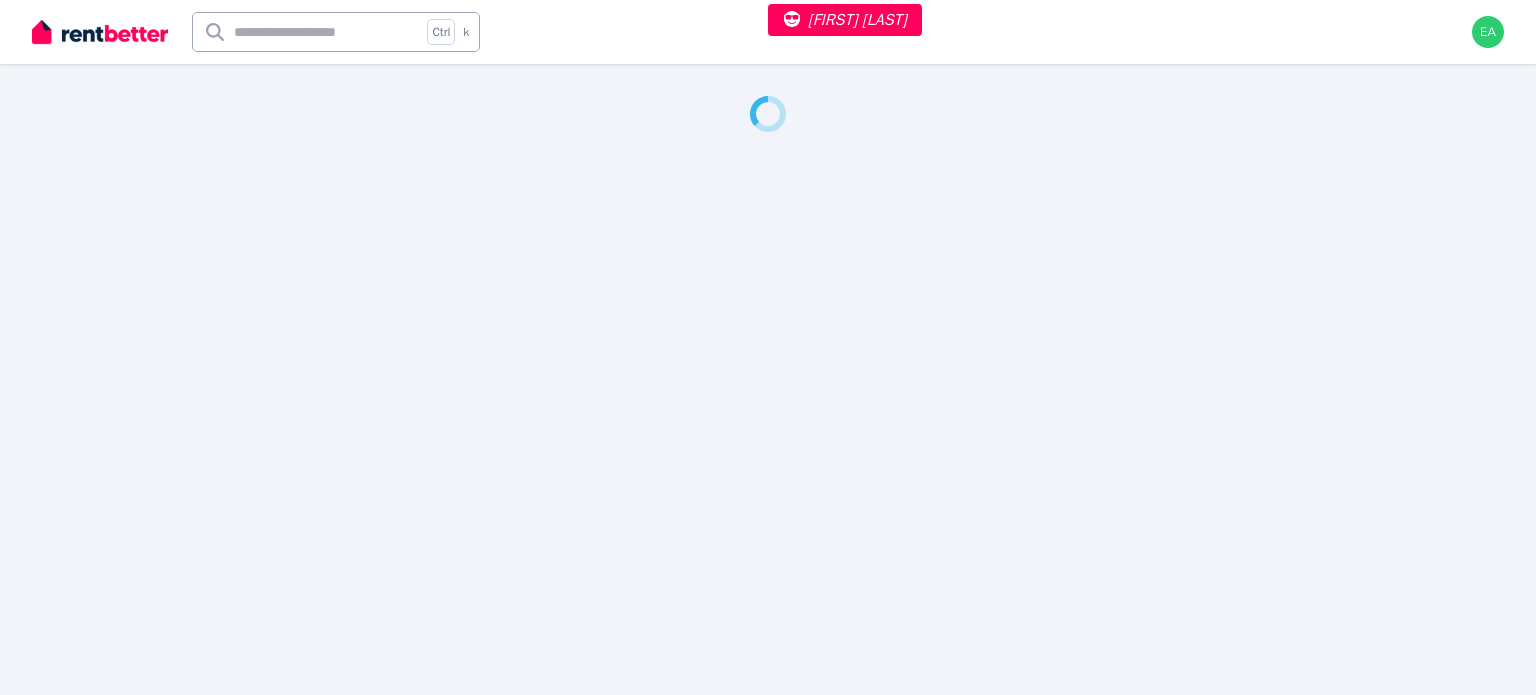 select on "***" 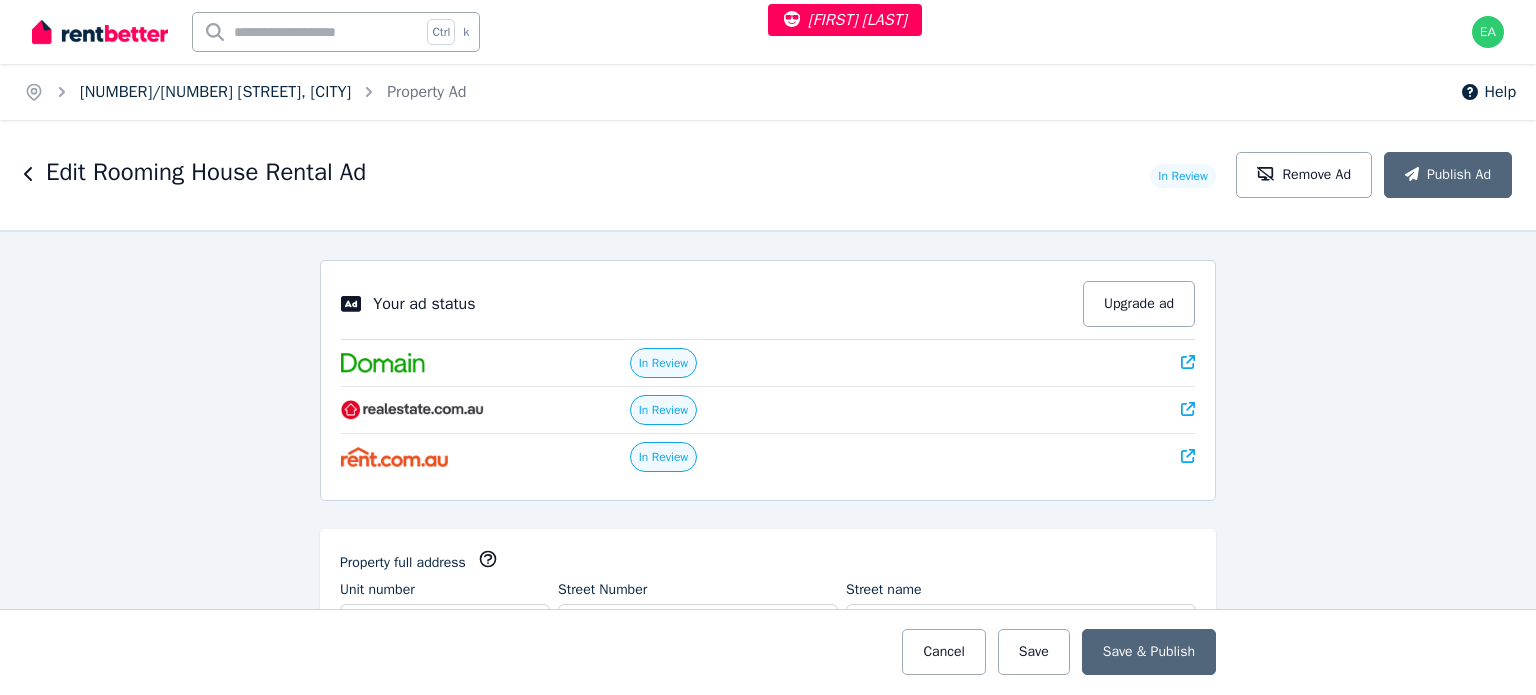 click on "3/12 Konrads Cres, Highton" at bounding box center [215, 92] 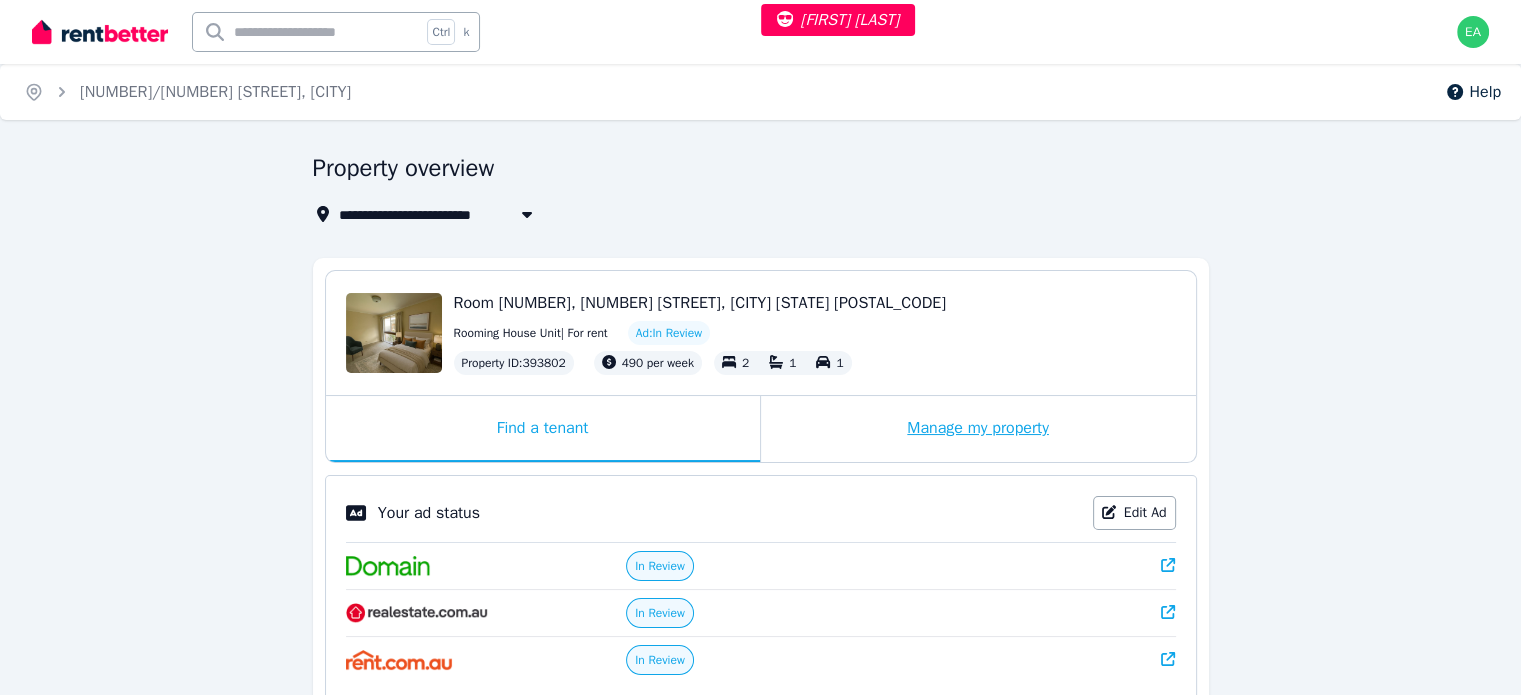 click on "Manage my property" at bounding box center (978, 429) 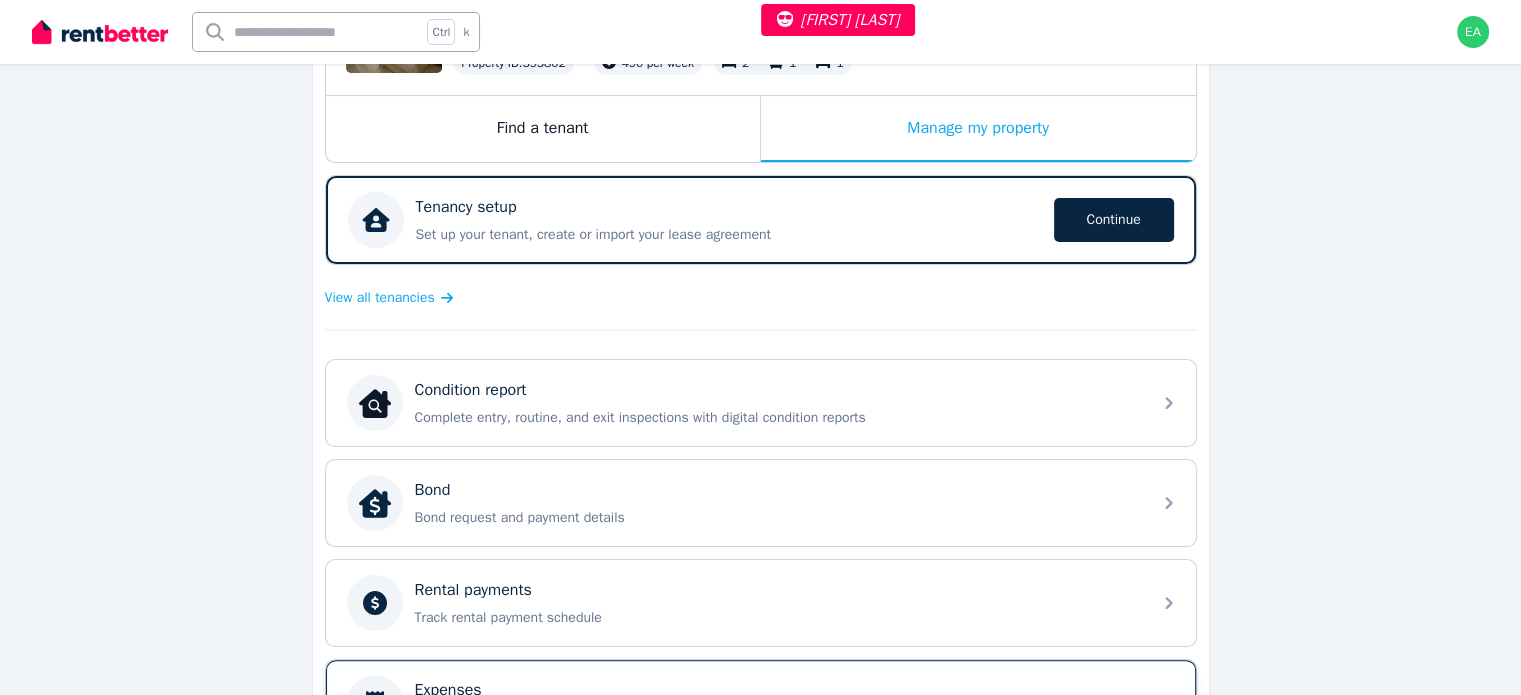 scroll, scrollTop: 500, scrollLeft: 0, axis: vertical 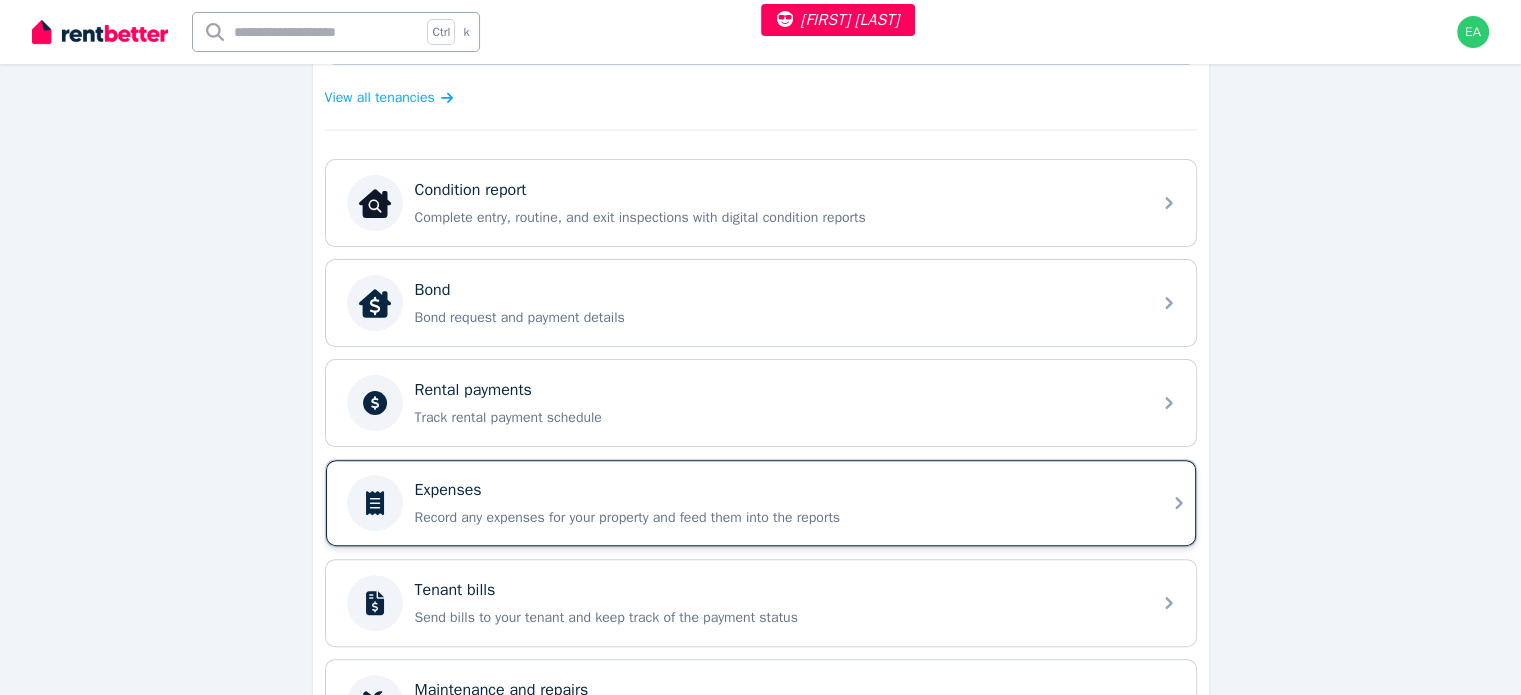 click on "Expenses" at bounding box center (777, 490) 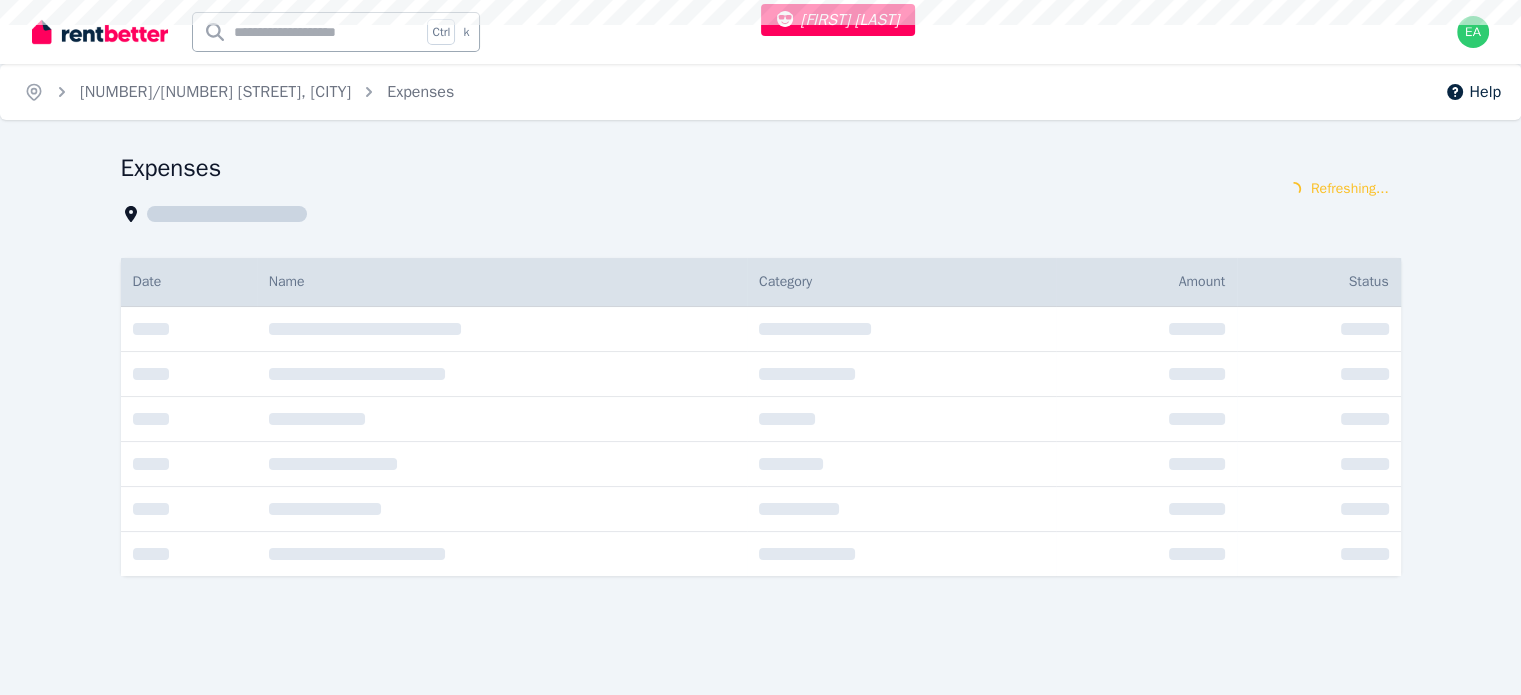 scroll, scrollTop: 0, scrollLeft: 0, axis: both 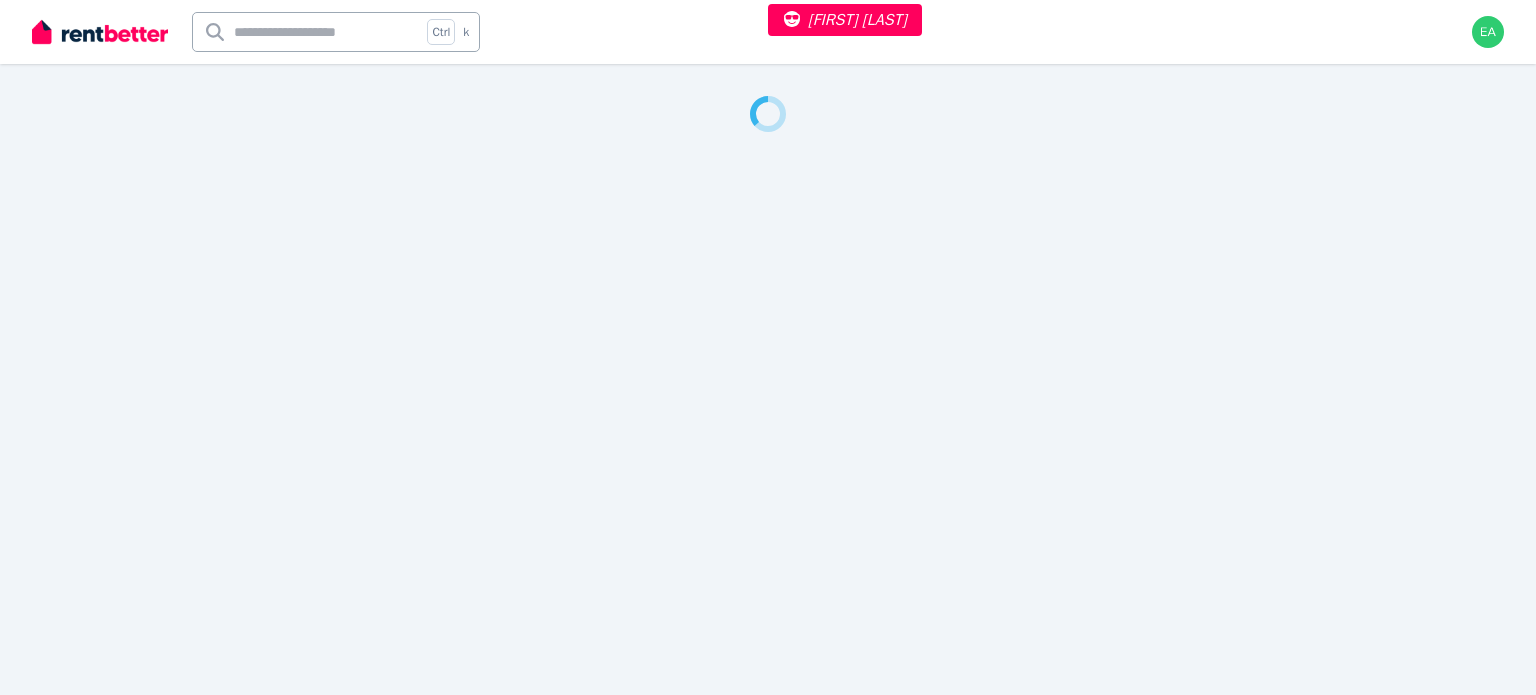 select on "***" 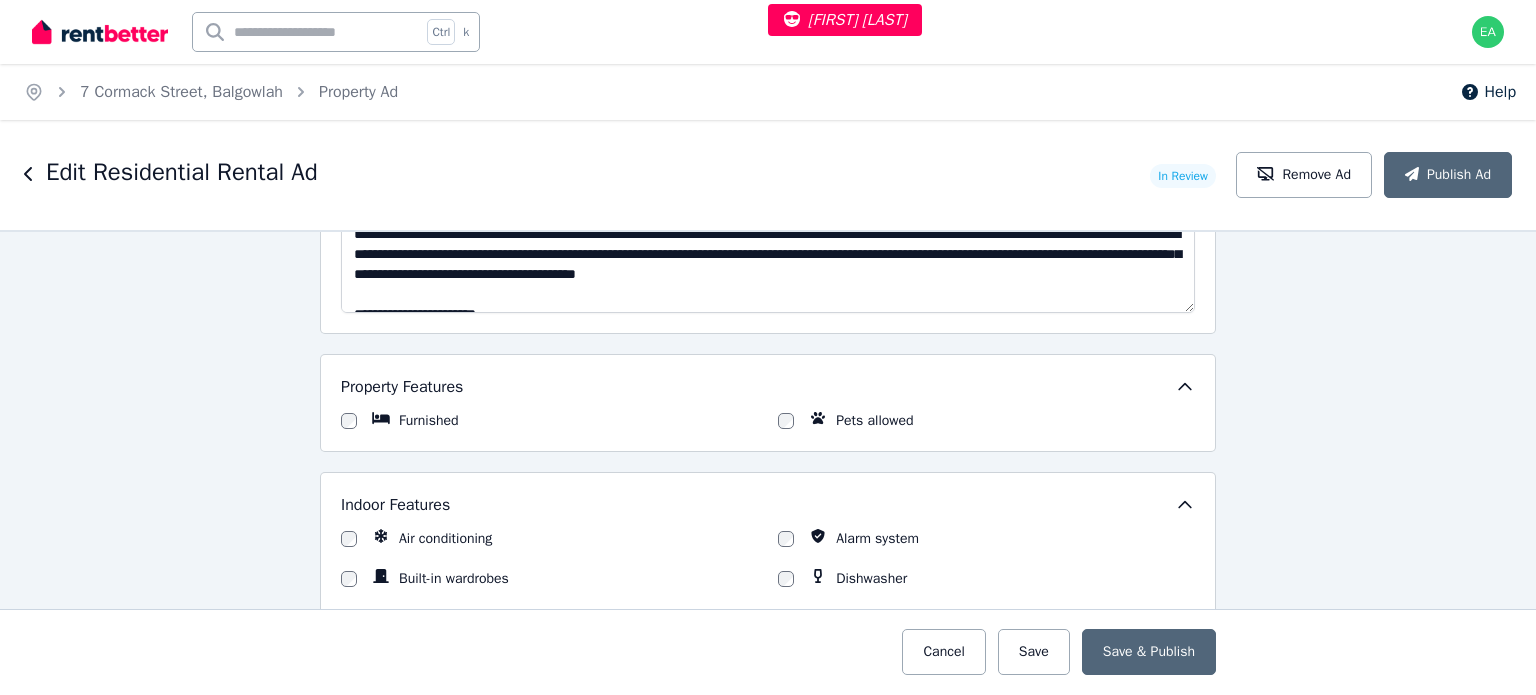scroll, scrollTop: 1400, scrollLeft: 0, axis: vertical 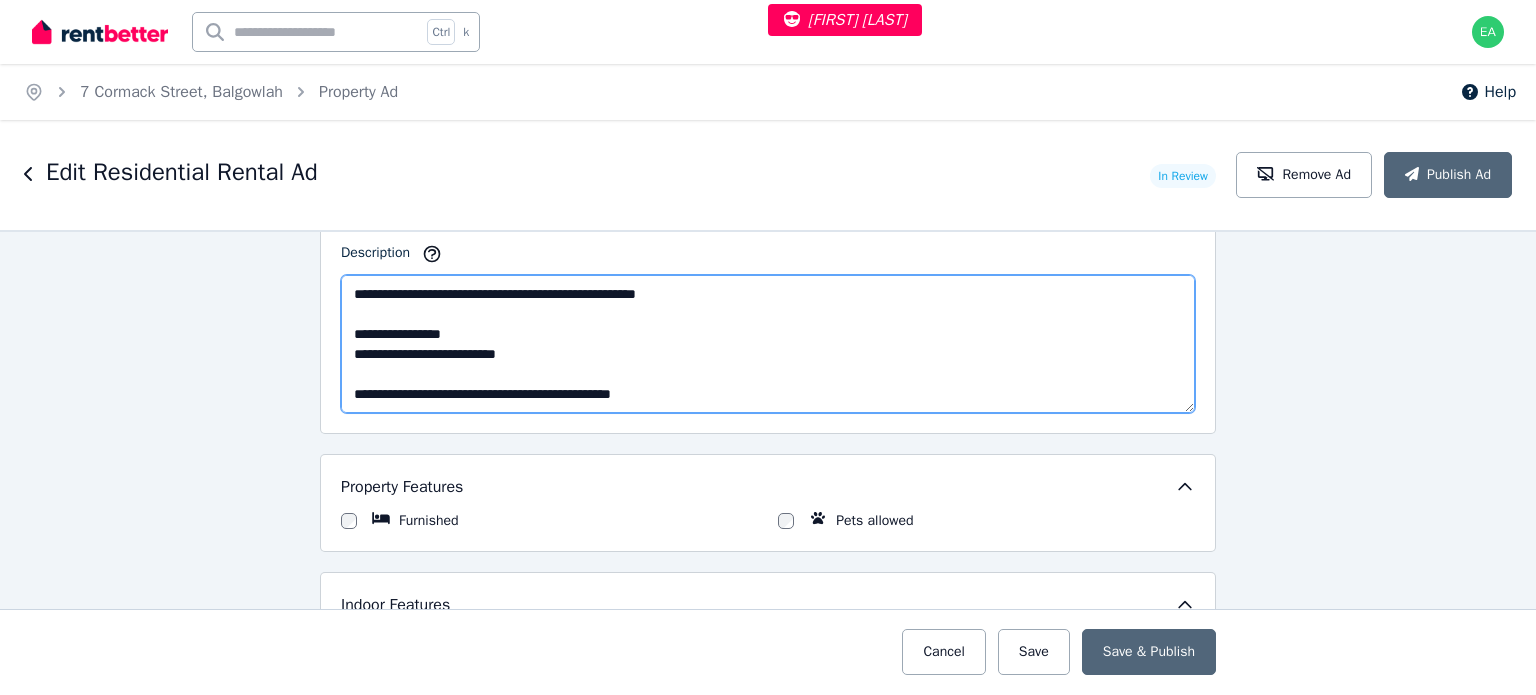 click on "Description" at bounding box center (768, 344) 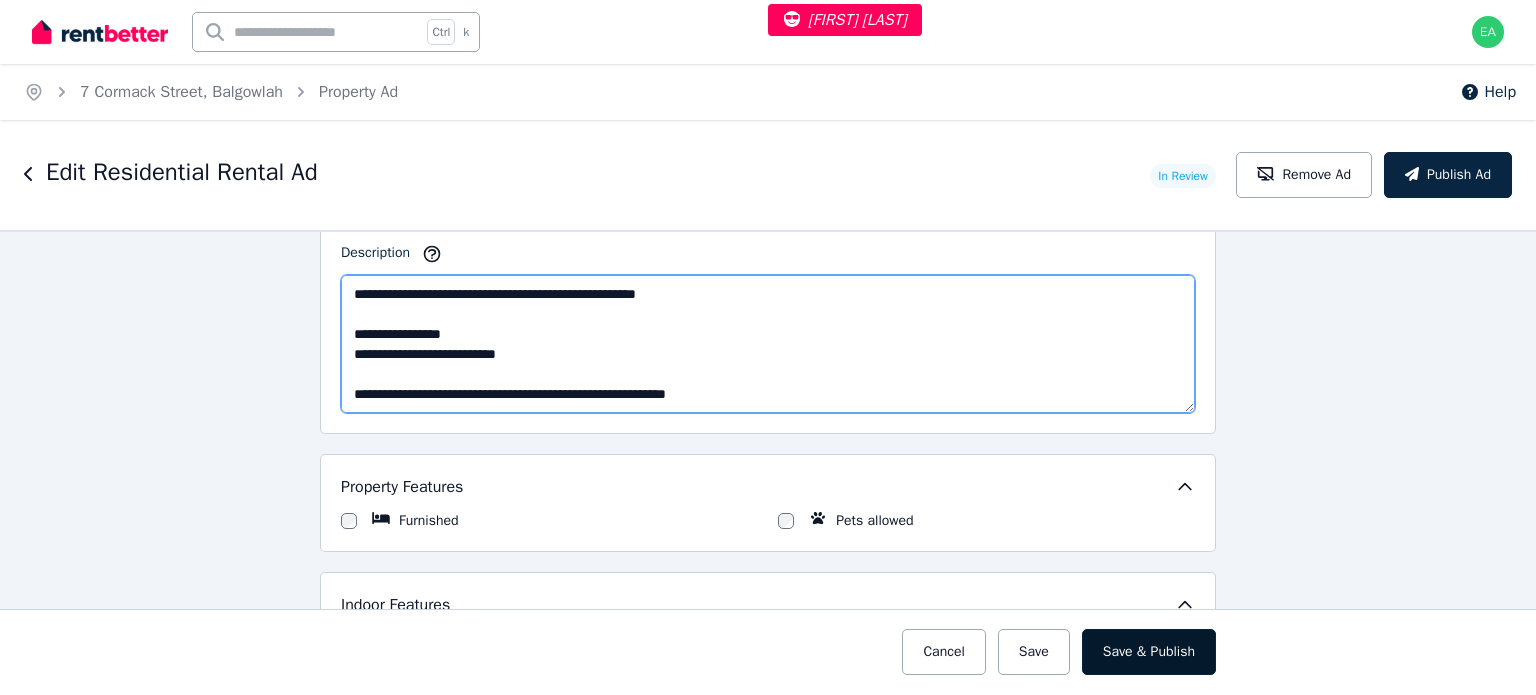 type on "**********" 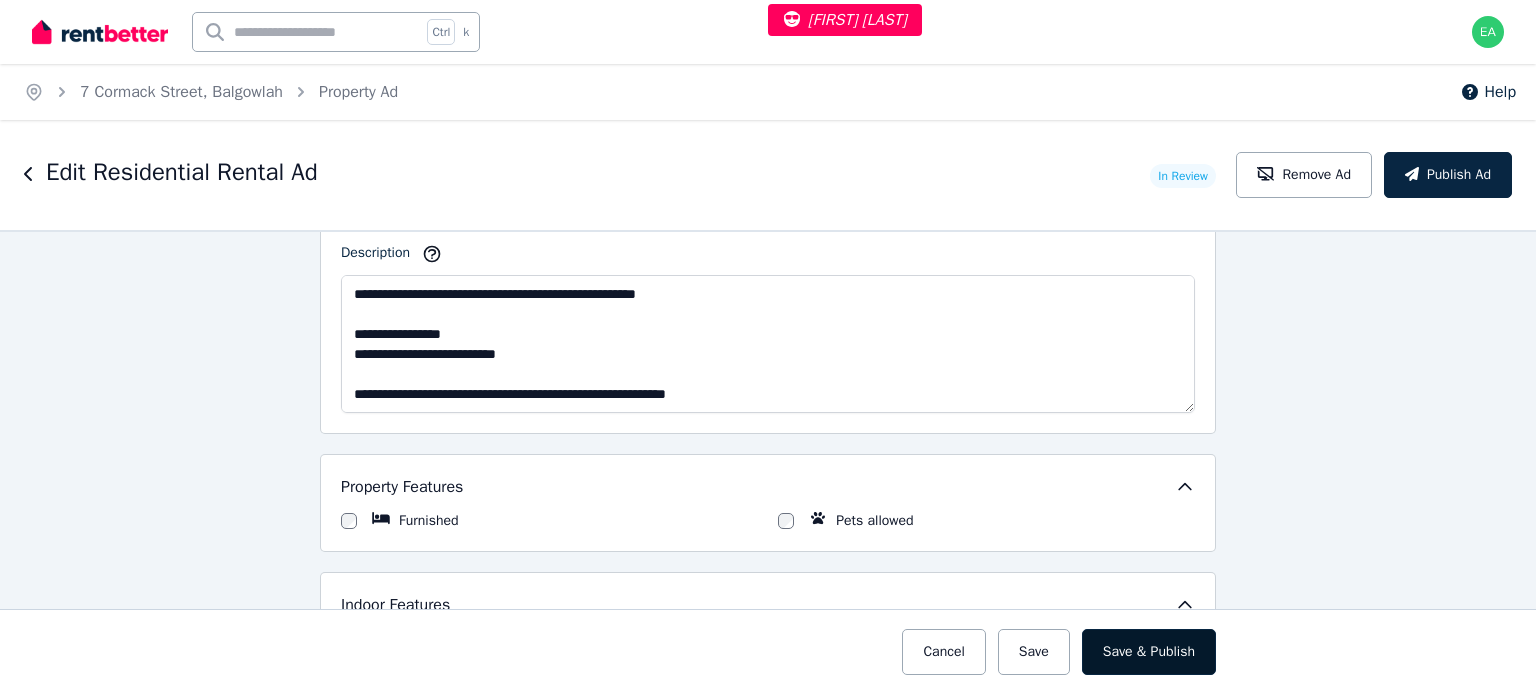 click on "Save & Publish" at bounding box center (1149, 652) 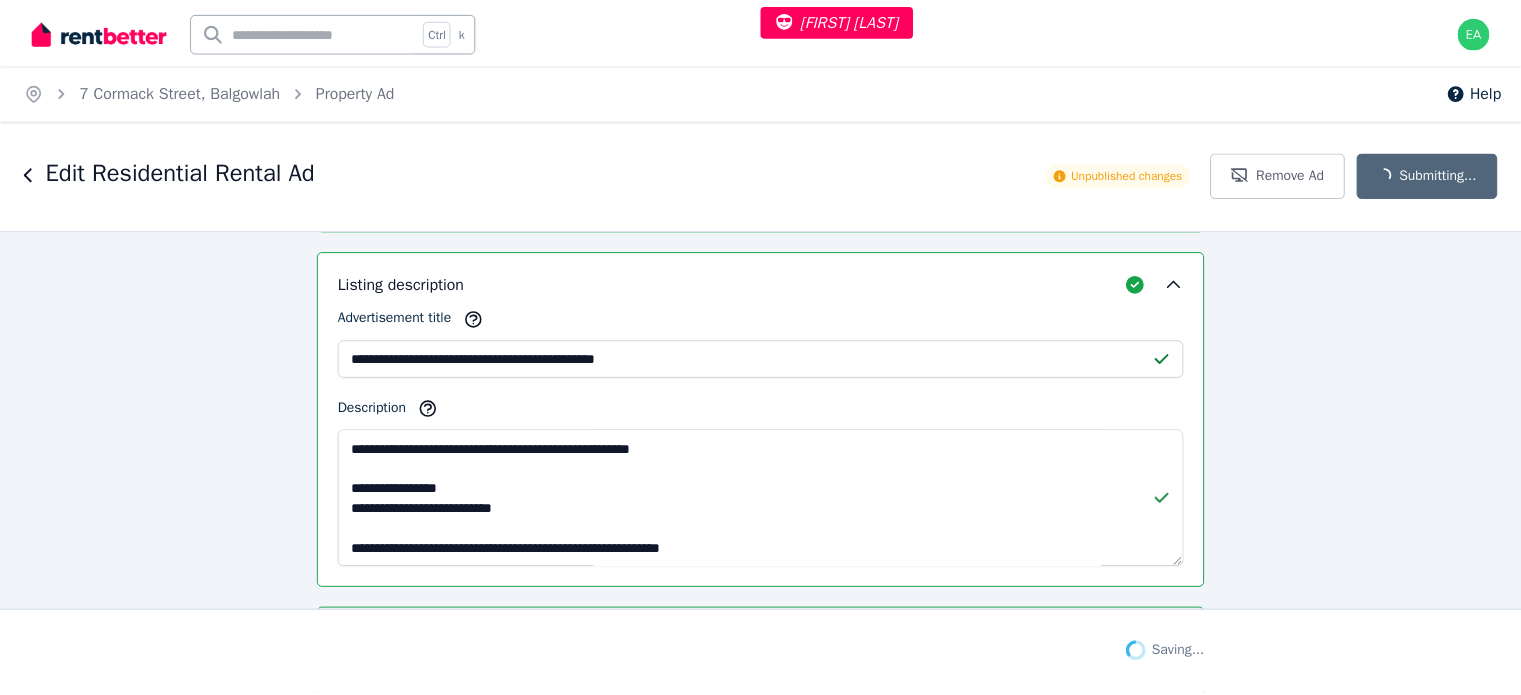 scroll, scrollTop: 1556, scrollLeft: 0, axis: vertical 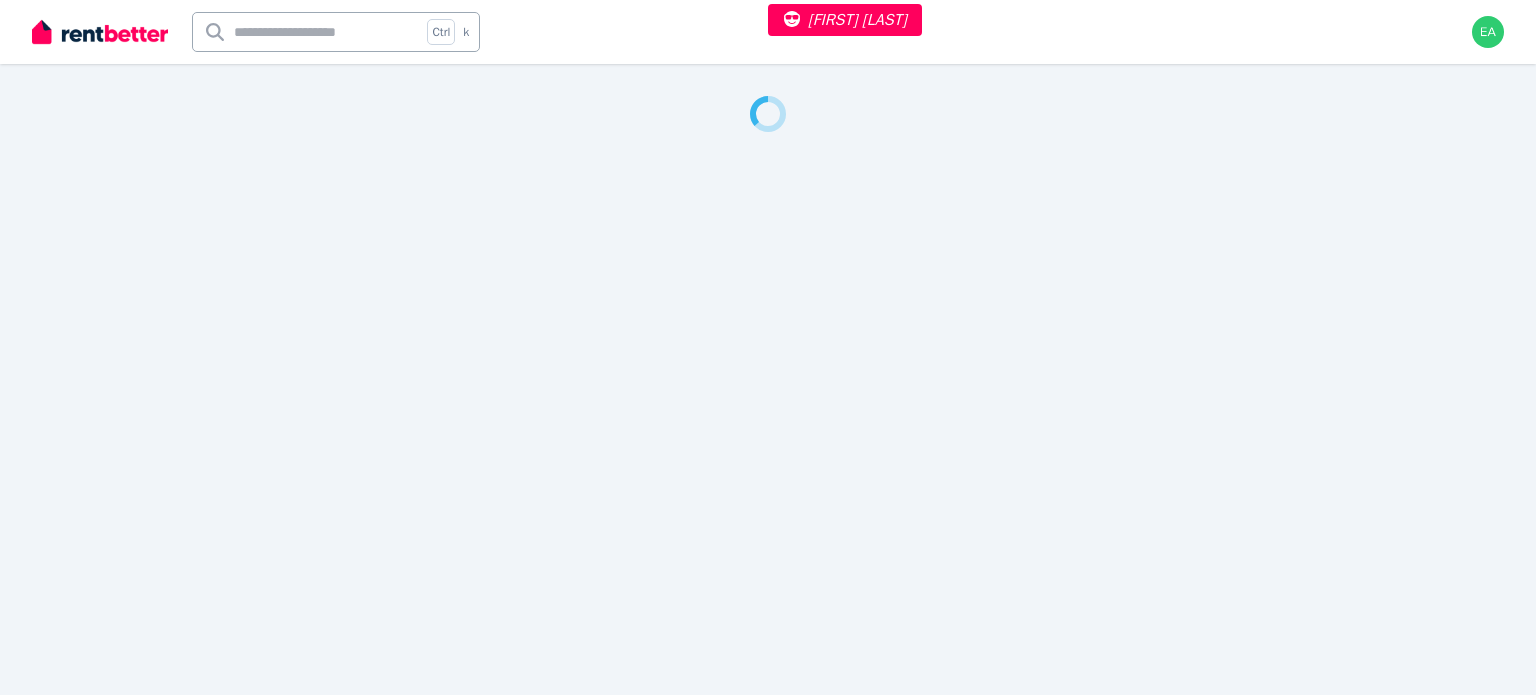select on "***" 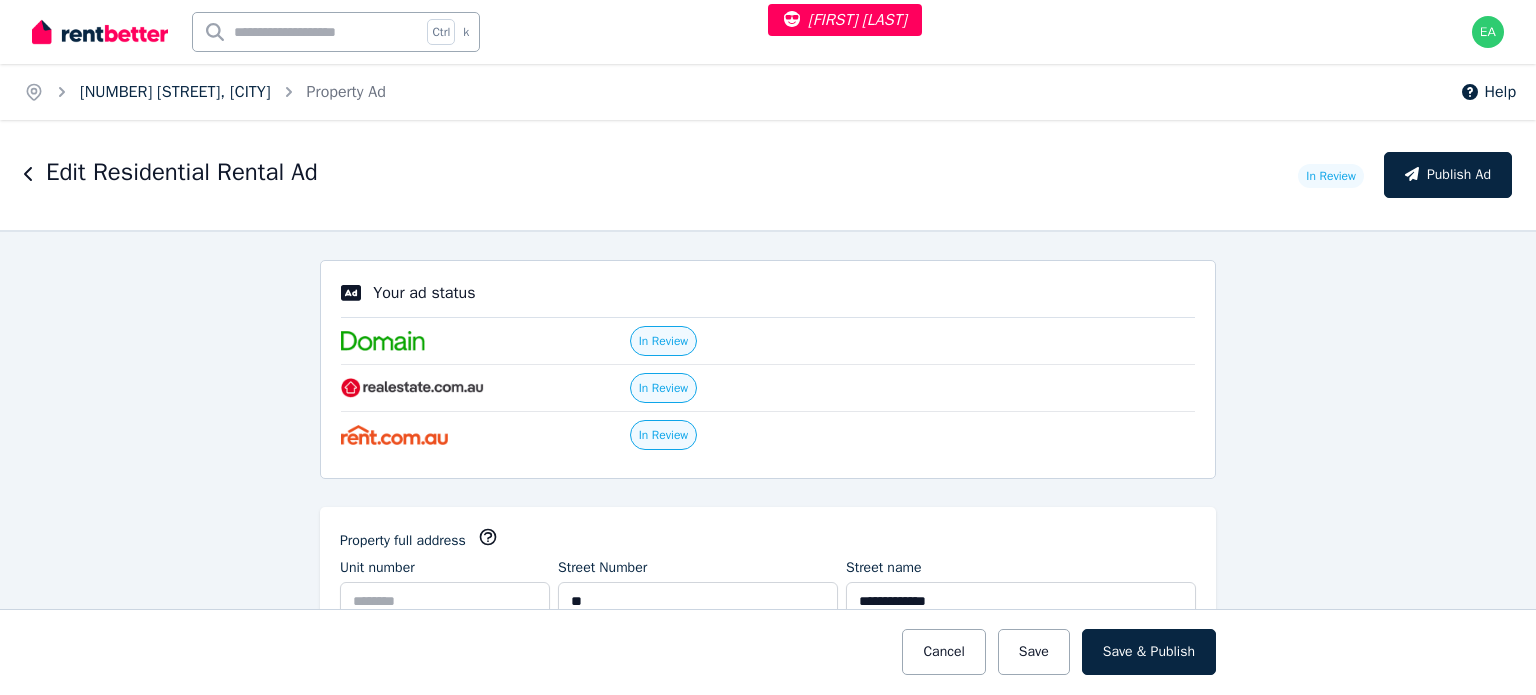 click on "49 Mukine Street, Jindalee" at bounding box center (175, 92) 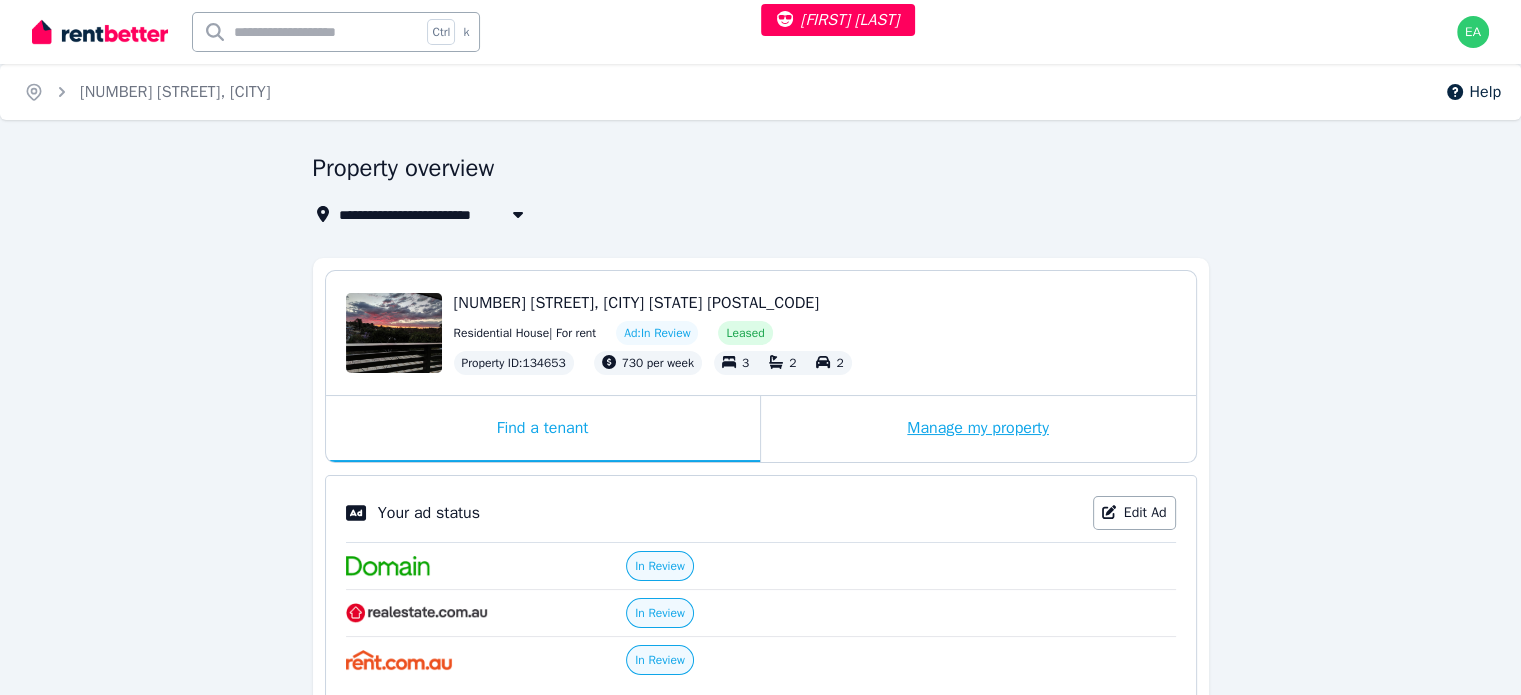 click on "Manage my property" at bounding box center (978, 429) 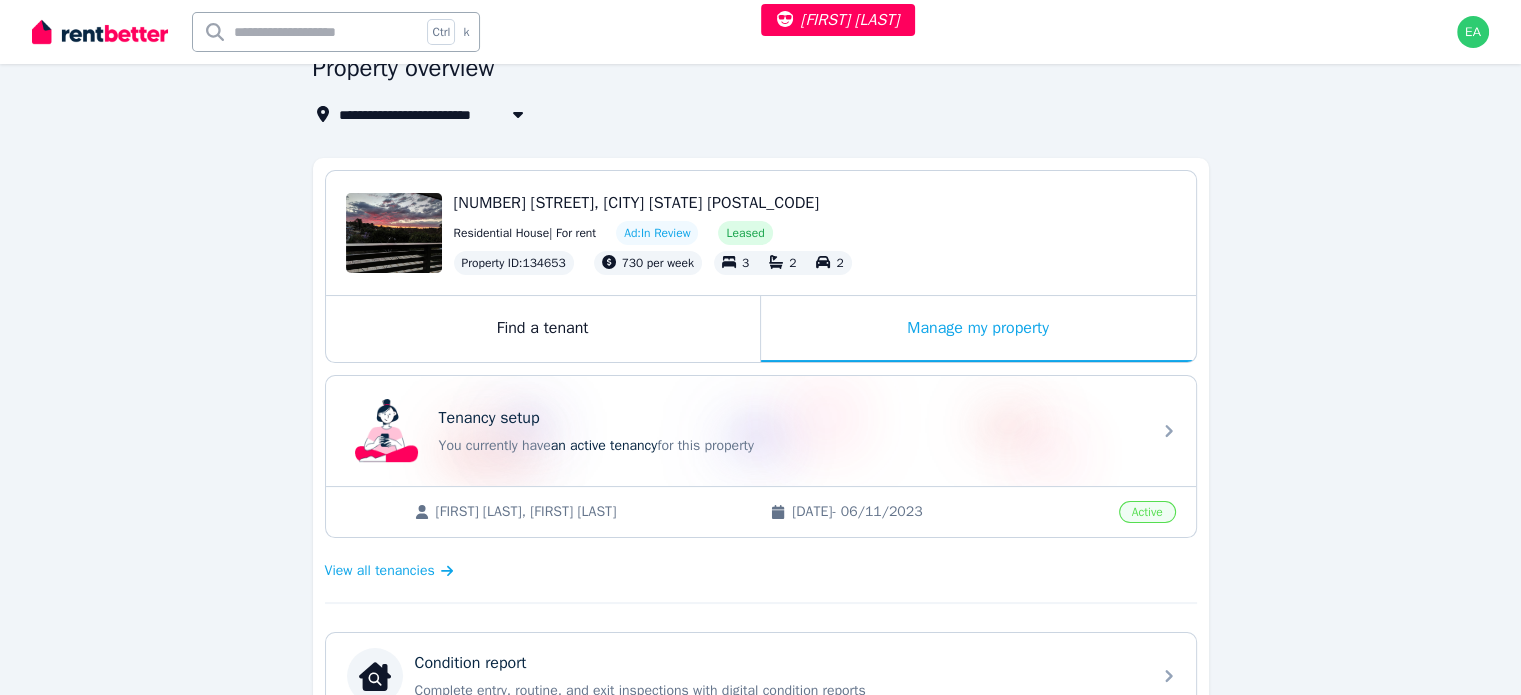 scroll, scrollTop: 500, scrollLeft: 0, axis: vertical 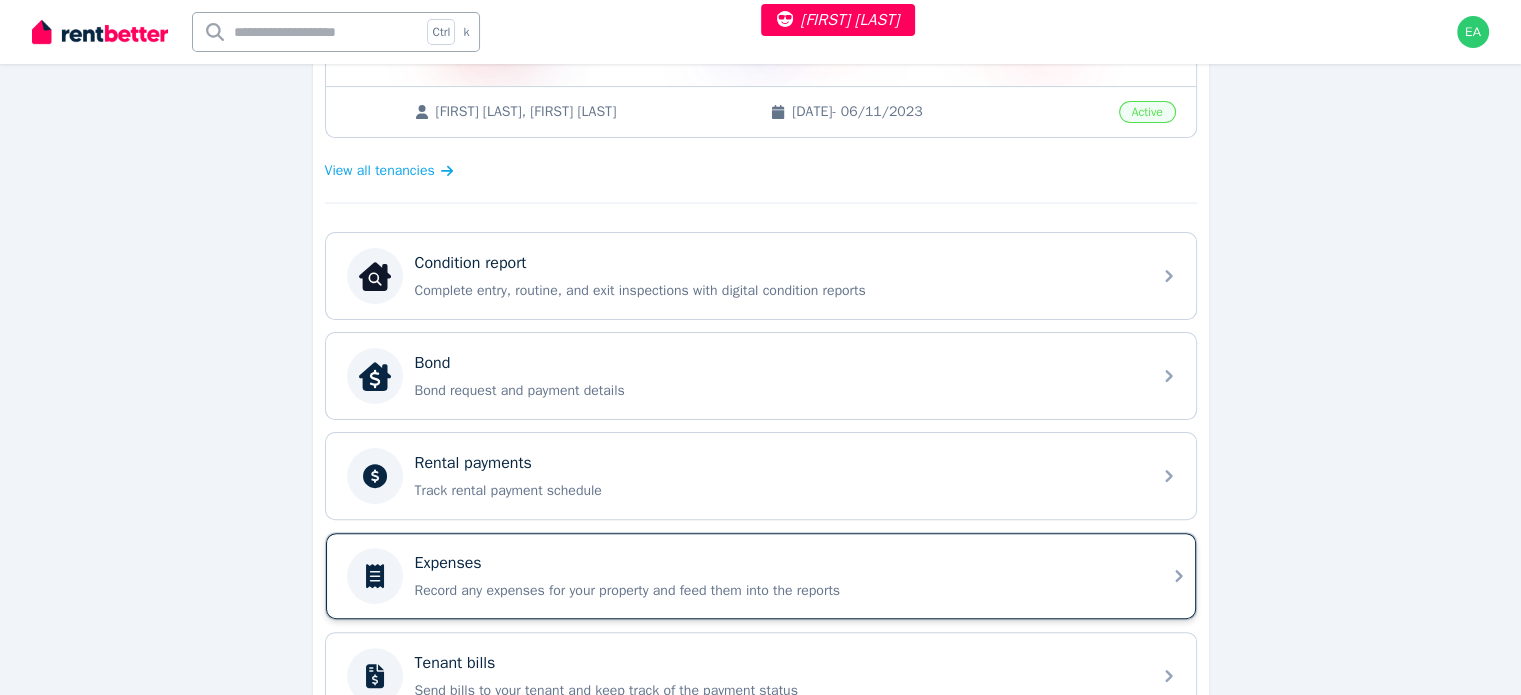 click on "Record any expenses for your property and feed them into the reports" at bounding box center (777, 591) 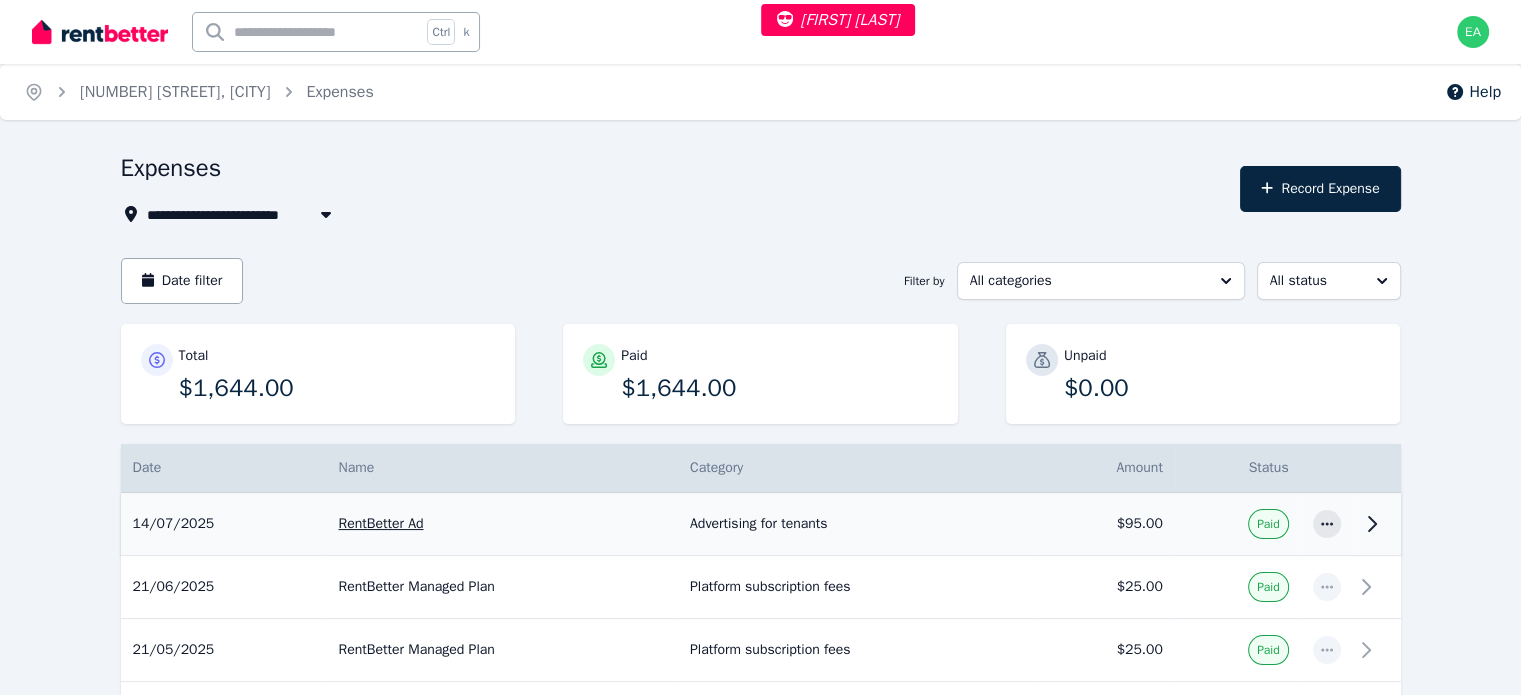 scroll, scrollTop: 100, scrollLeft: 0, axis: vertical 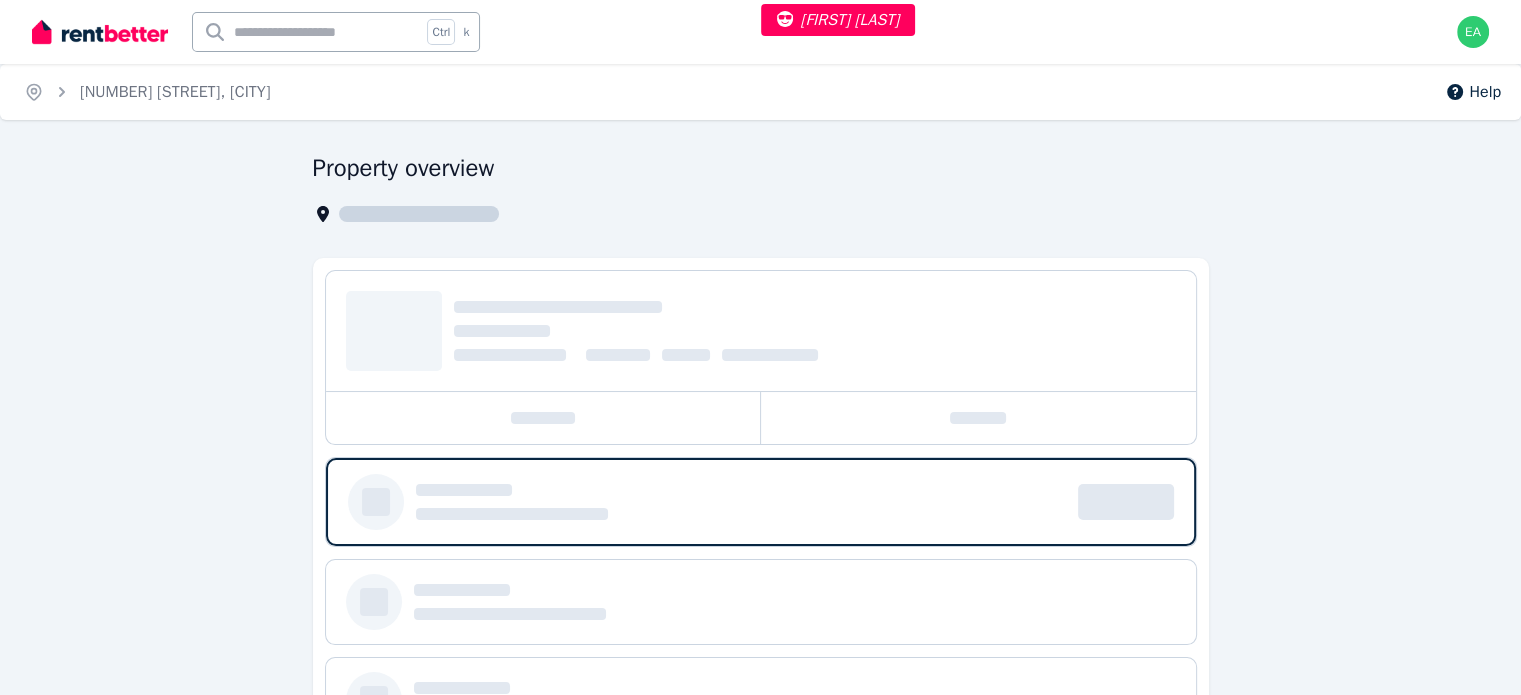 select on "***" 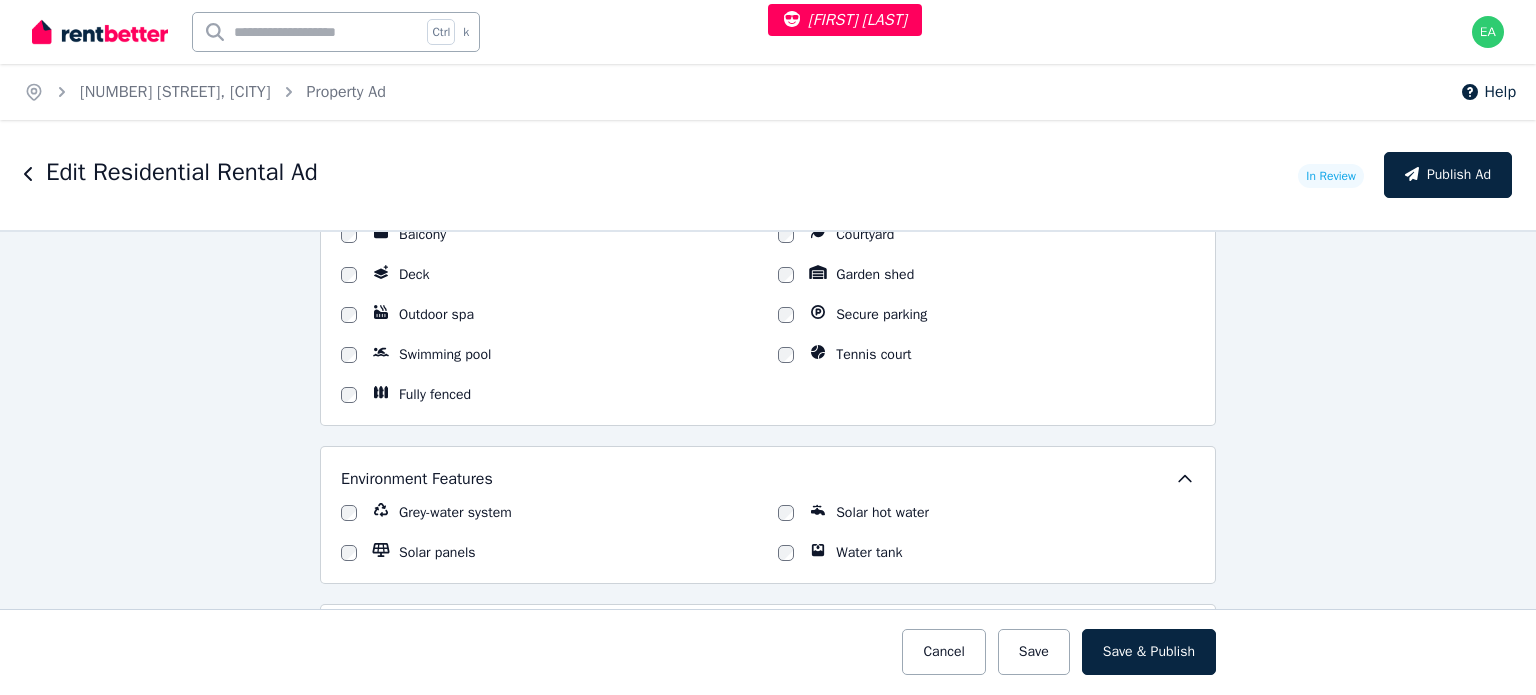 scroll, scrollTop: 2600, scrollLeft: 0, axis: vertical 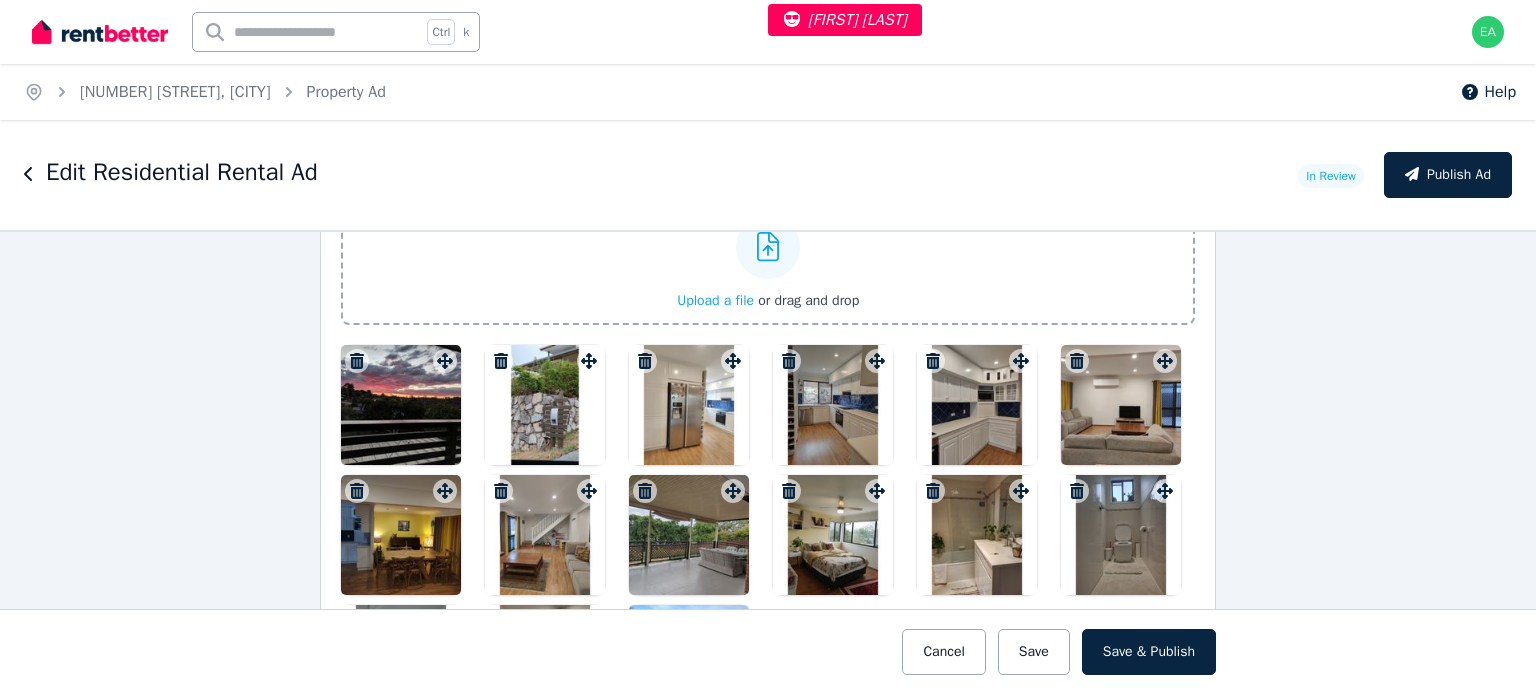 click at bounding box center [401, 405] 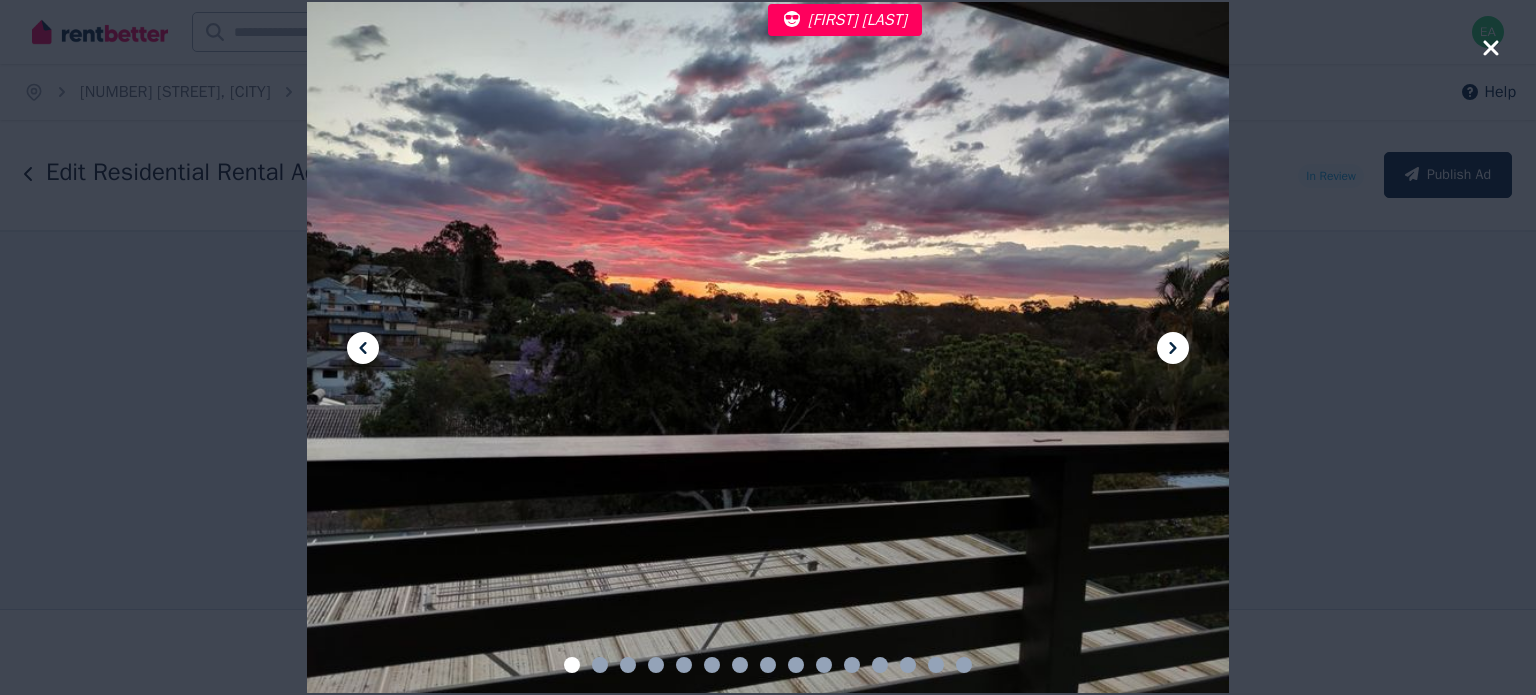 click 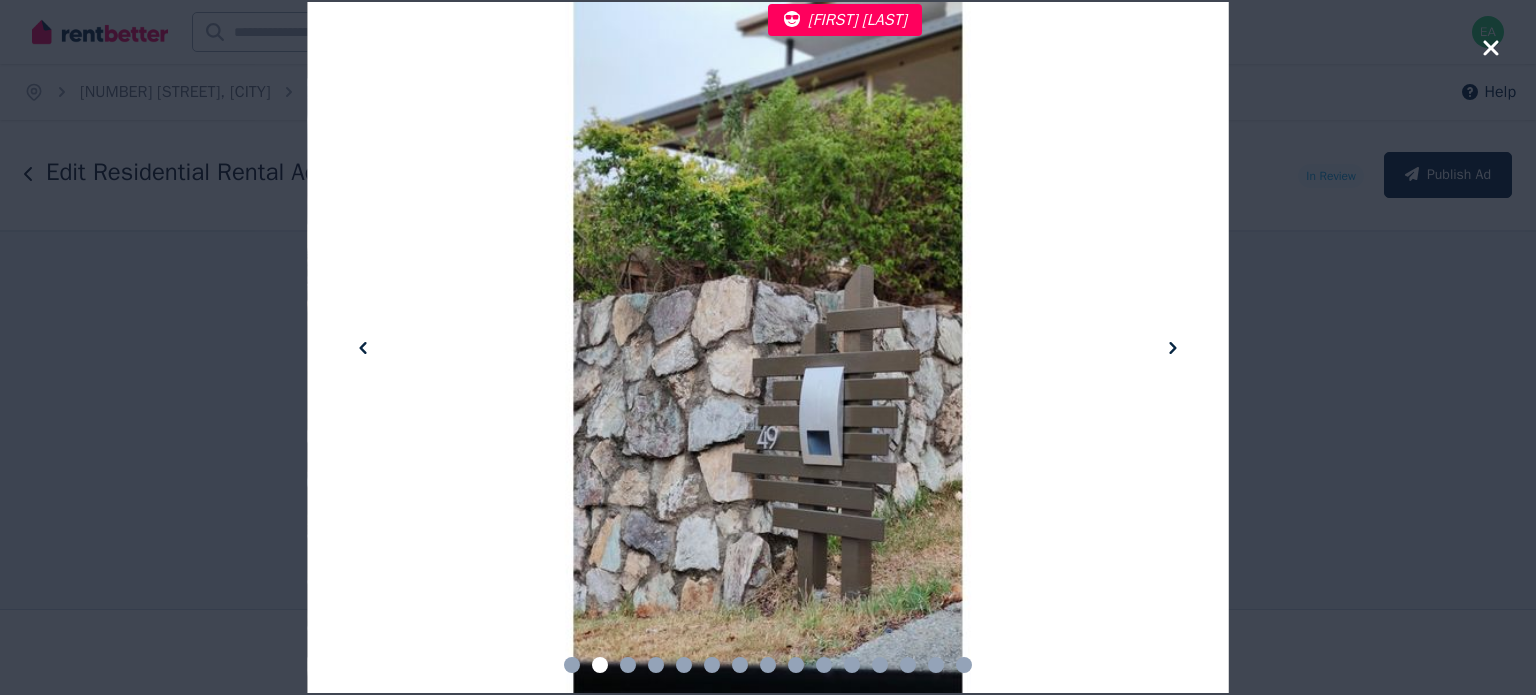 click 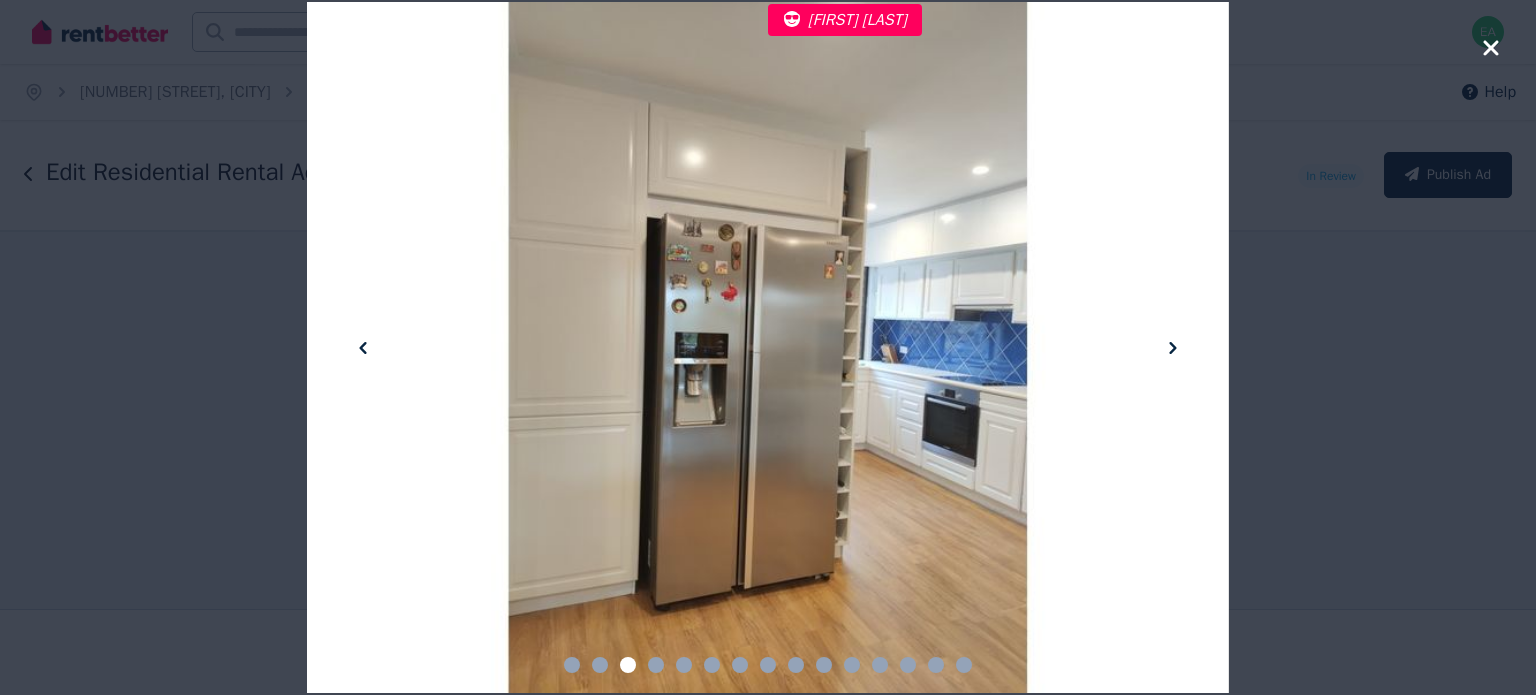click 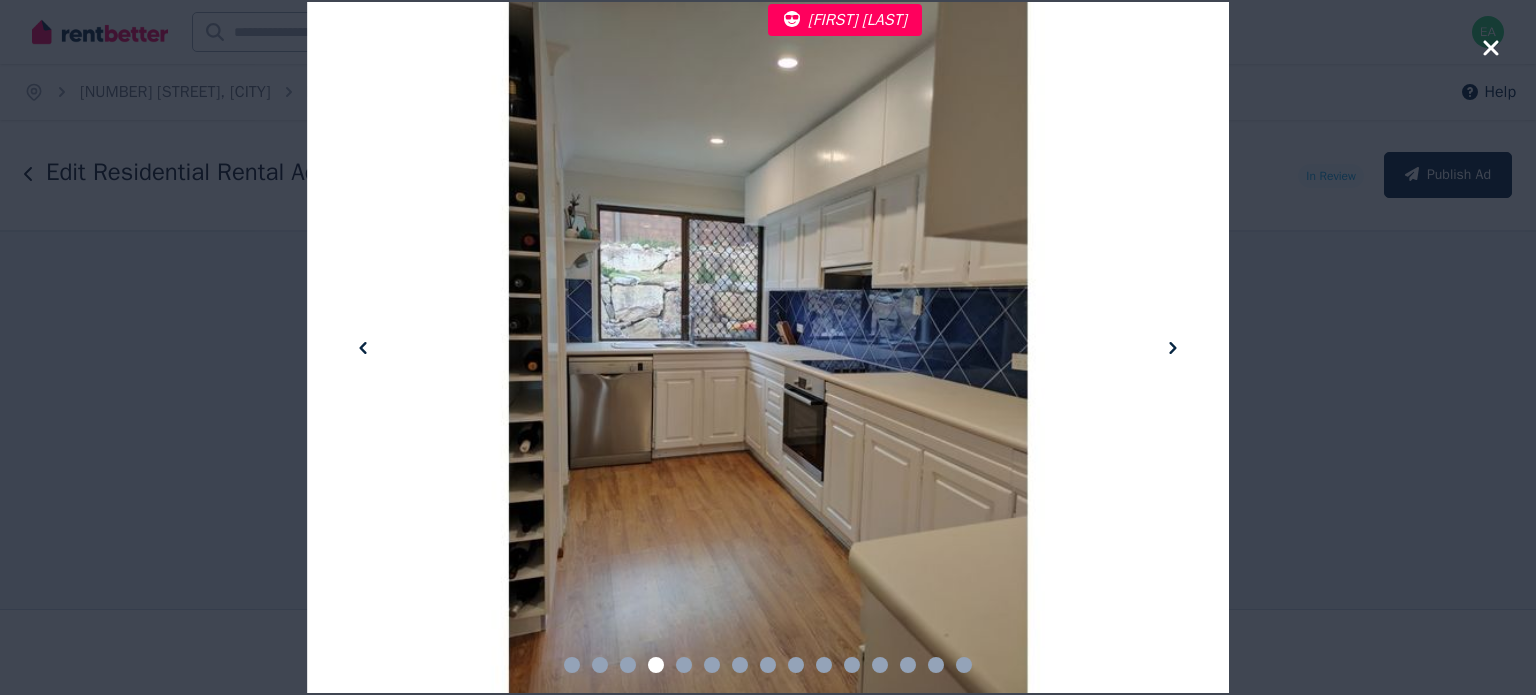 click 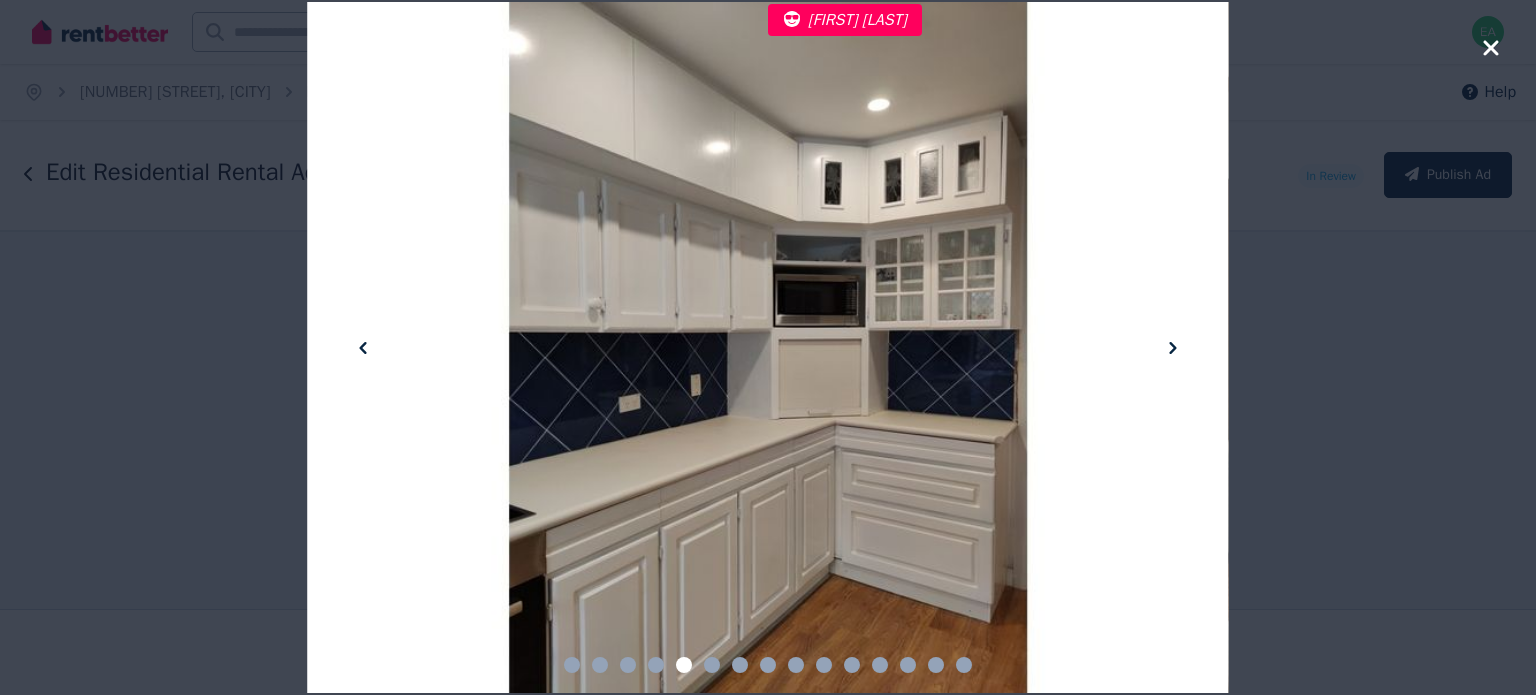 click 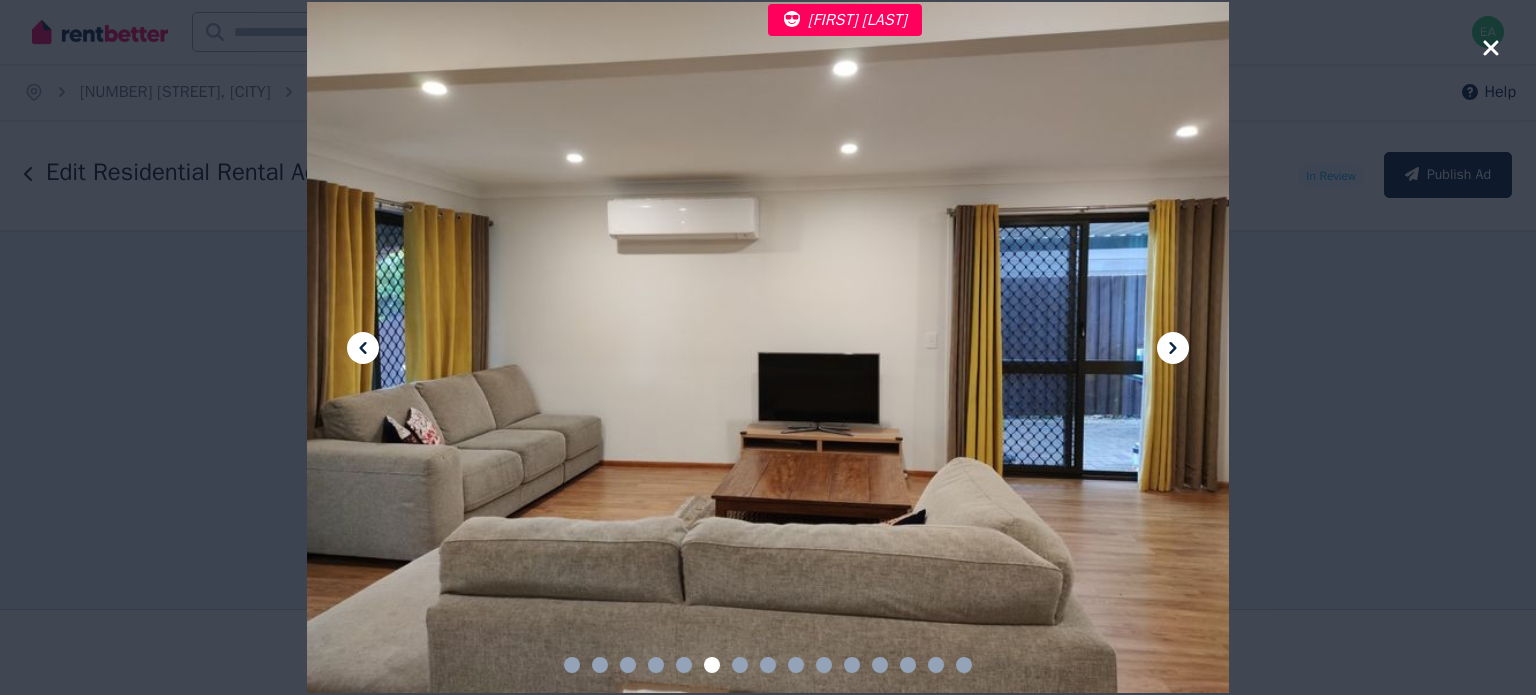 click 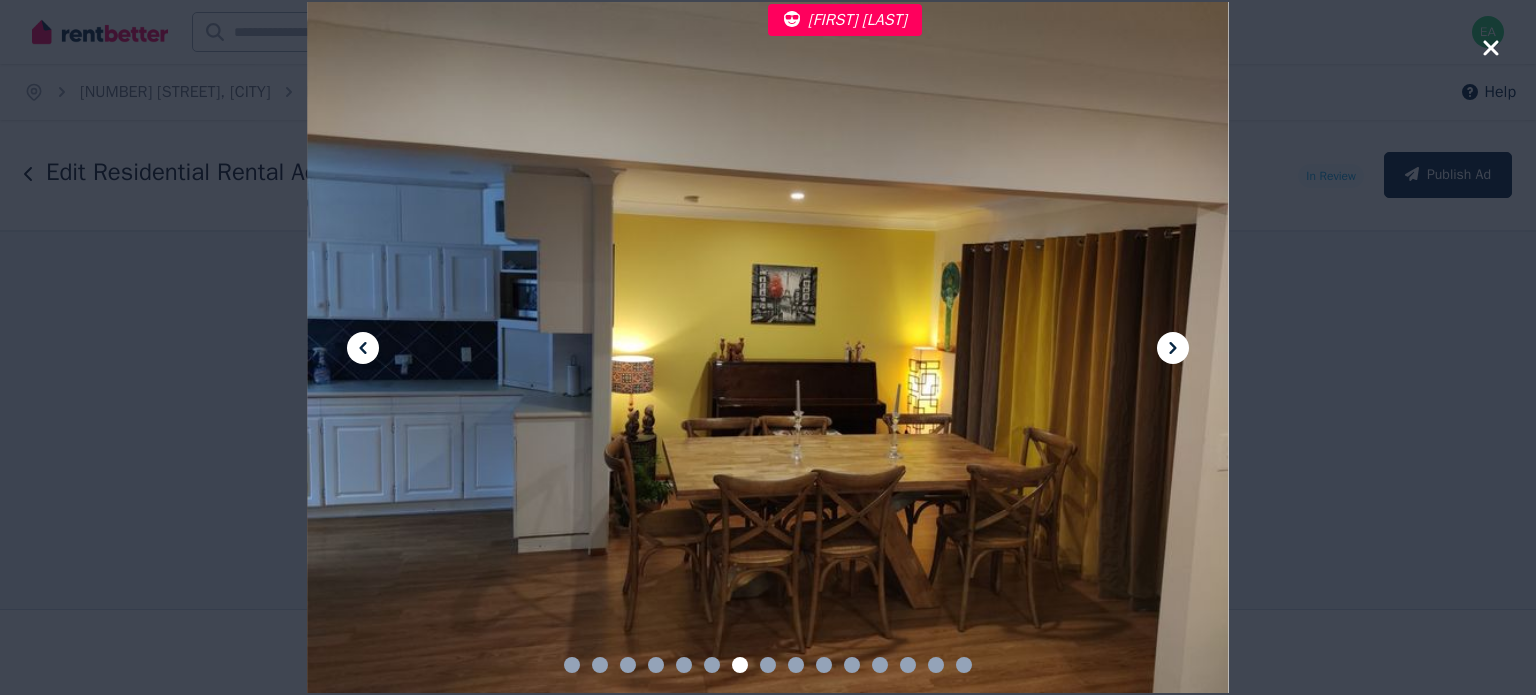 click 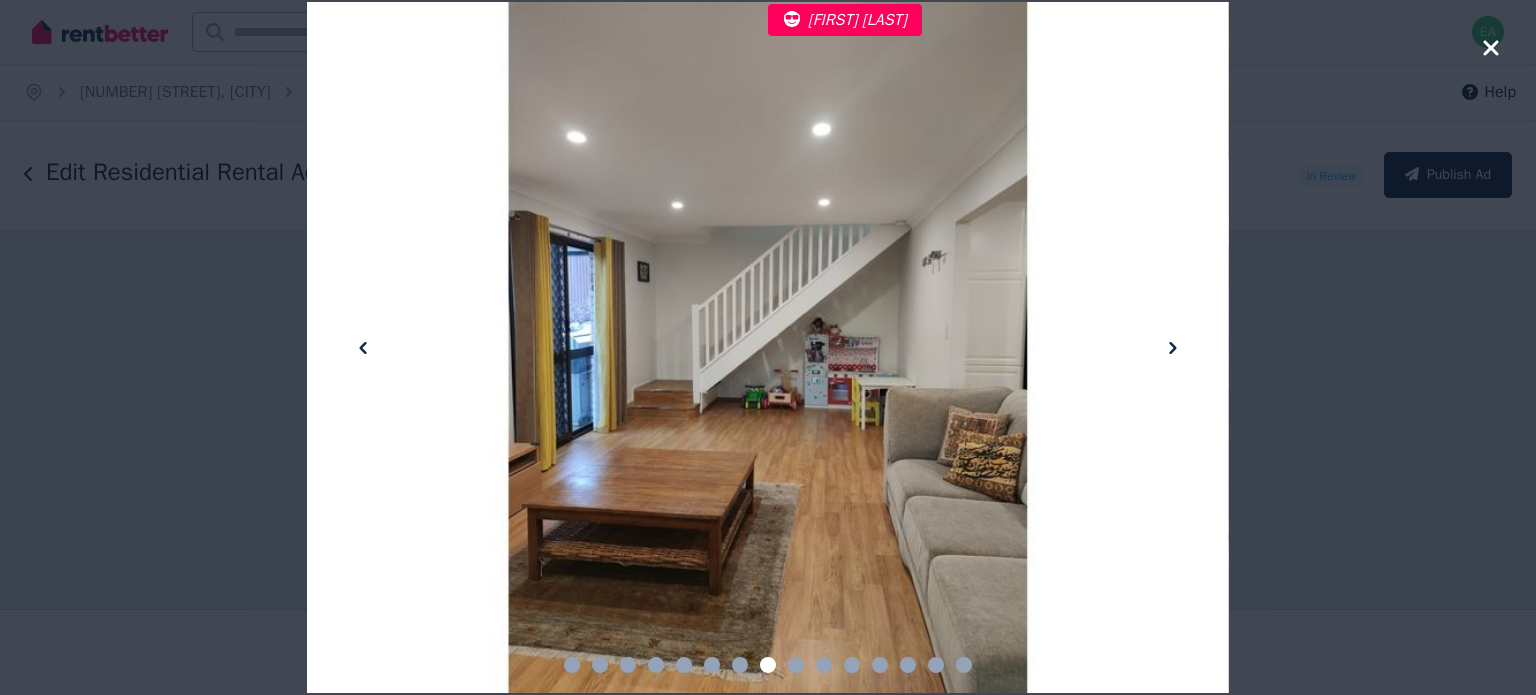 click 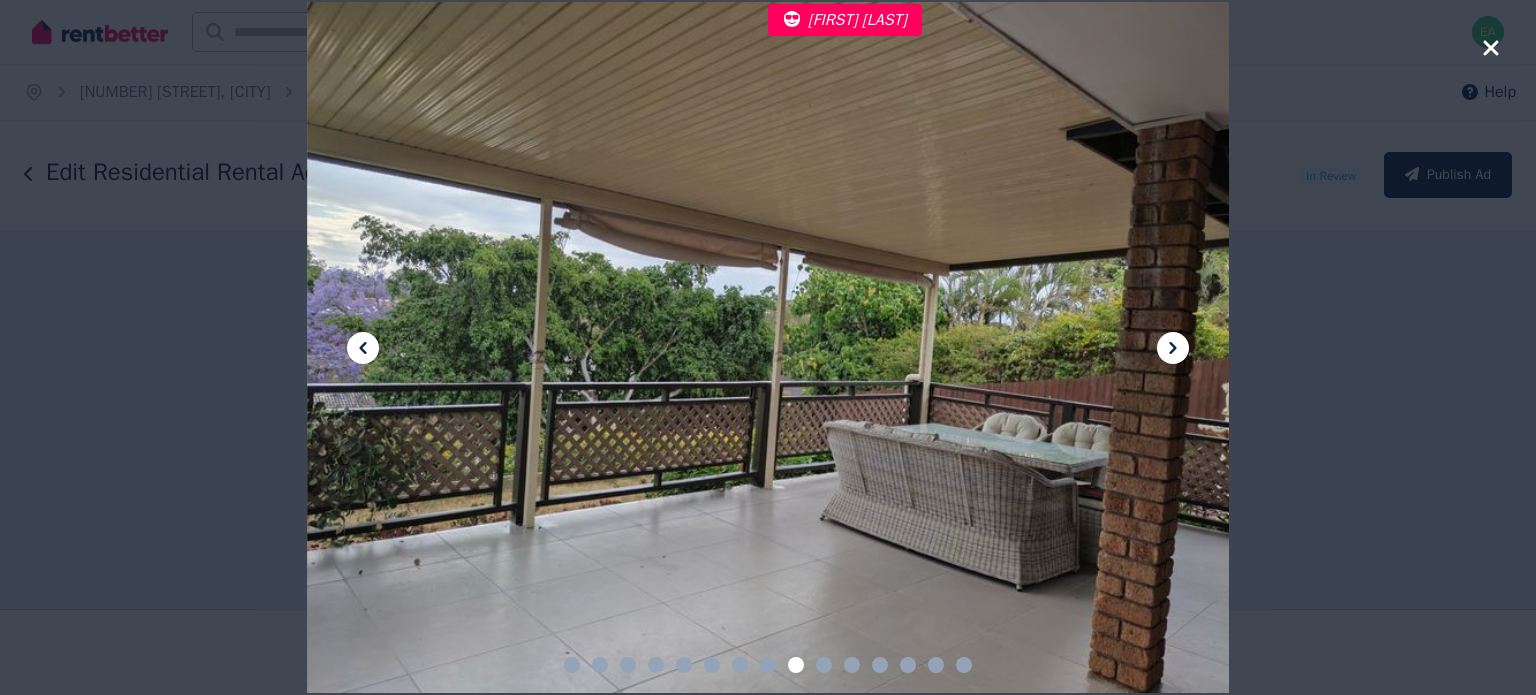 click 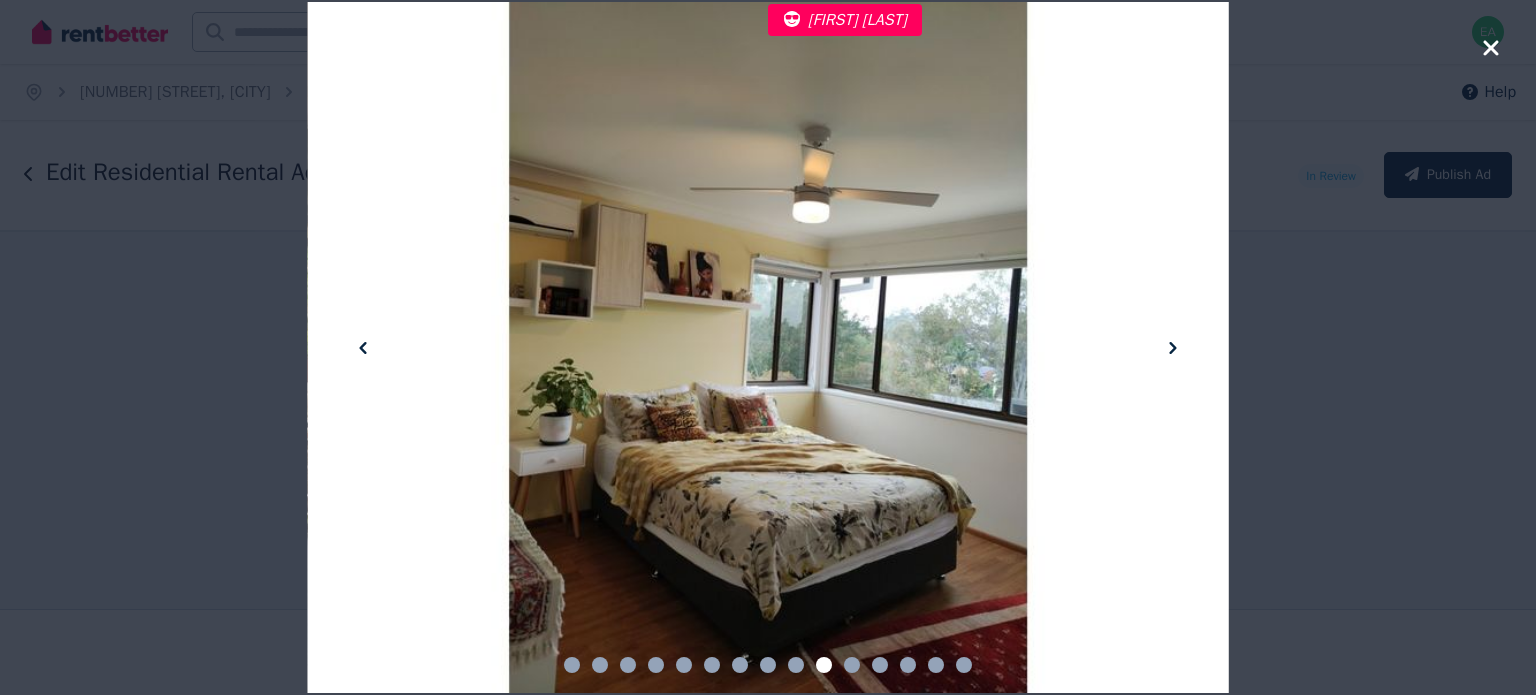 click 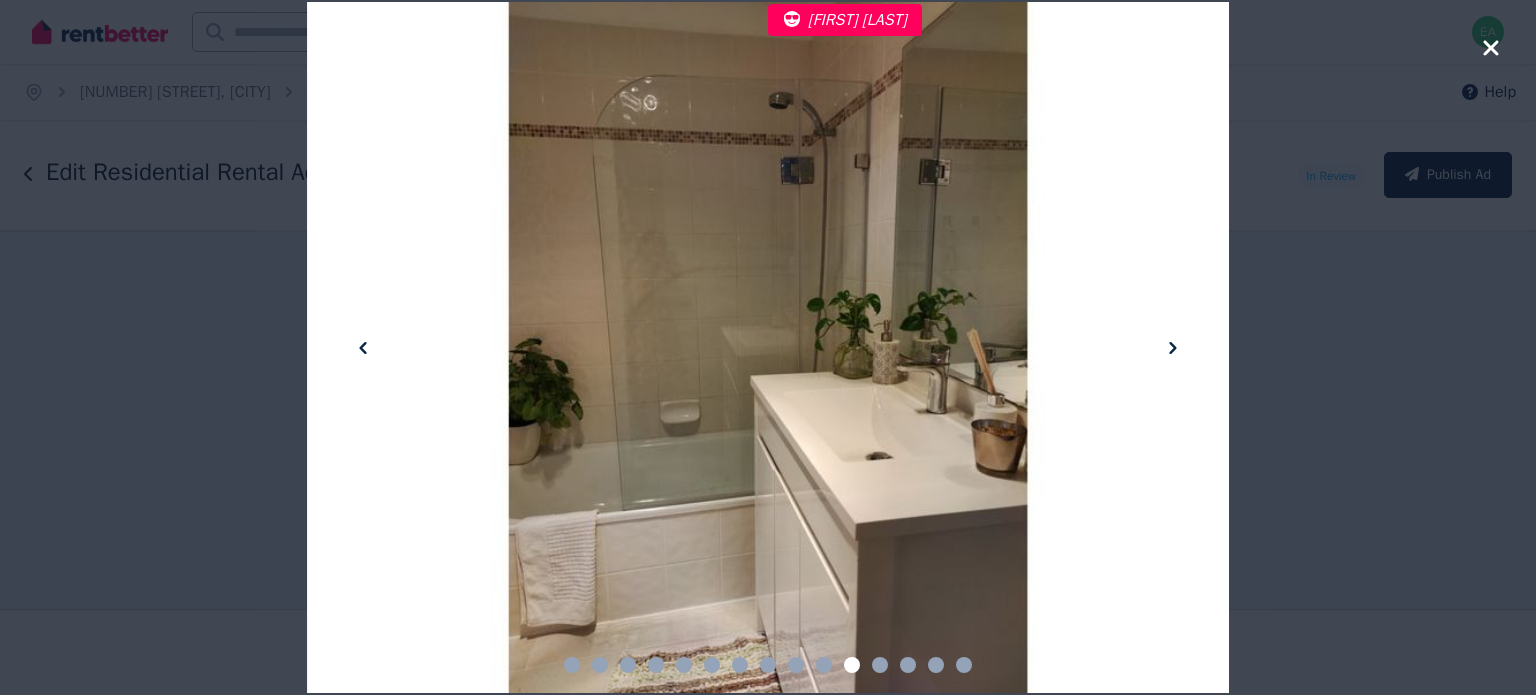 click 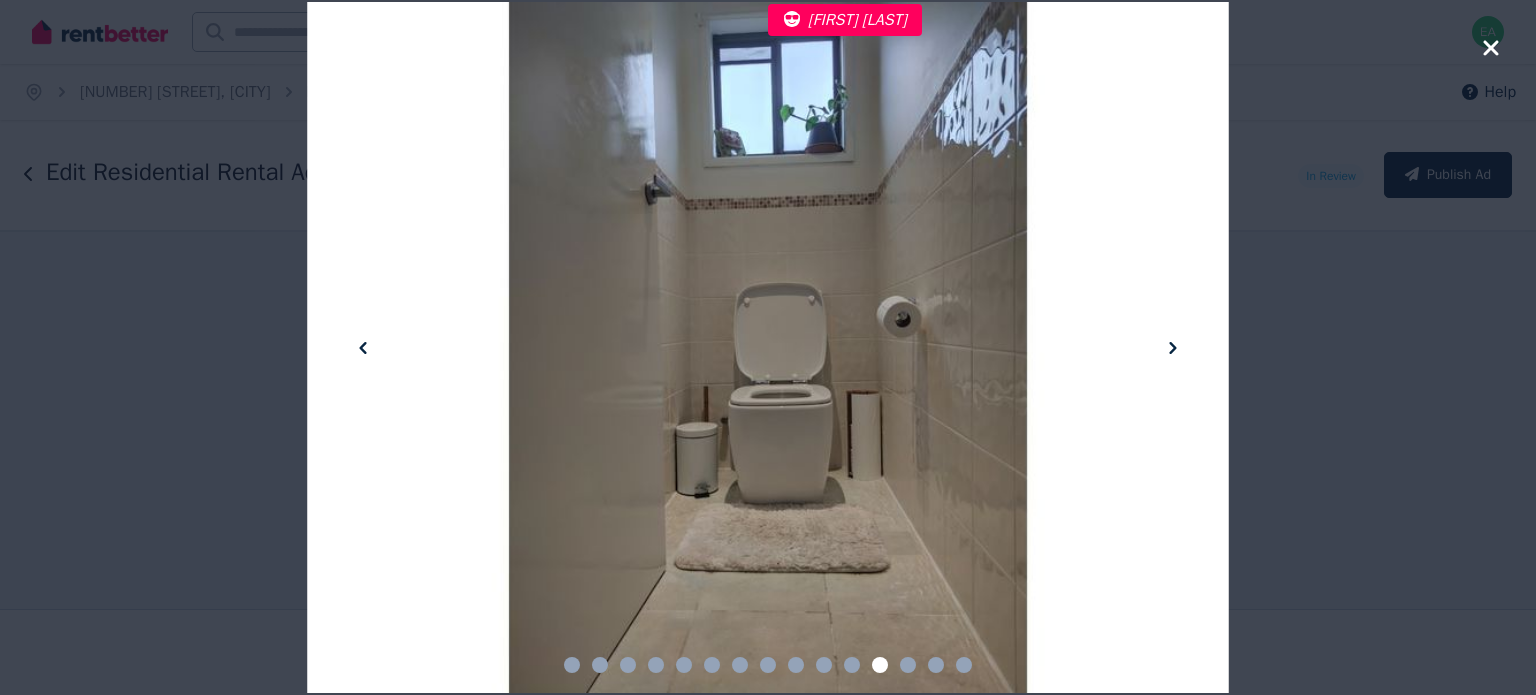 click 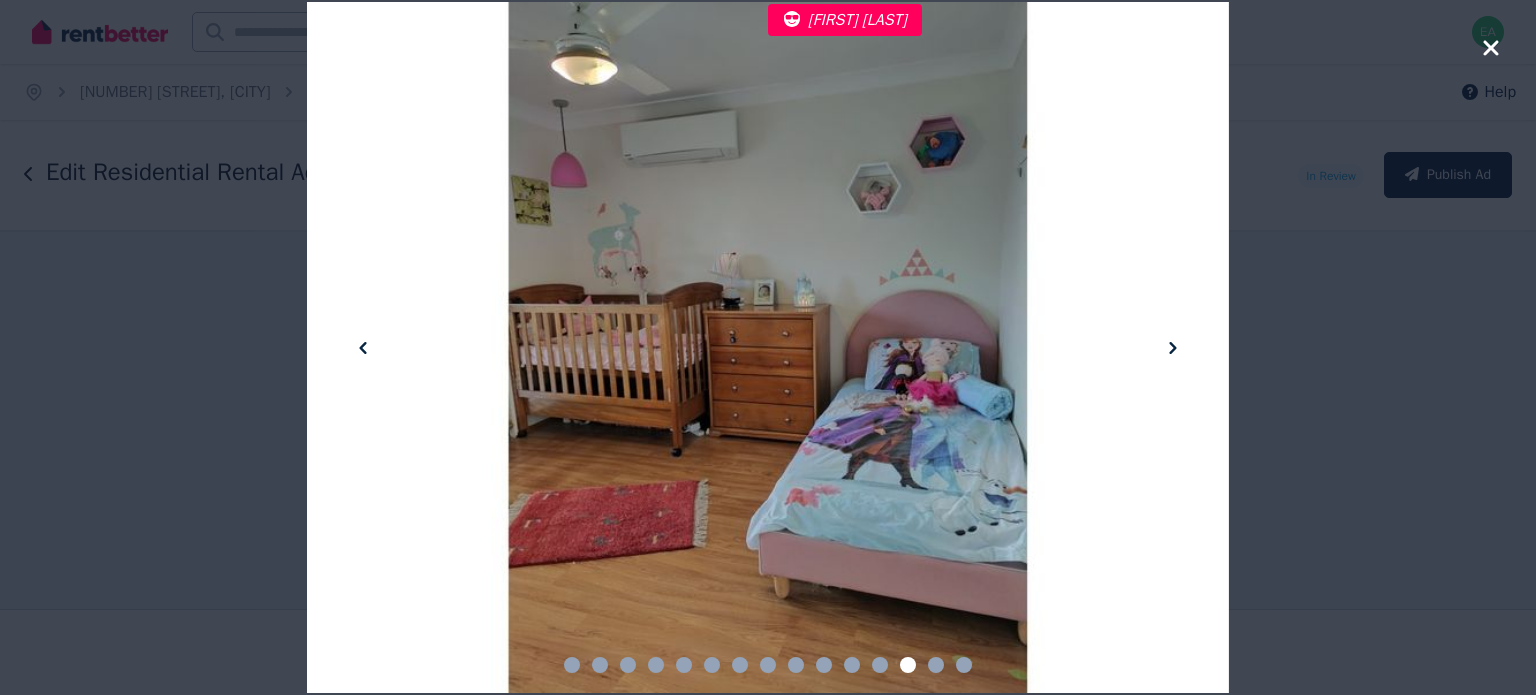 click 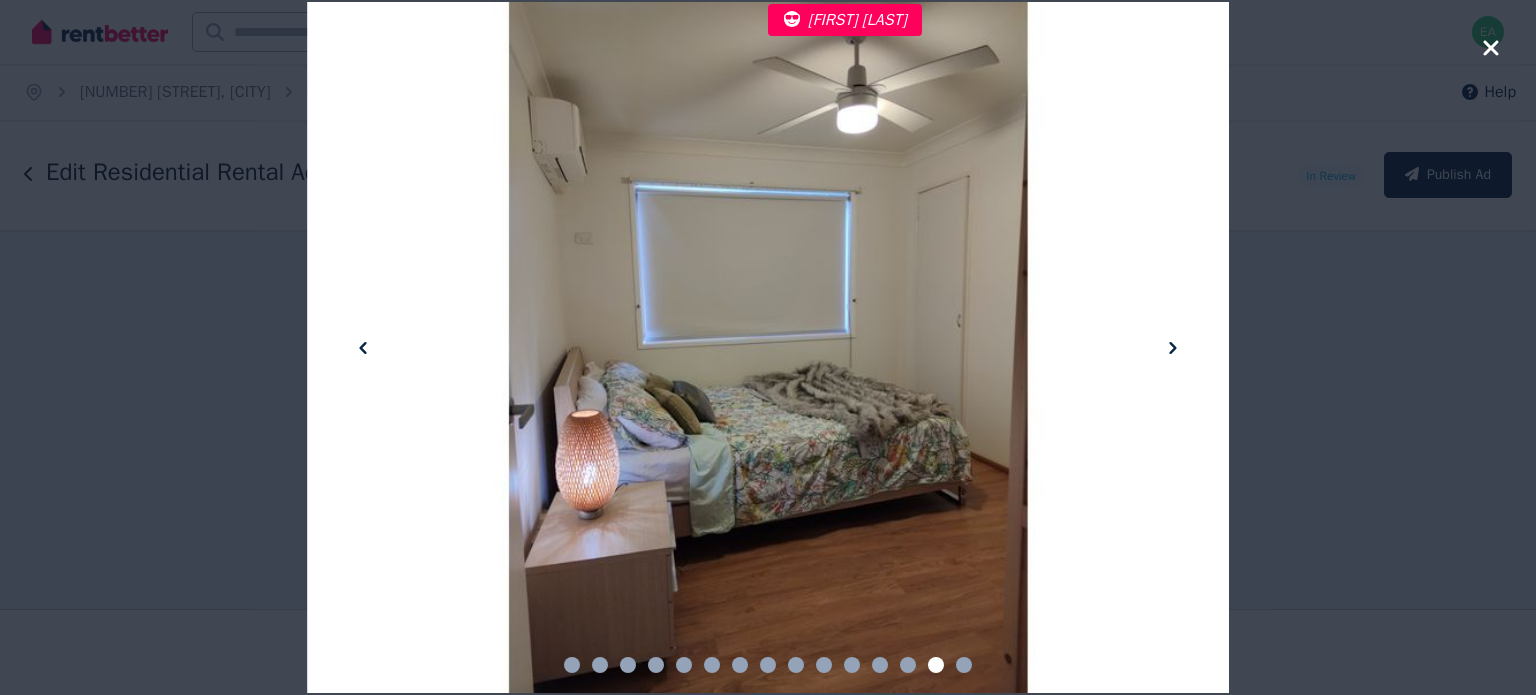 click 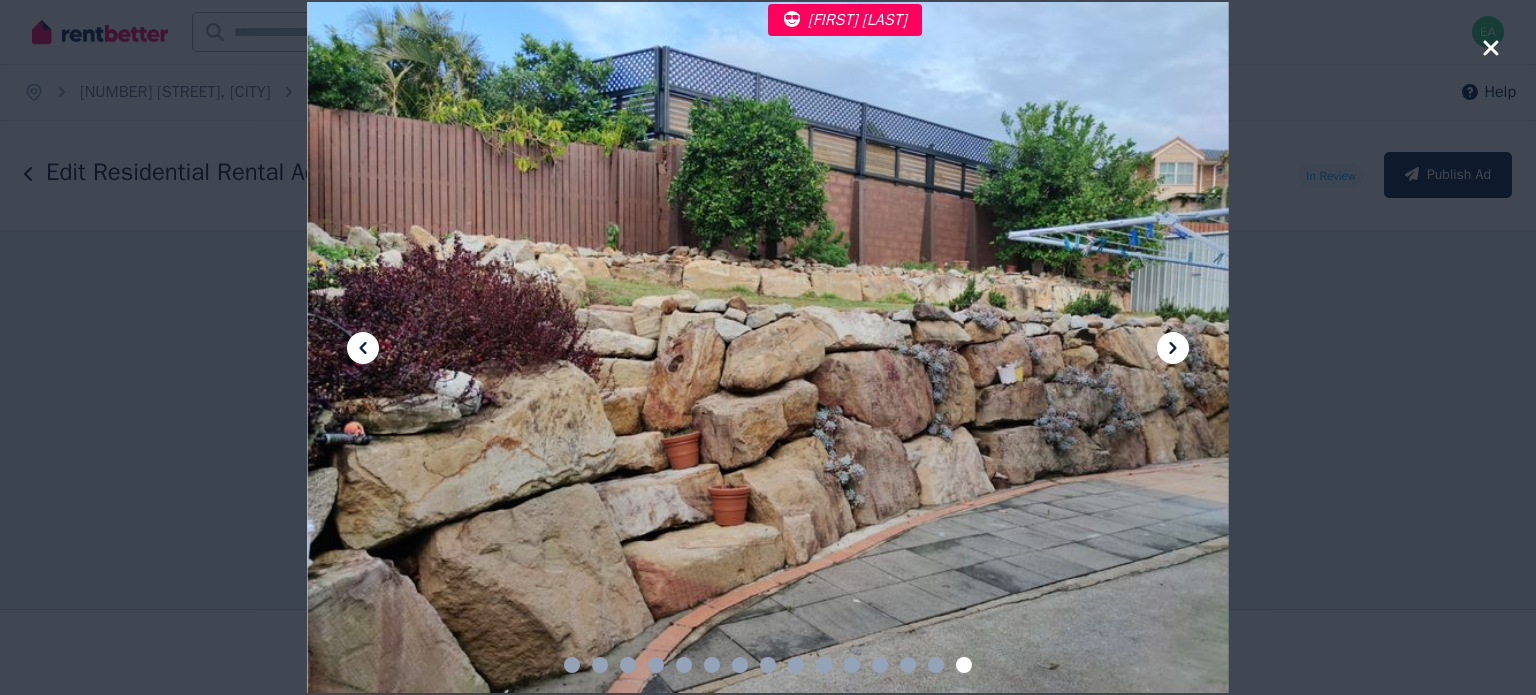 click 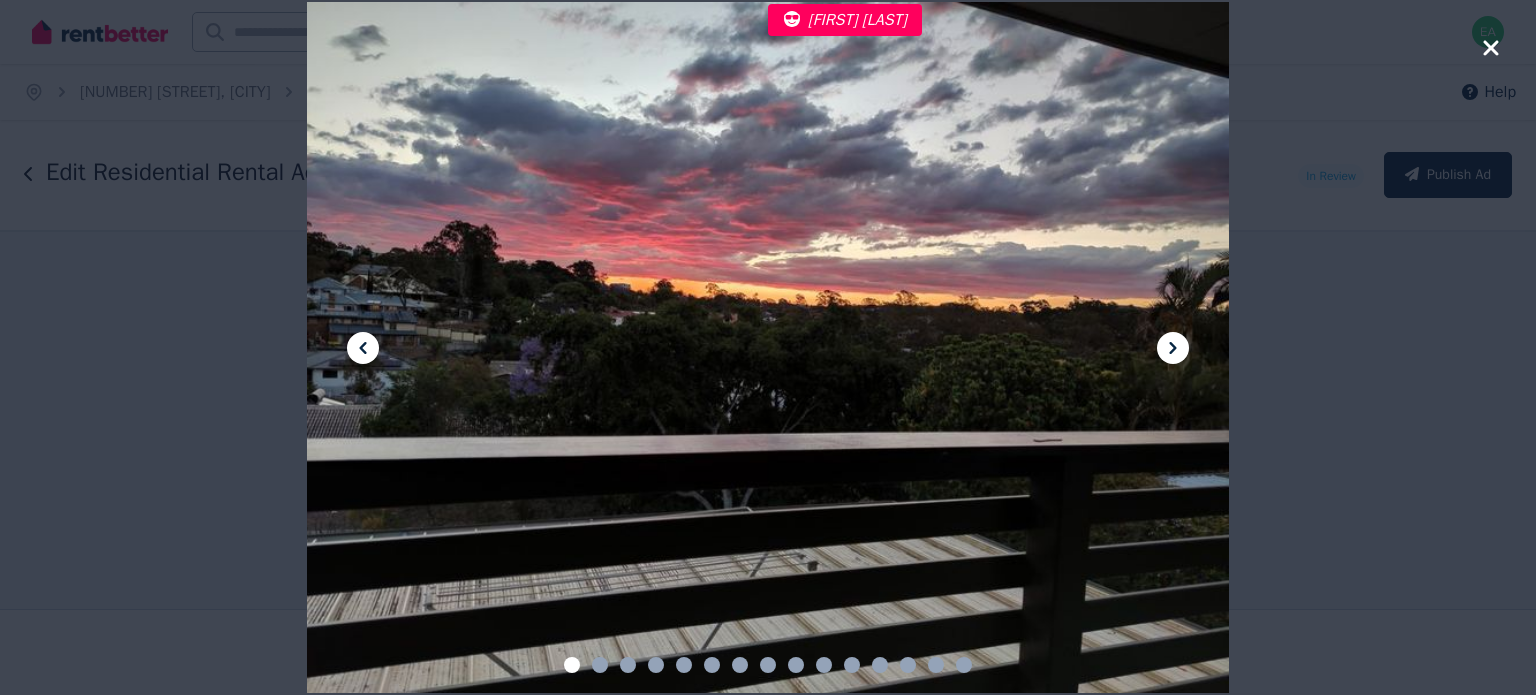 click 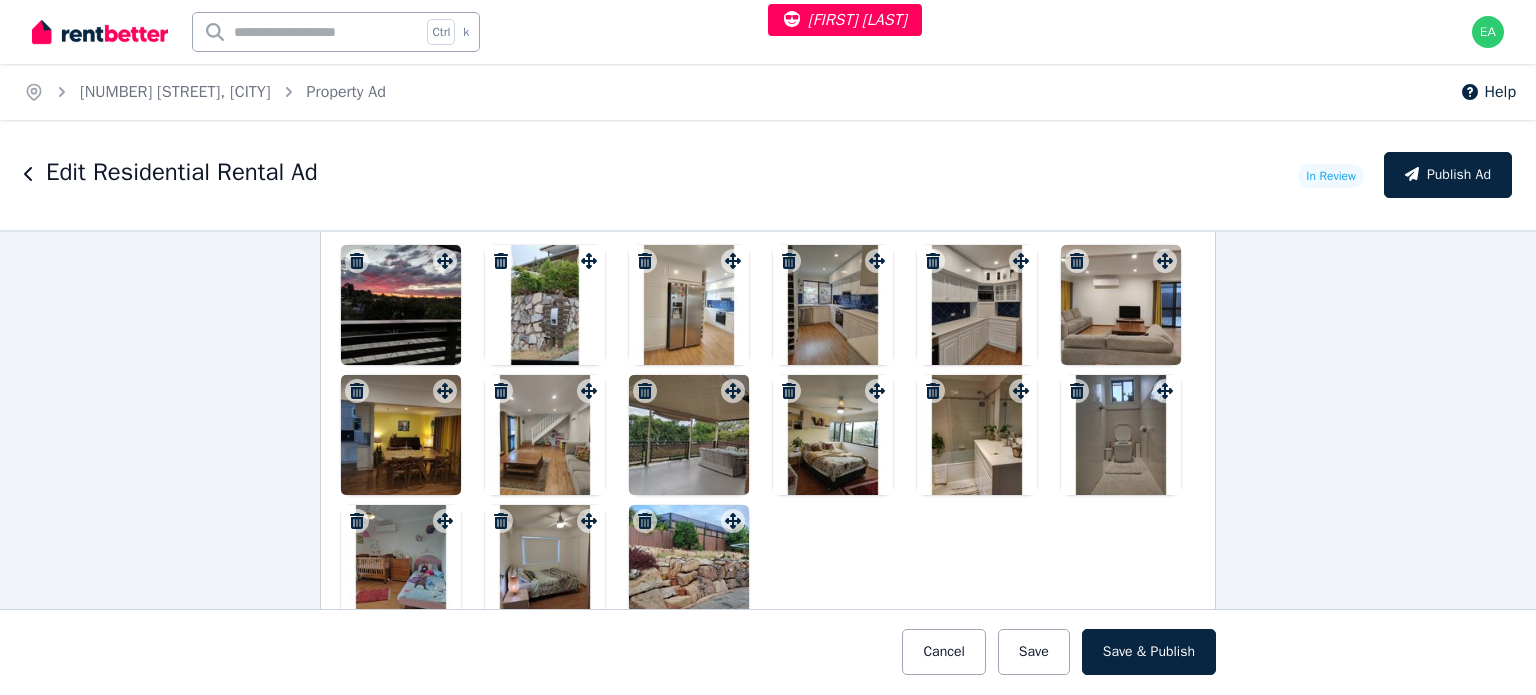 scroll, scrollTop: 2300, scrollLeft: 0, axis: vertical 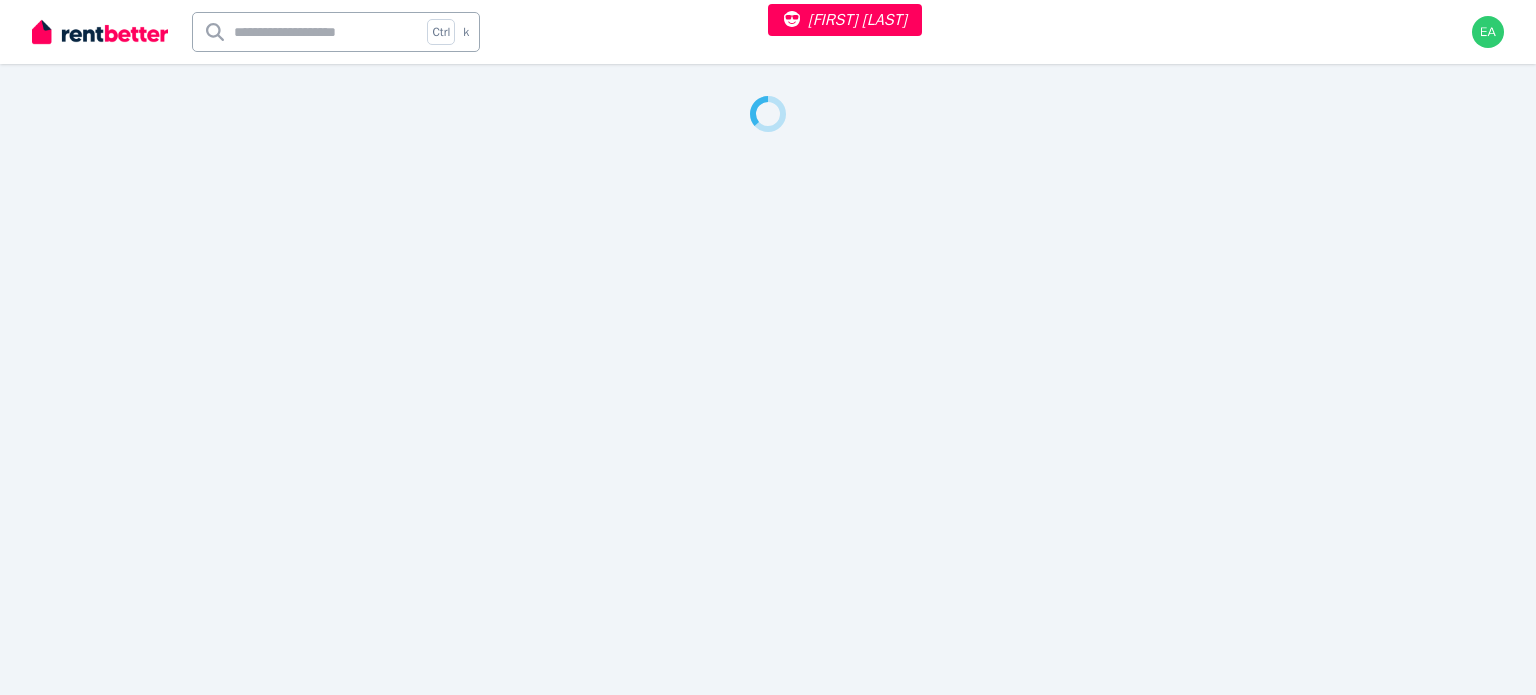 select on "***" 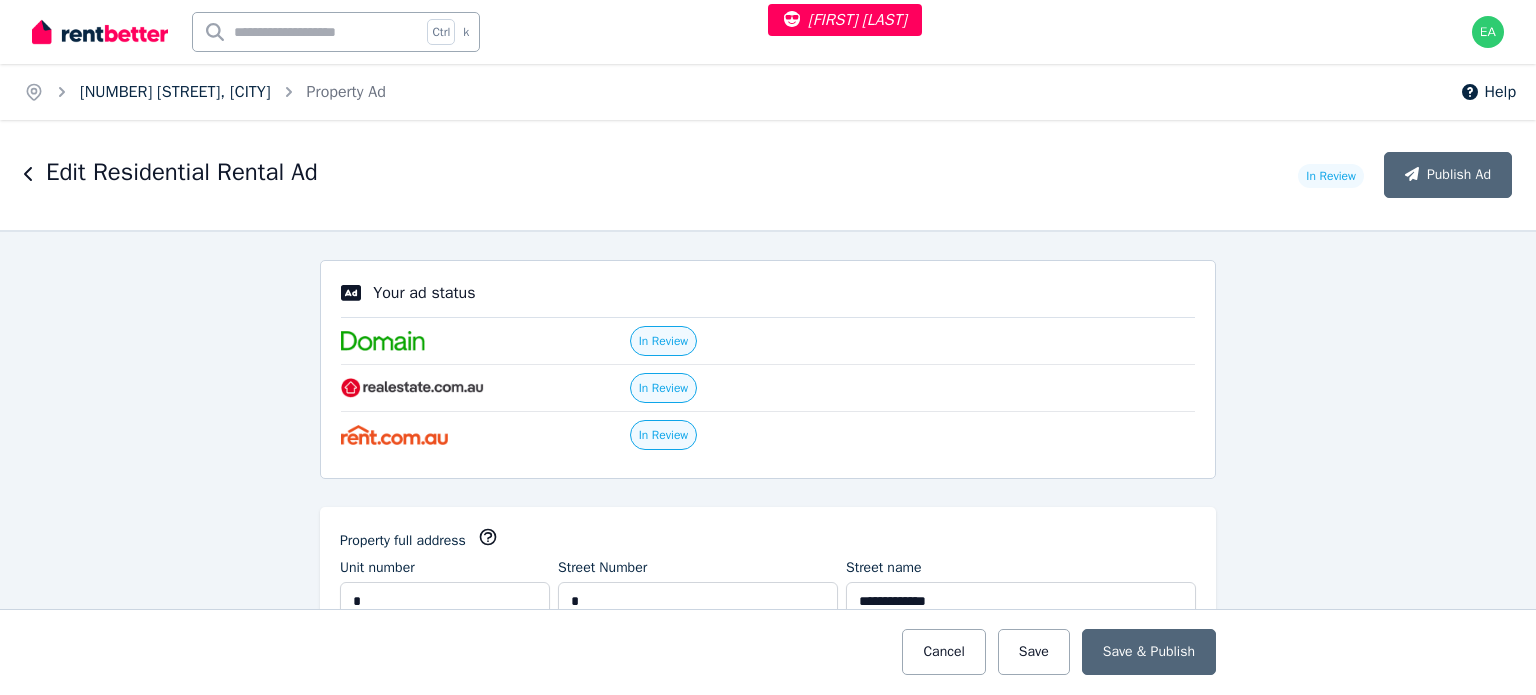 click on "4/2 Jersey Street, Balwyn" at bounding box center (175, 92) 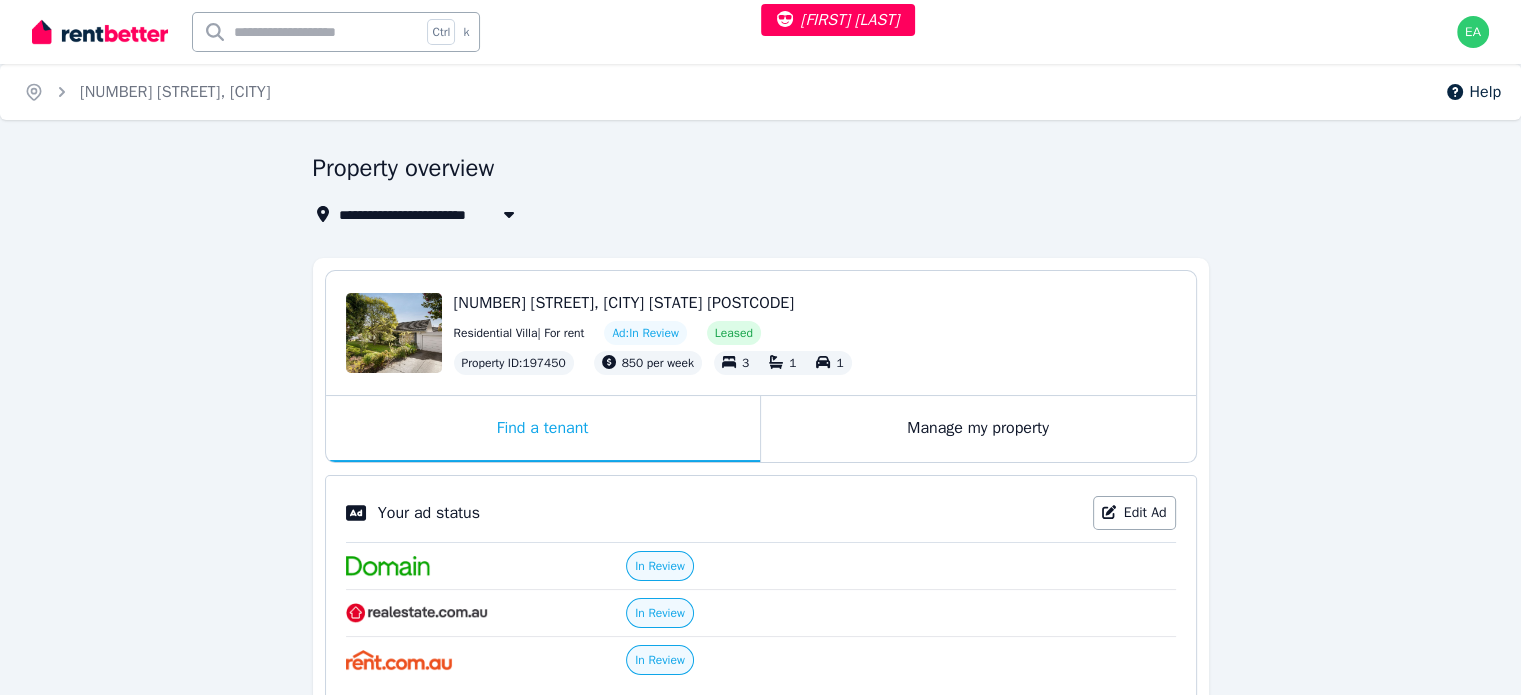click on "Manage my property" at bounding box center [978, 429] 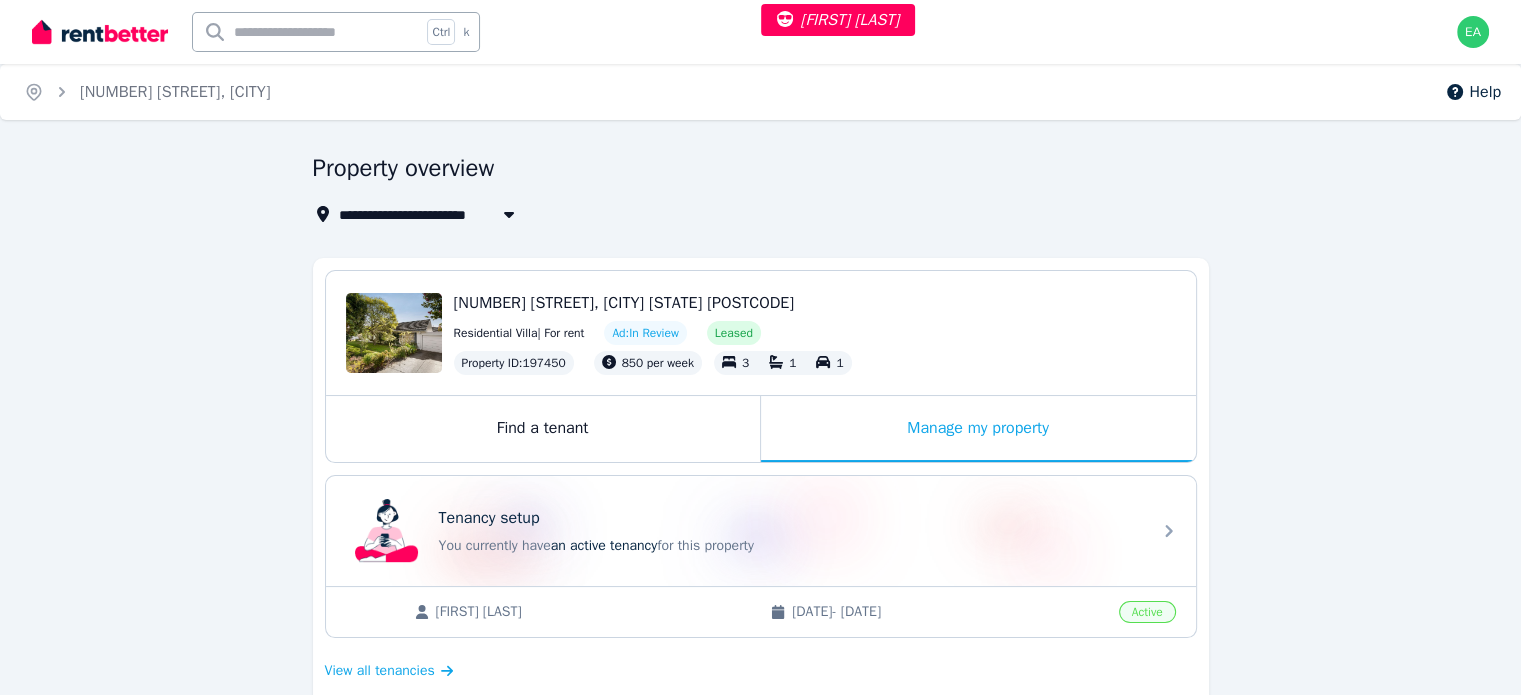 scroll, scrollTop: 500, scrollLeft: 0, axis: vertical 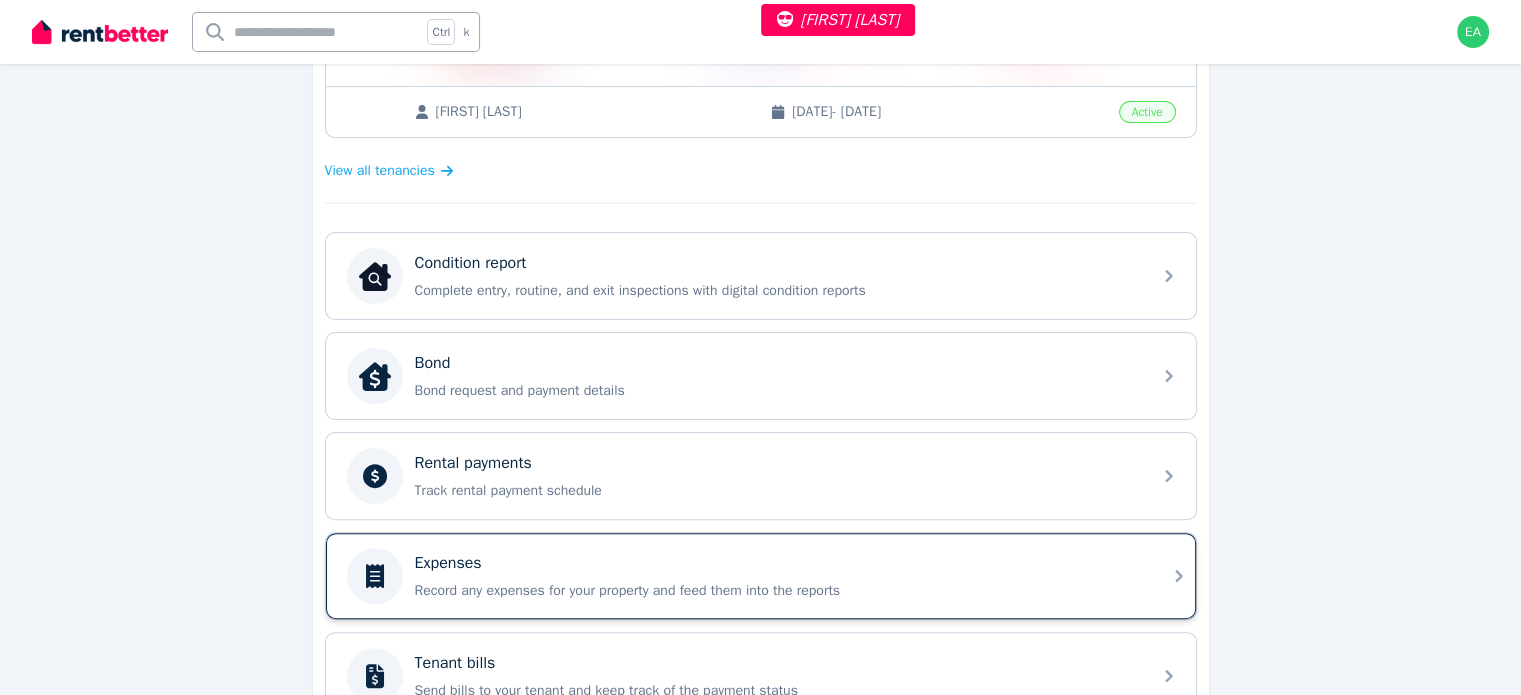 click on "Expenses" at bounding box center [777, 563] 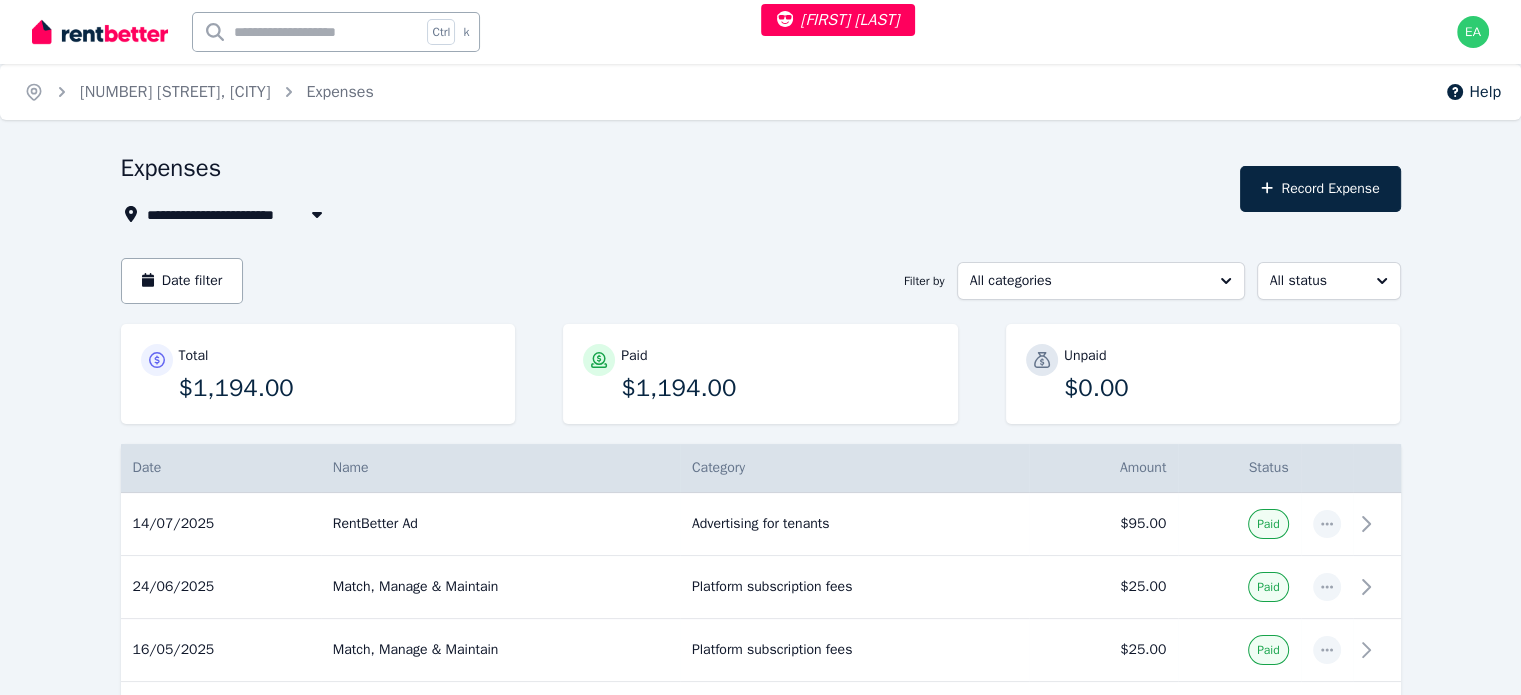 scroll, scrollTop: 100, scrollLeft: 0, axis: vertical 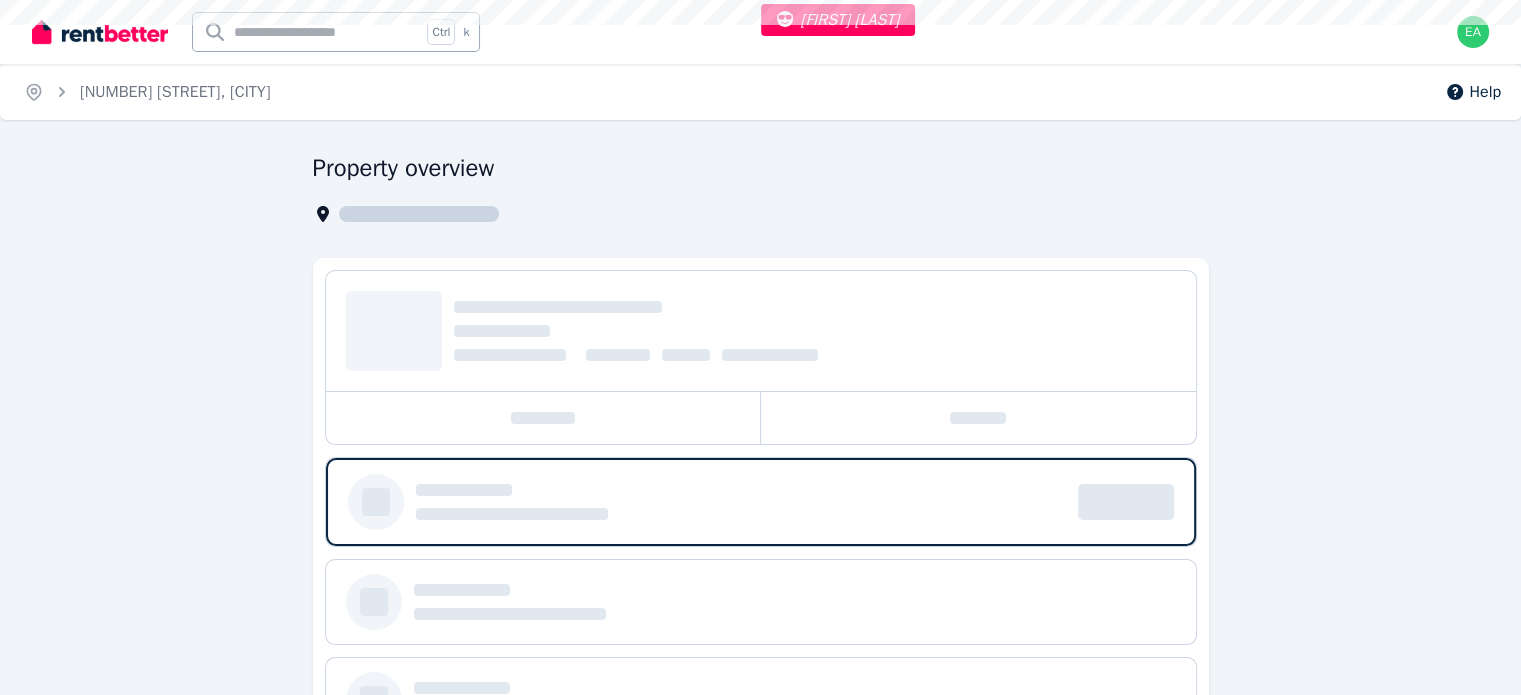 select on "***" 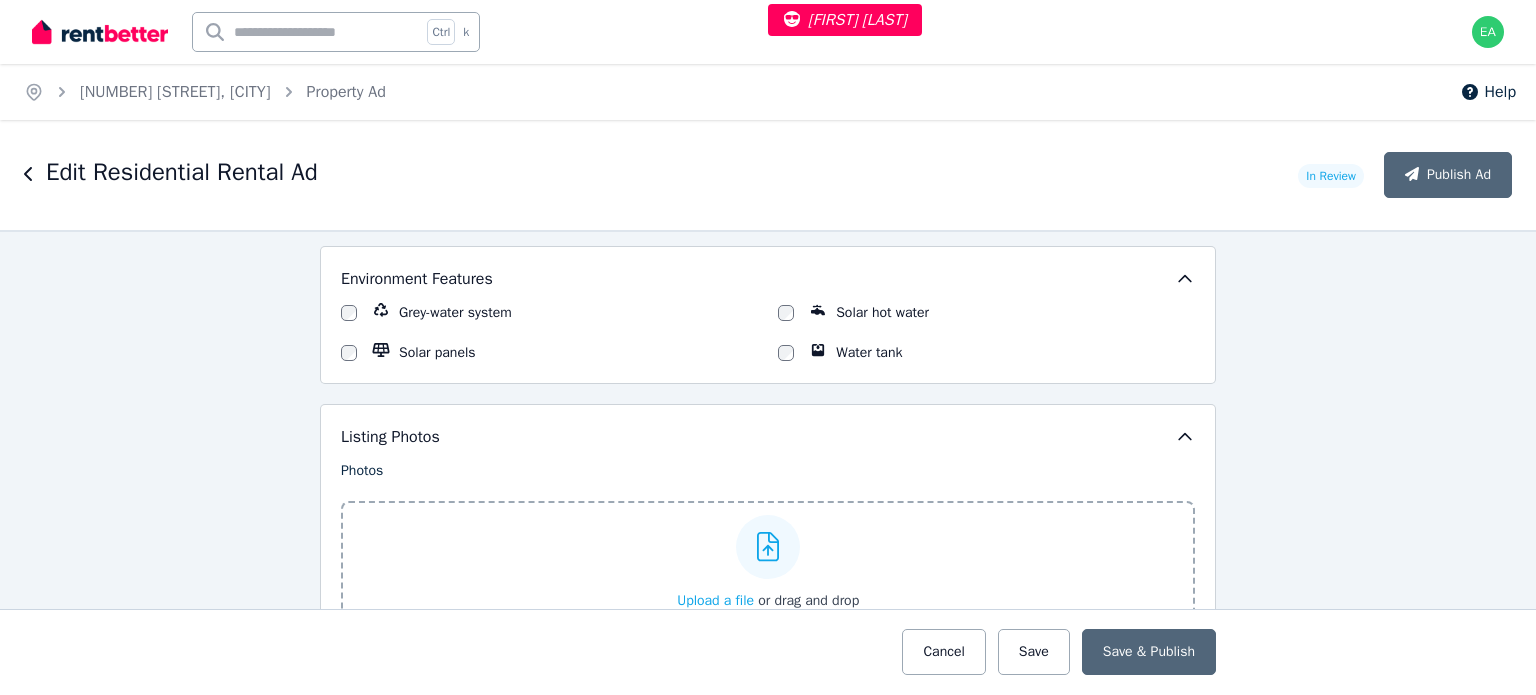 scroll, scrollTop: 2700, scrollLeft: 0, axis: vertical 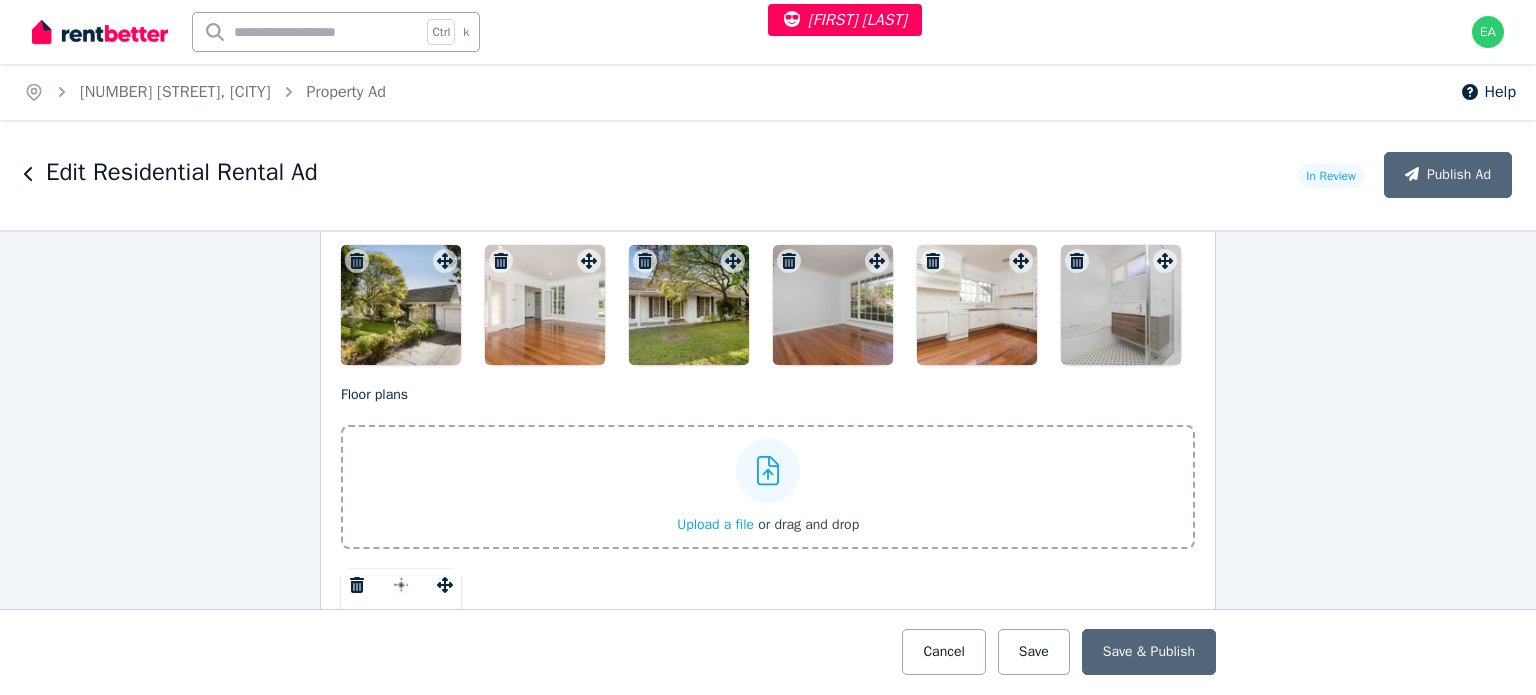 click at bounding box center [401, 305] 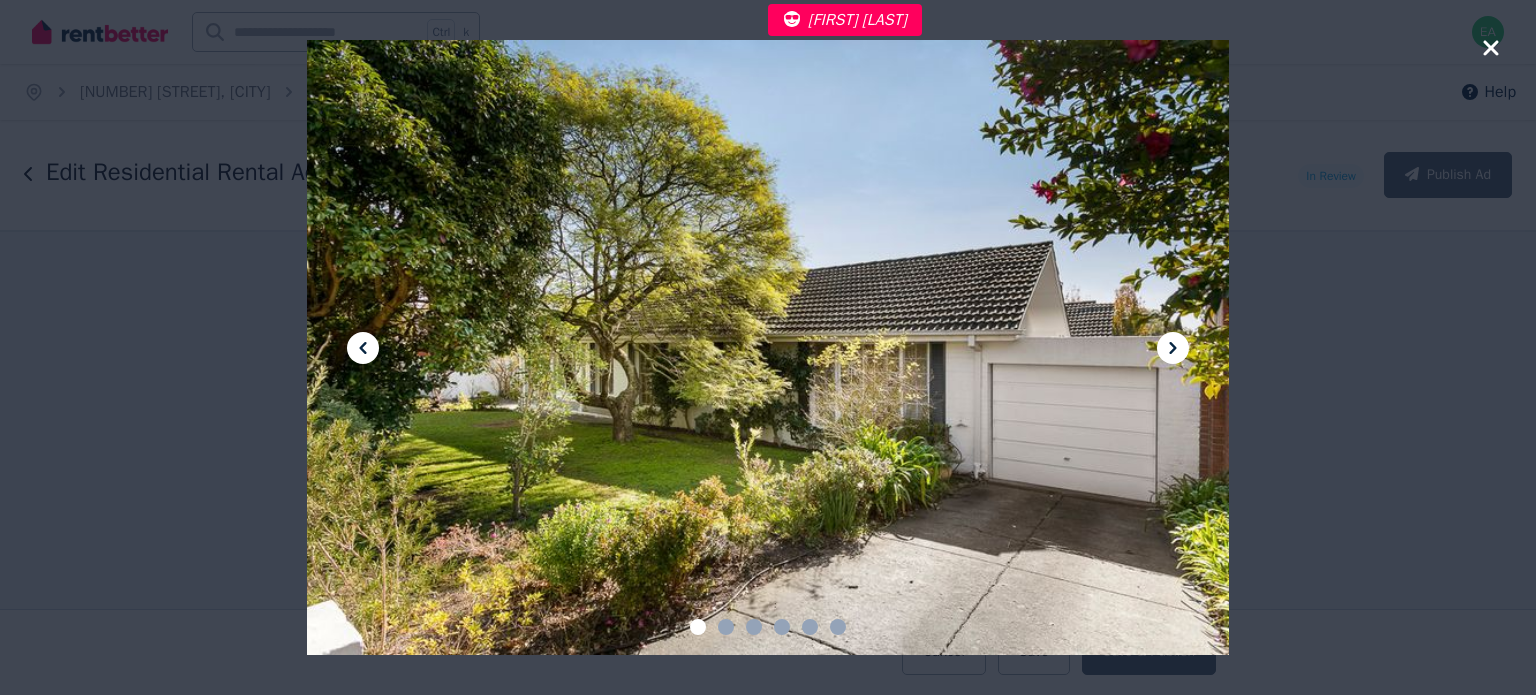 click 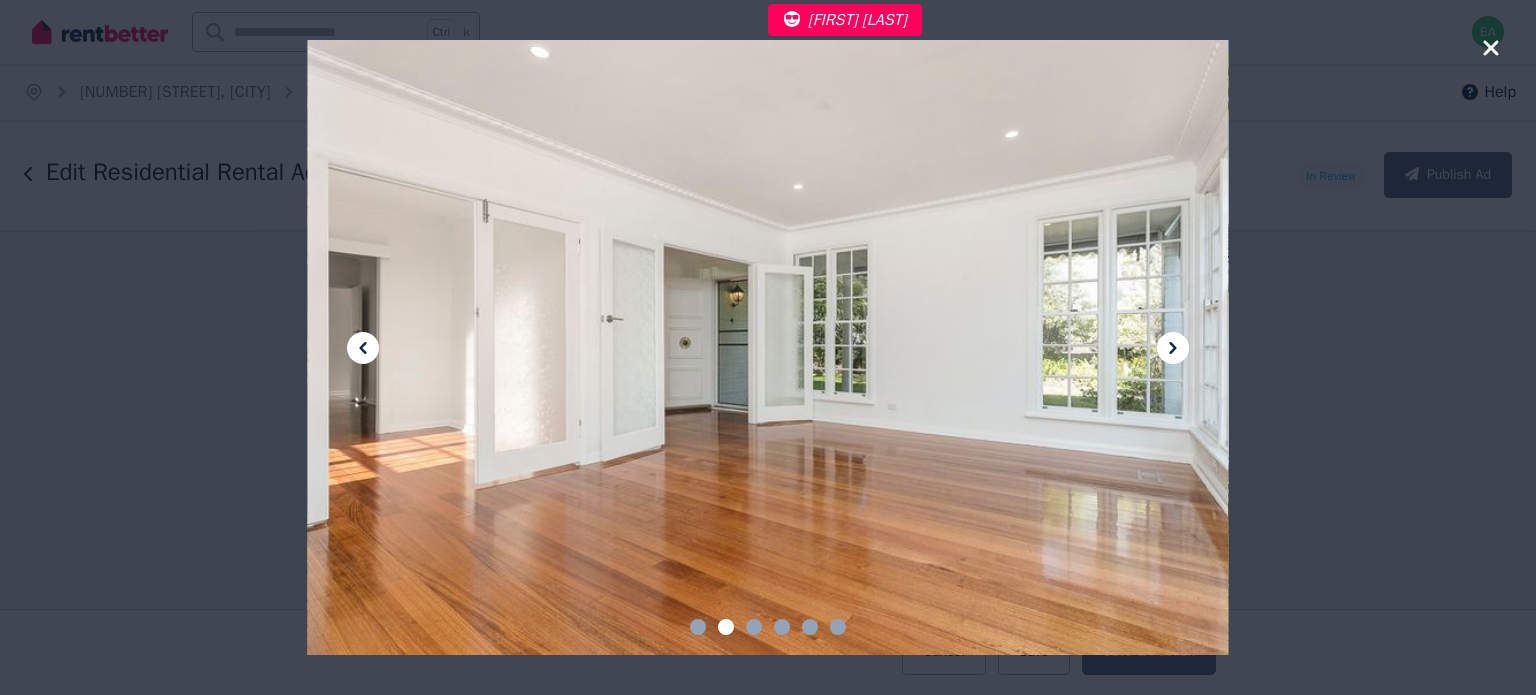 click 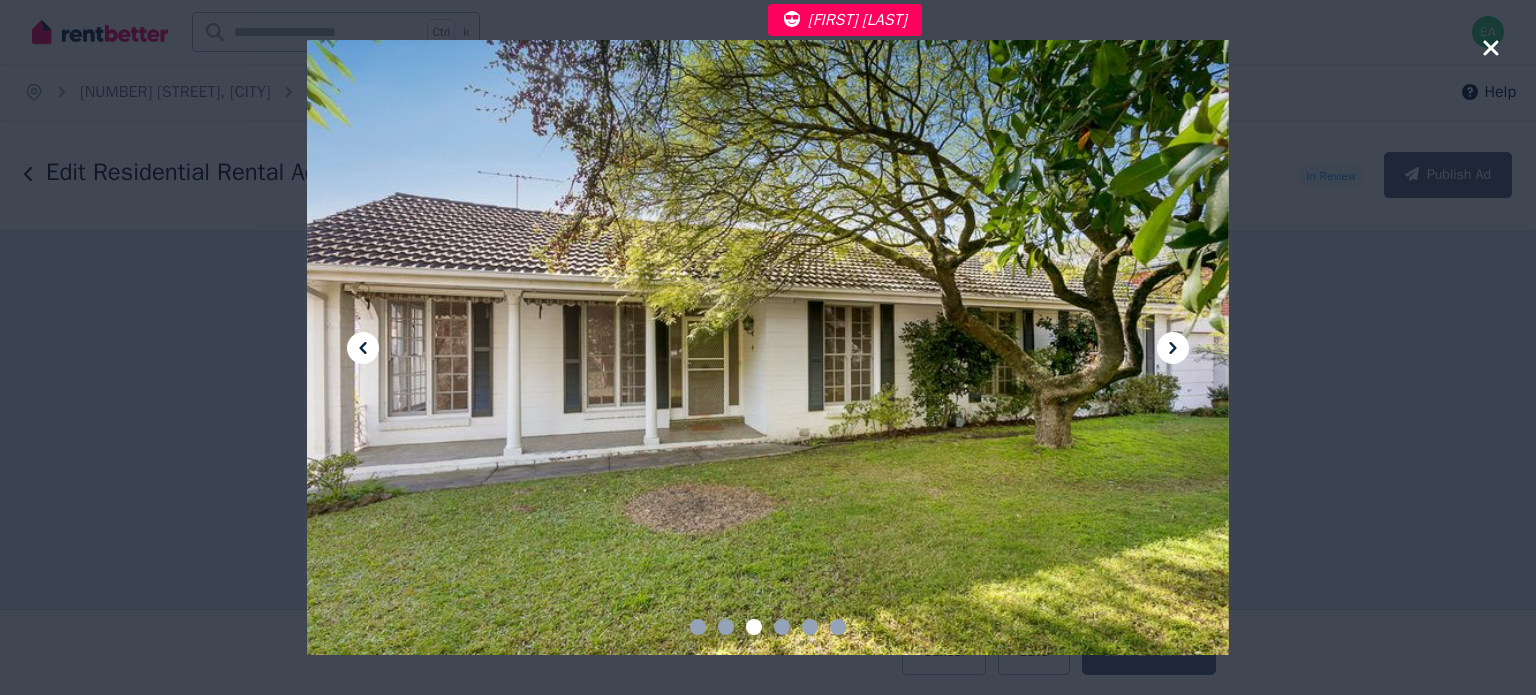 click 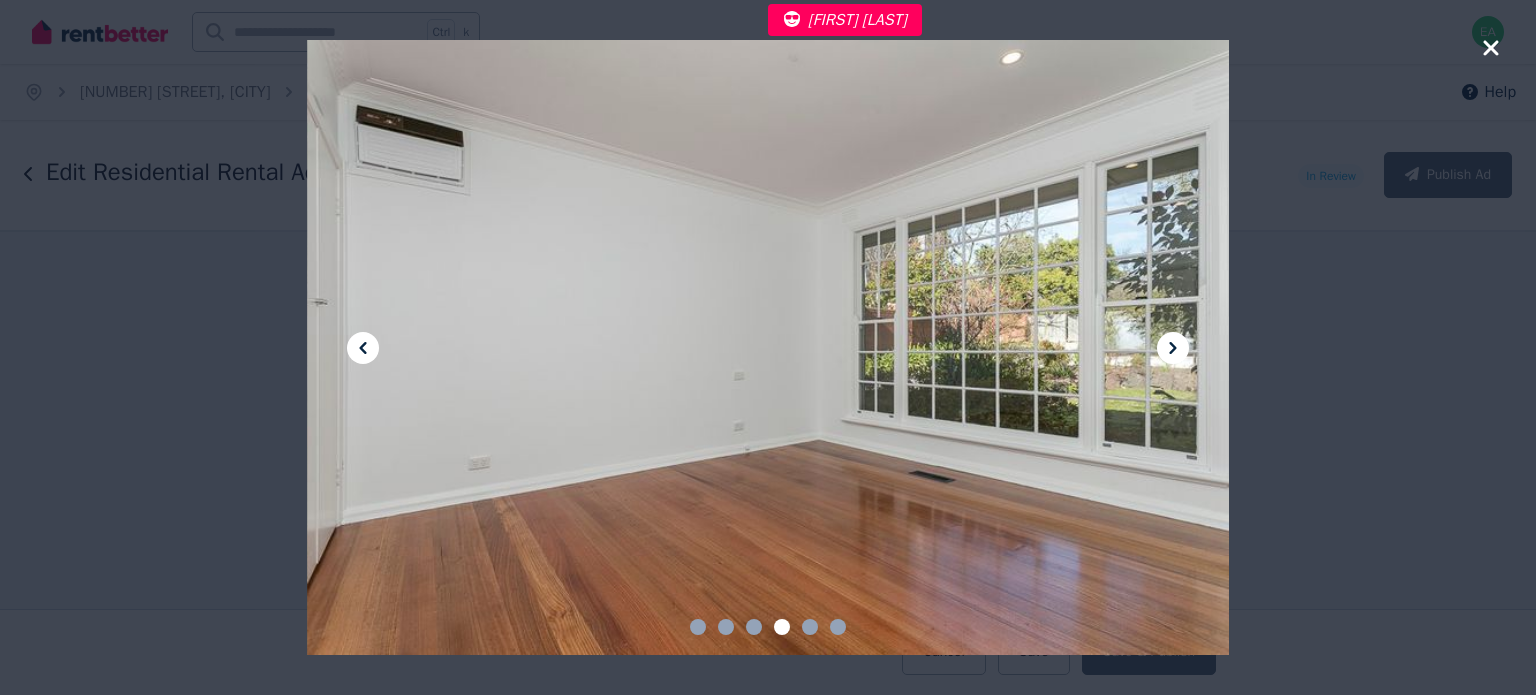 click 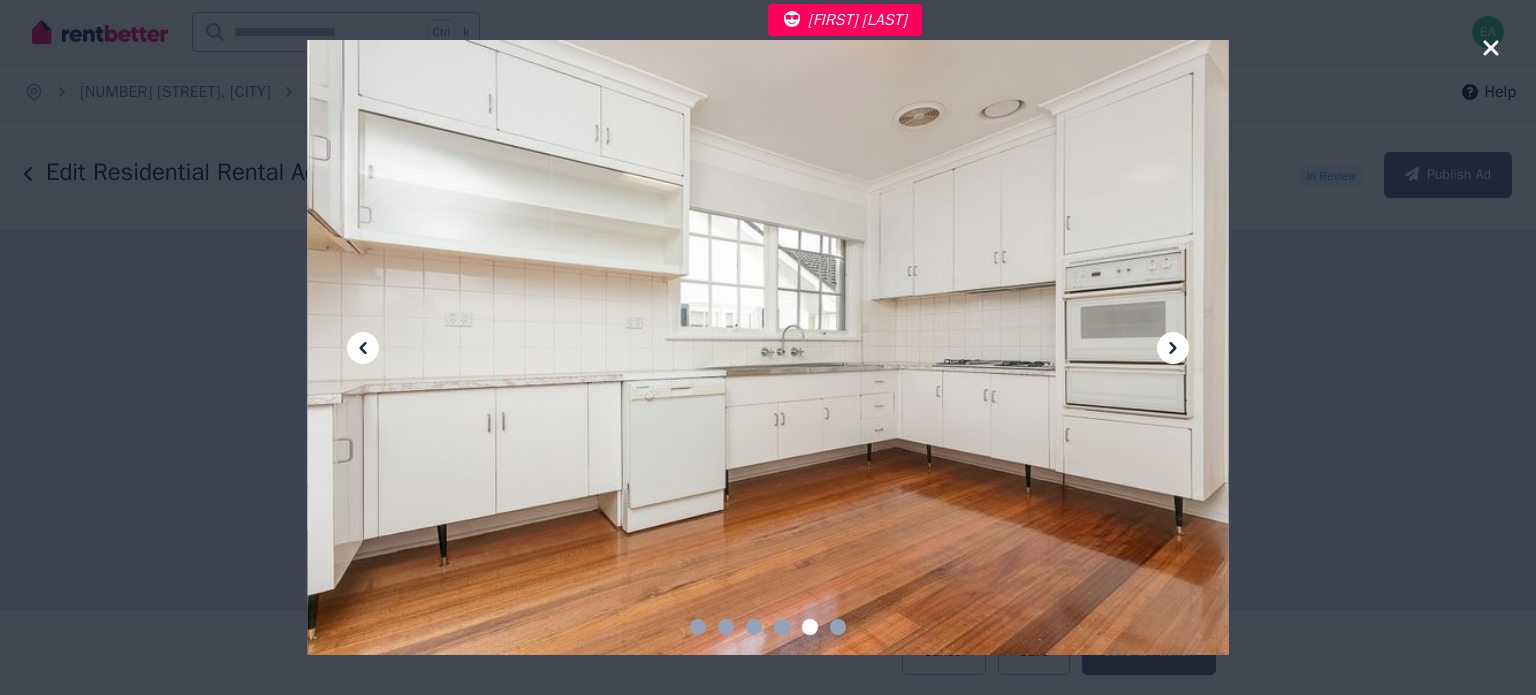 click 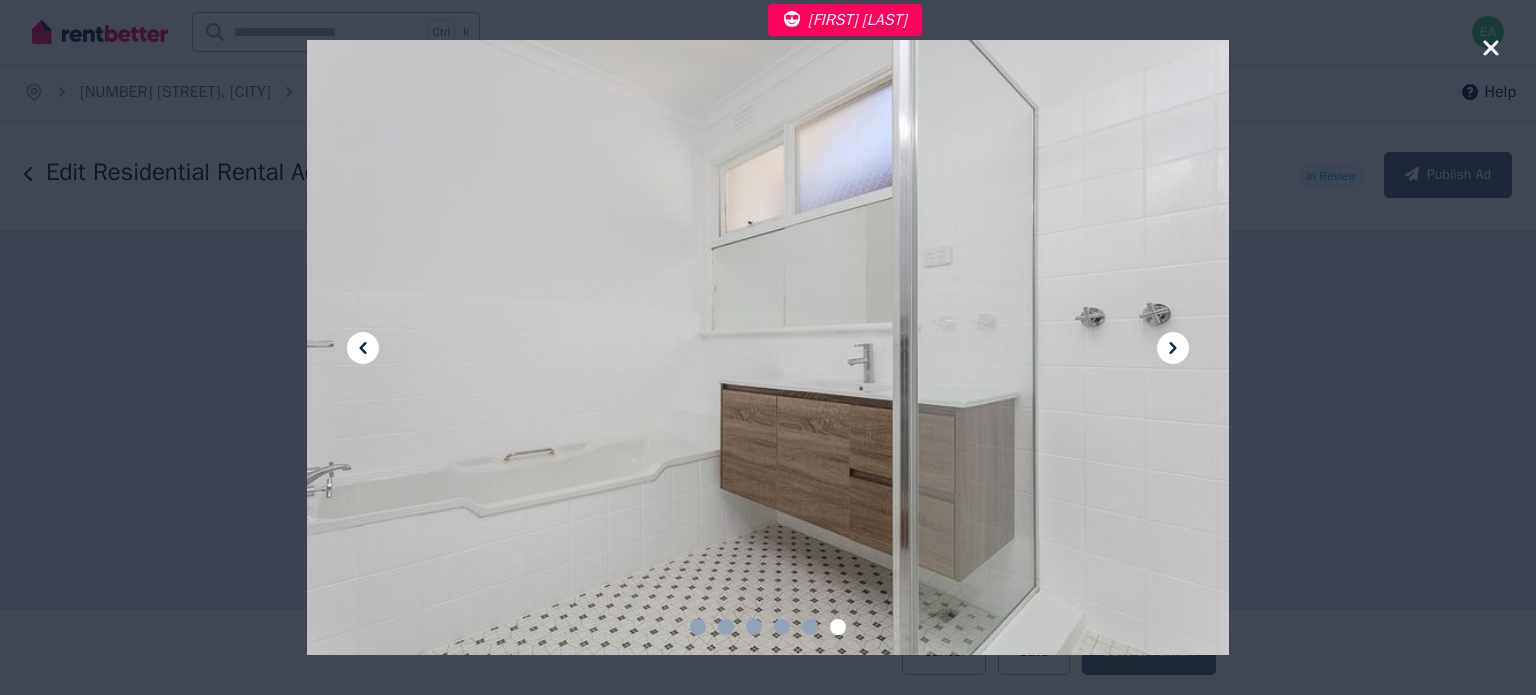 click 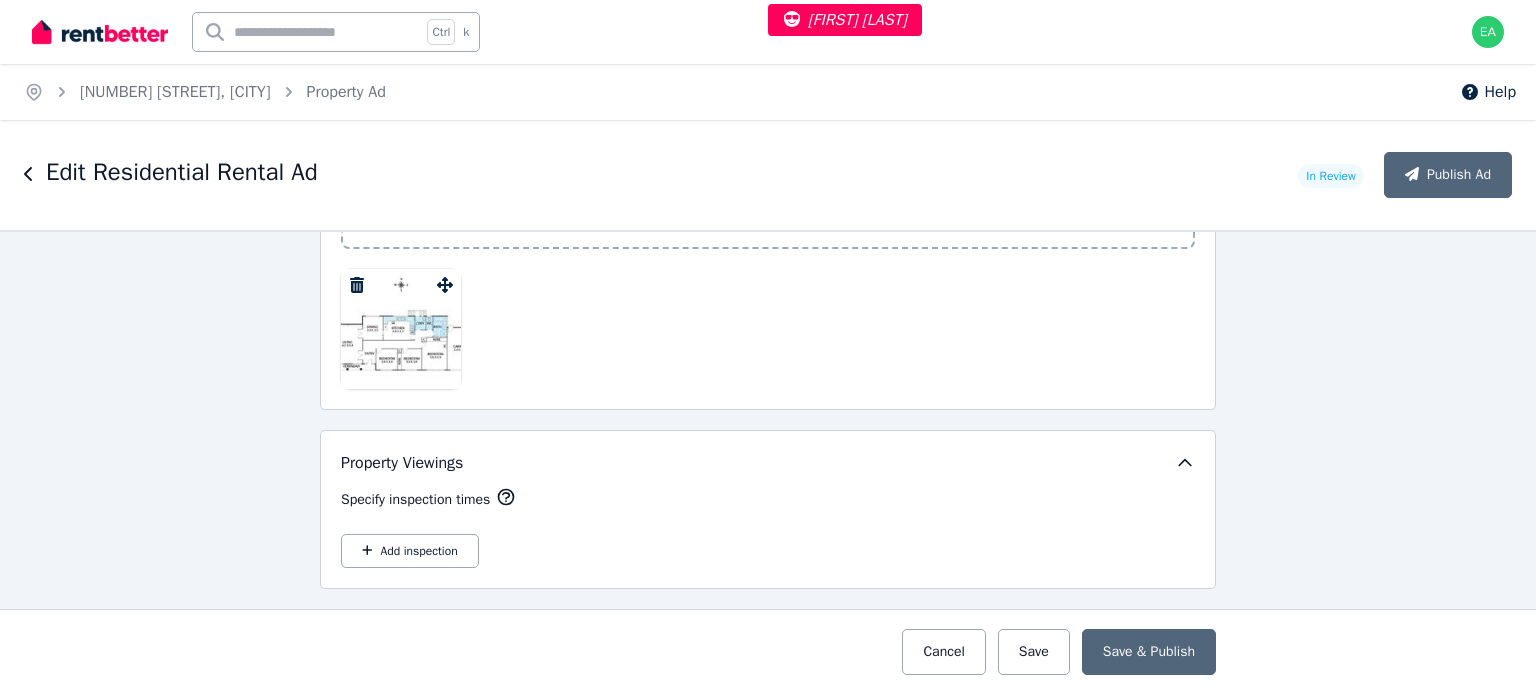 scroll, scrollTop: 2900, scrollLeft: 0, axis: vertical 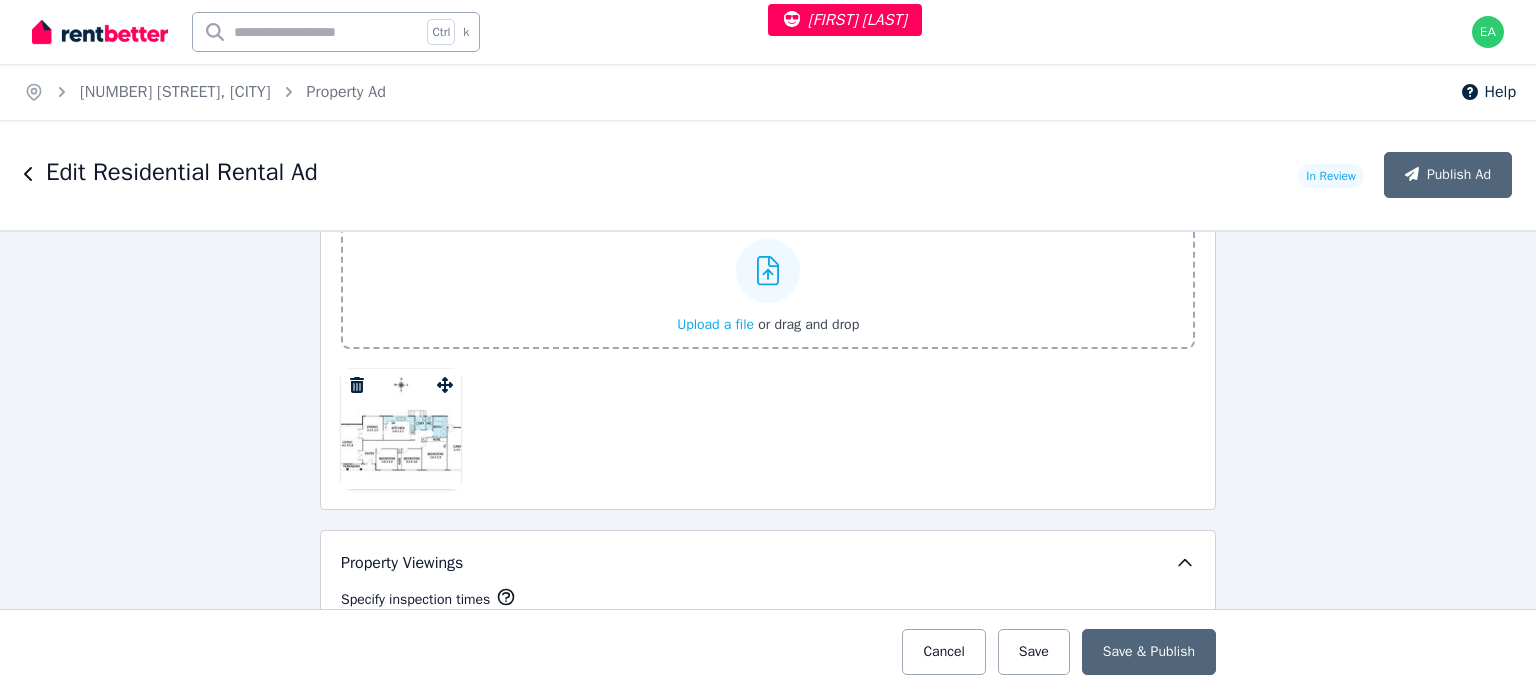 click at bounding box center (401, 429) 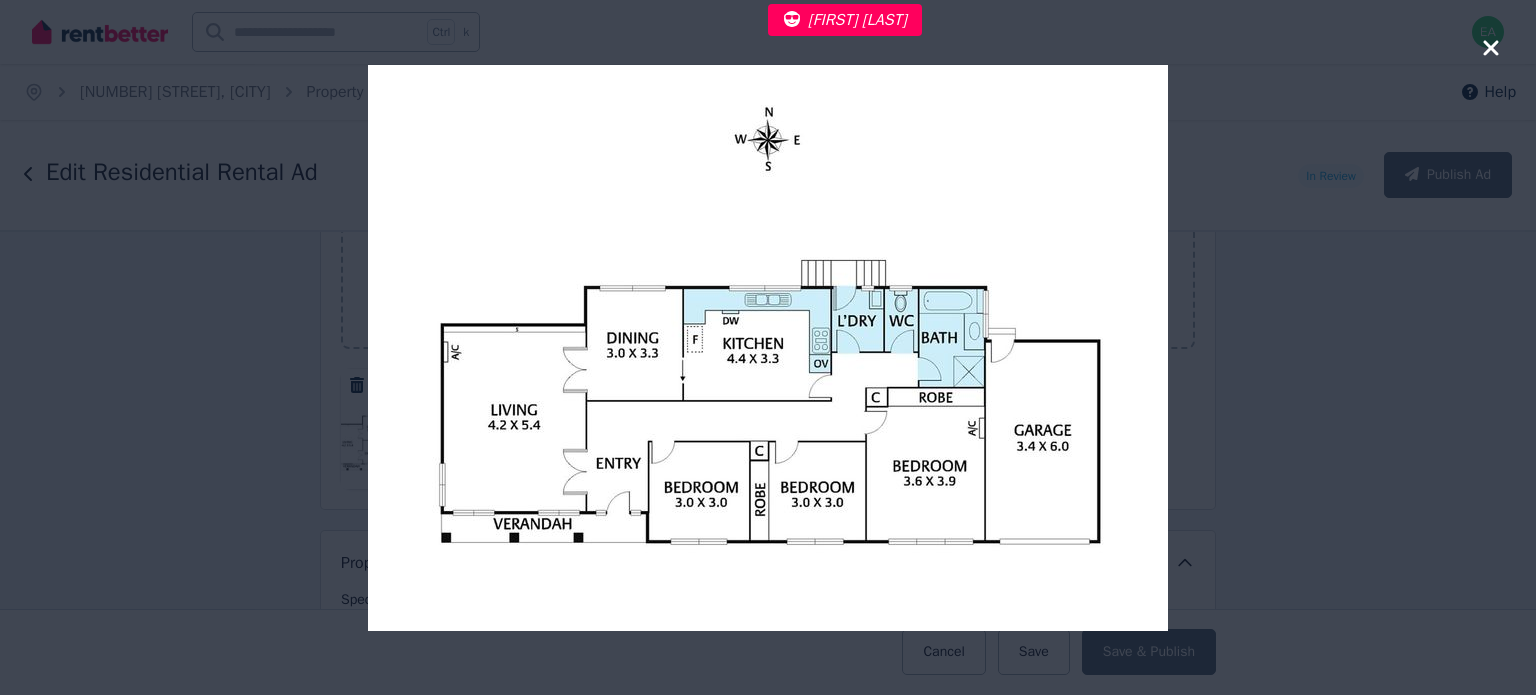 click 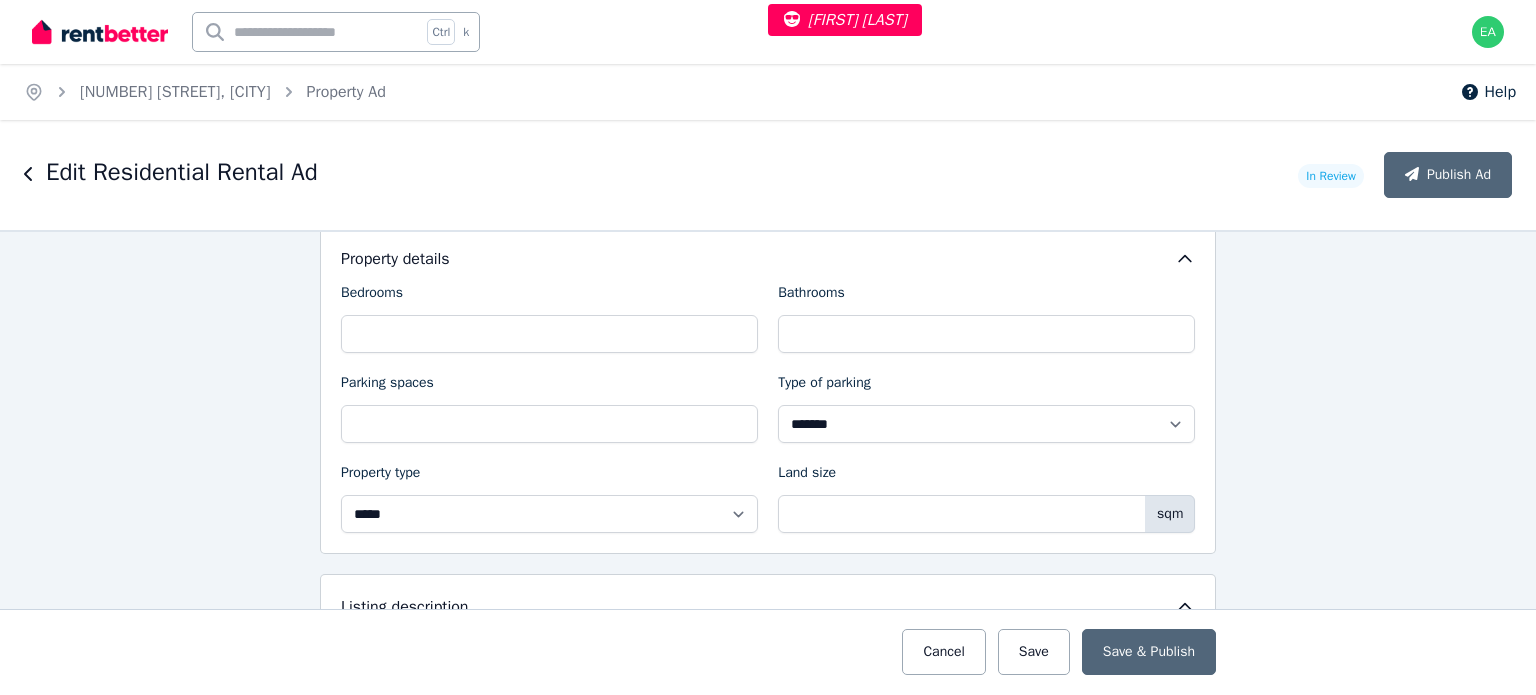 scroll, scrollTop: 500, scrollLeft: 0, axis: vertical 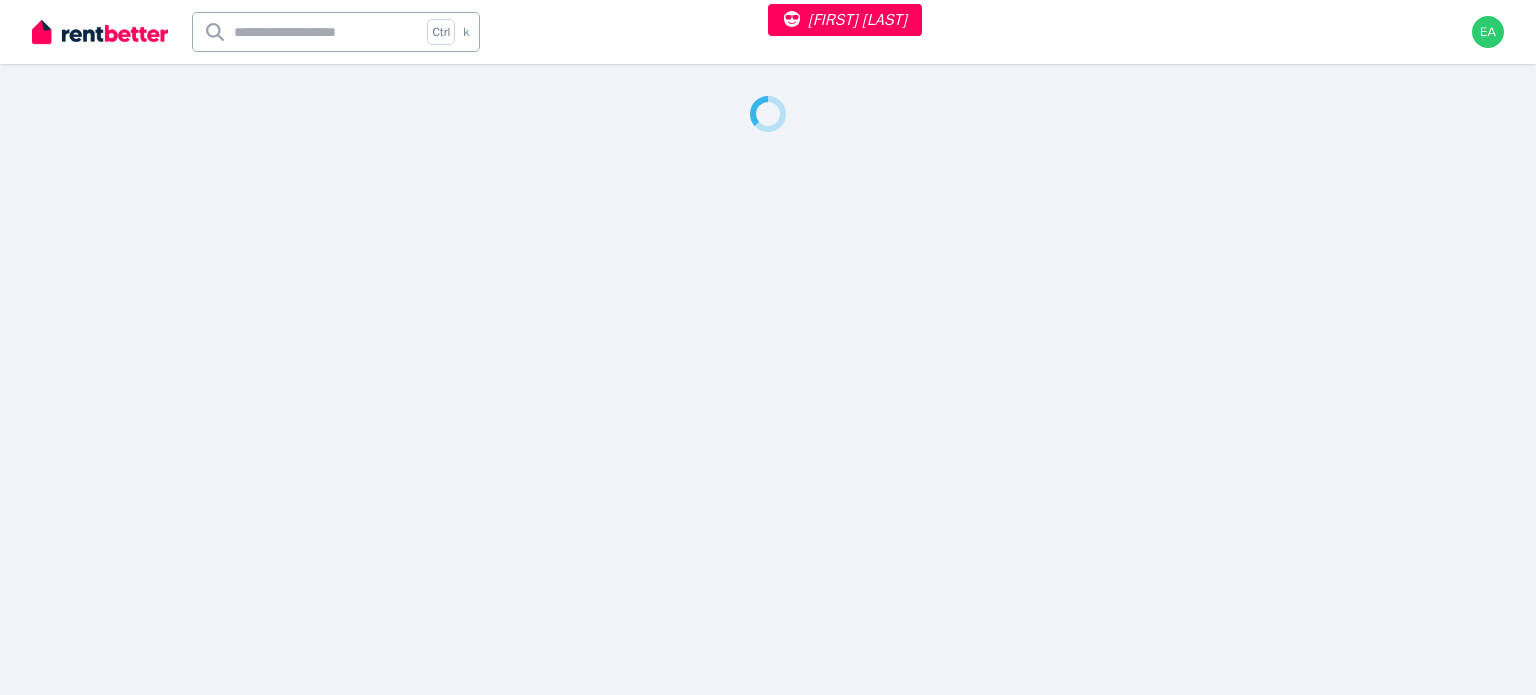 select on "***" 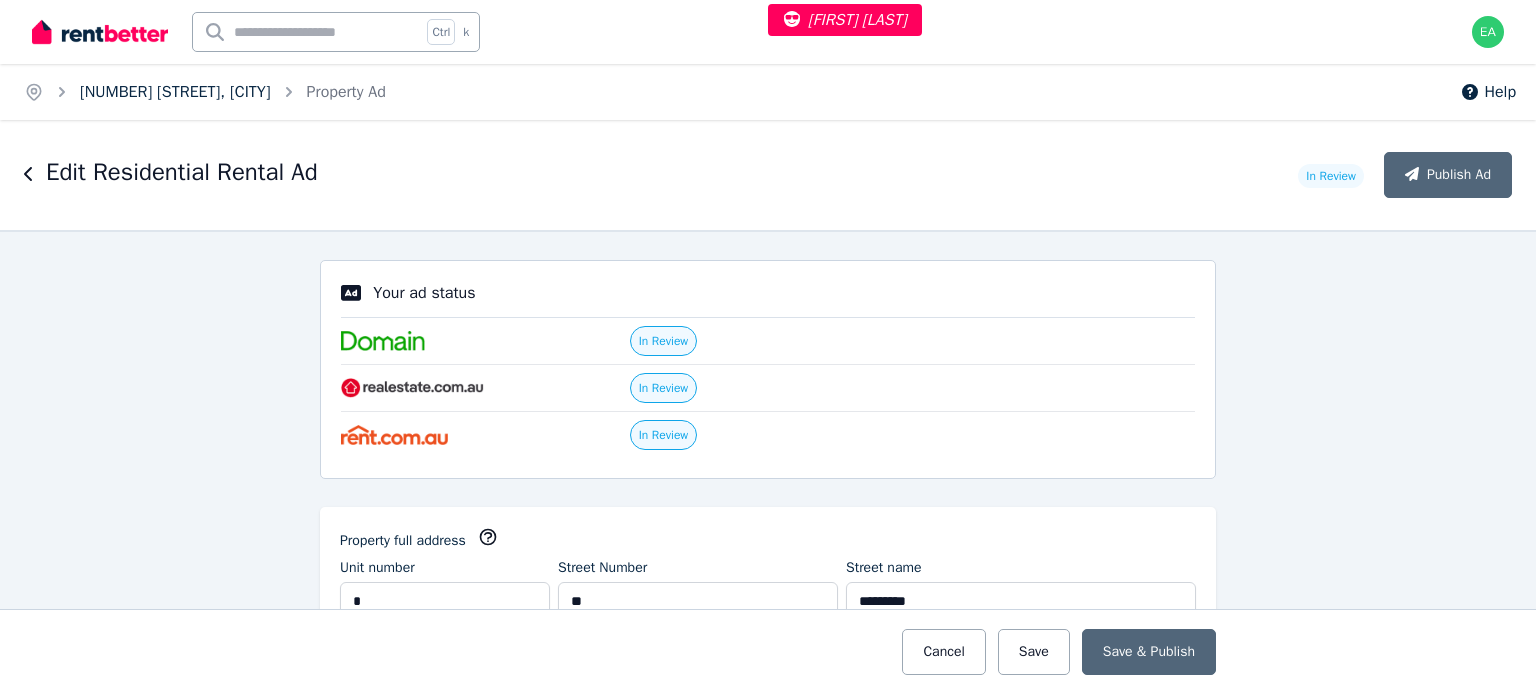 click on "6/11 Onslow Pl, Rose Bay" at bounding box center [175, 92] 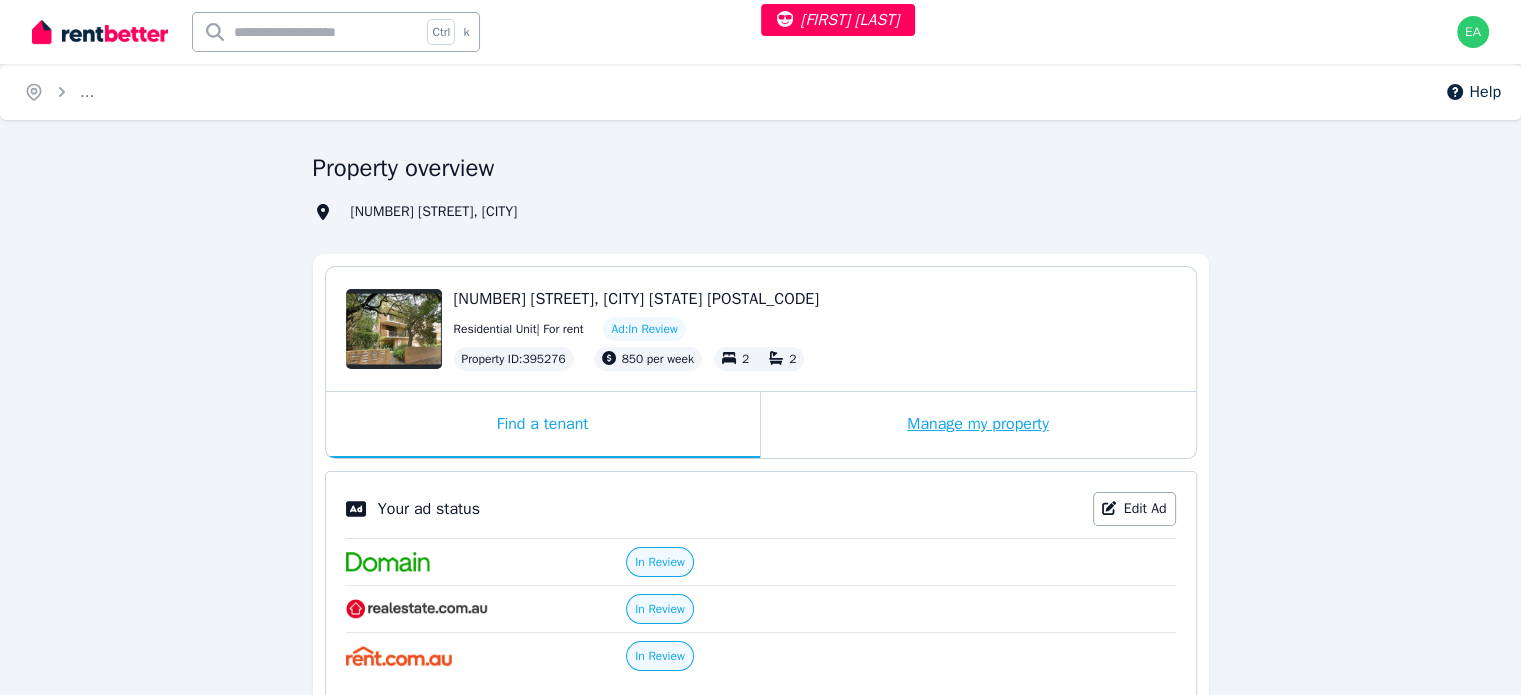 click on "Manage my property" at bounding box center [978, 425] 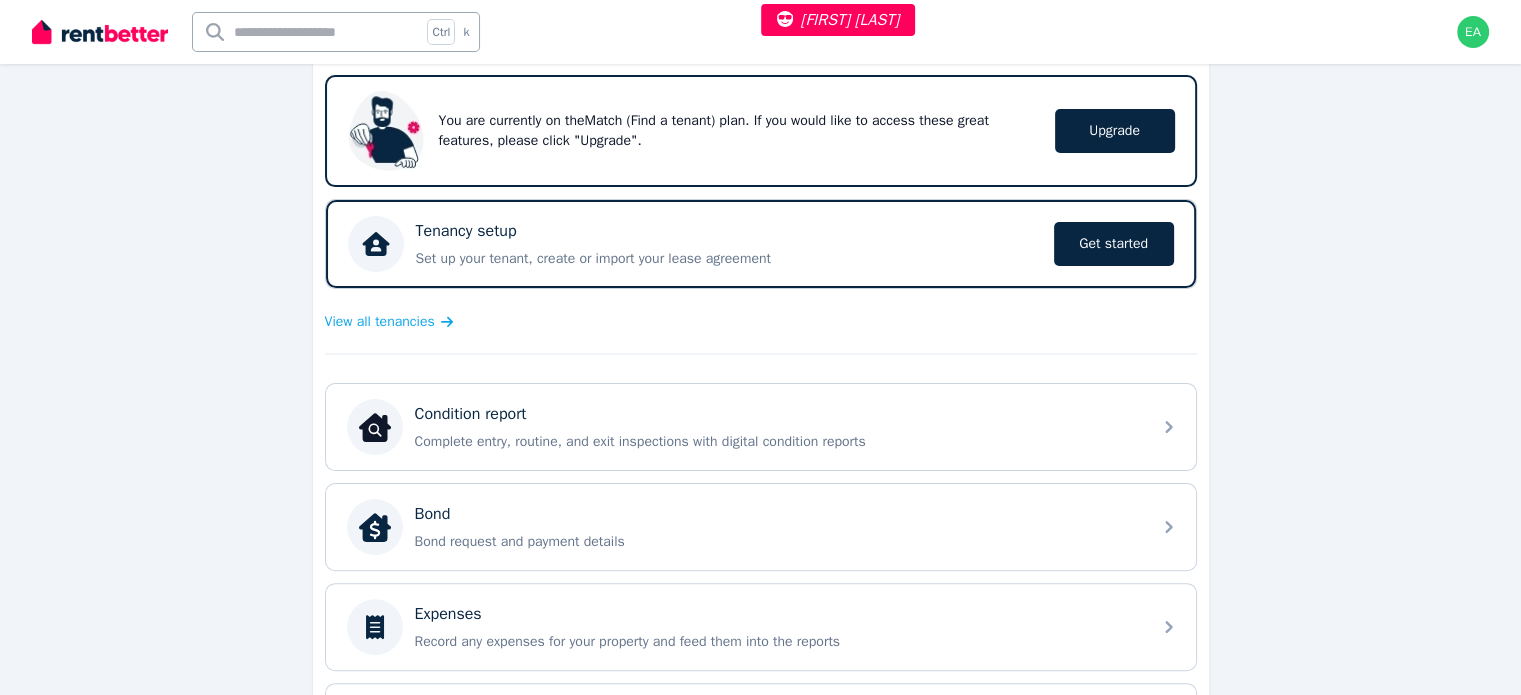 scroll, scrollTop: 500, scrollLeft: 0, axis: vertical 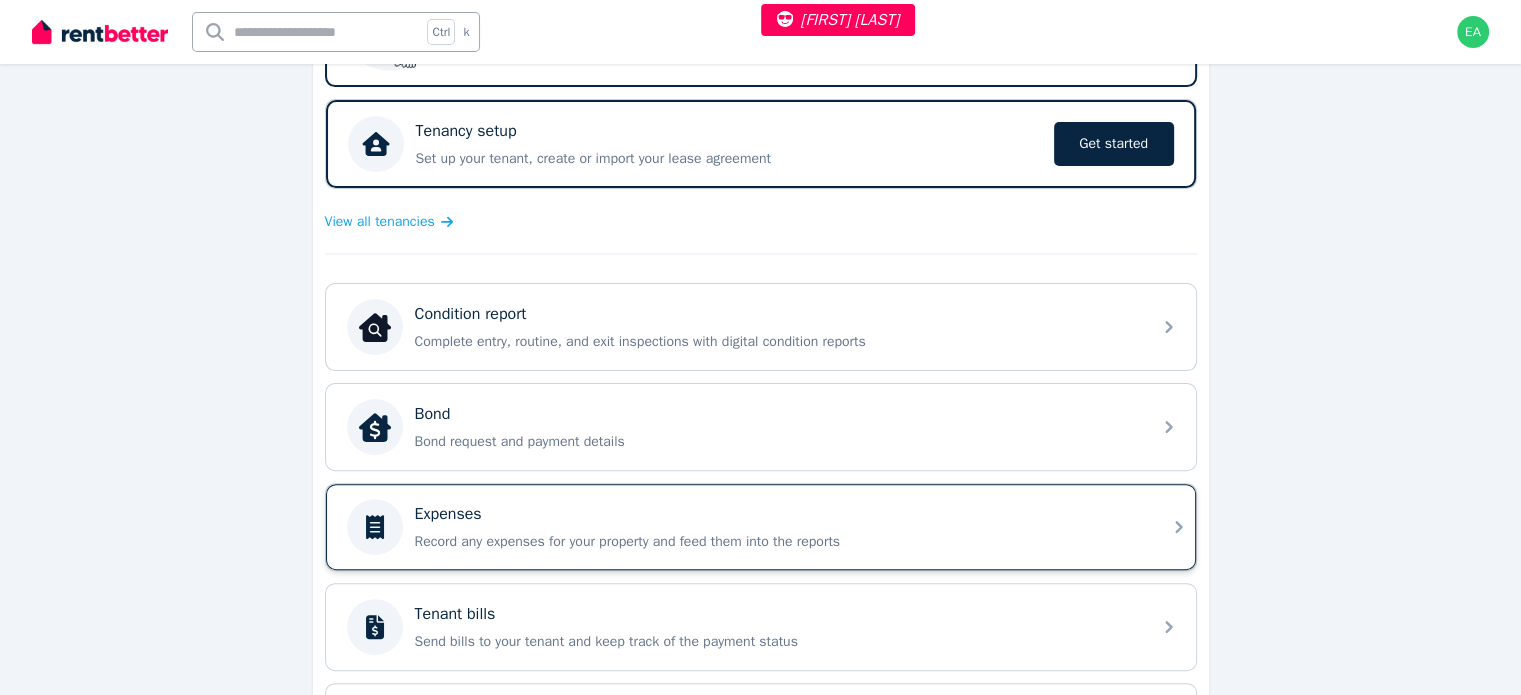 click on "Expenses Record any expenses for your property and feed them into the reports" at bounding box center (777, 527) 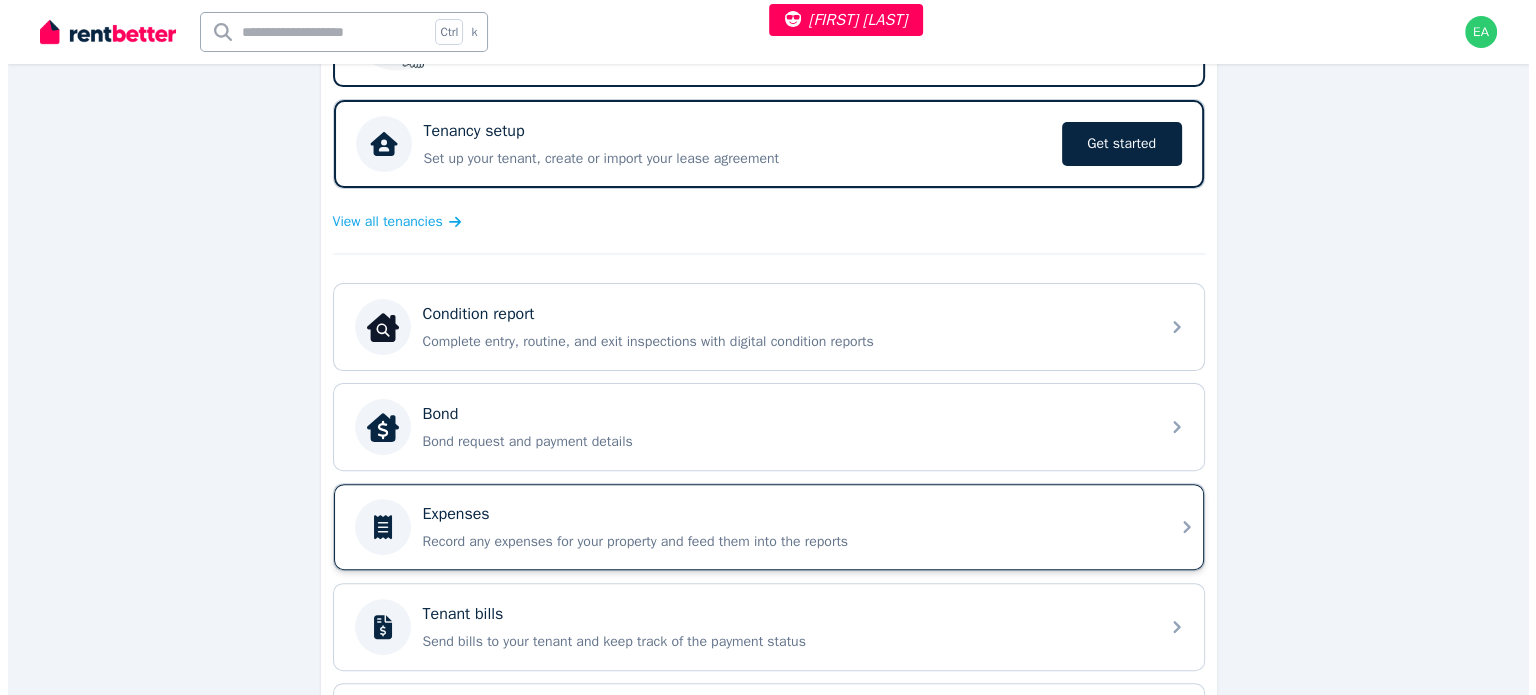 scroll, scrollTop: 0, scrollLeft: 0, axis: both 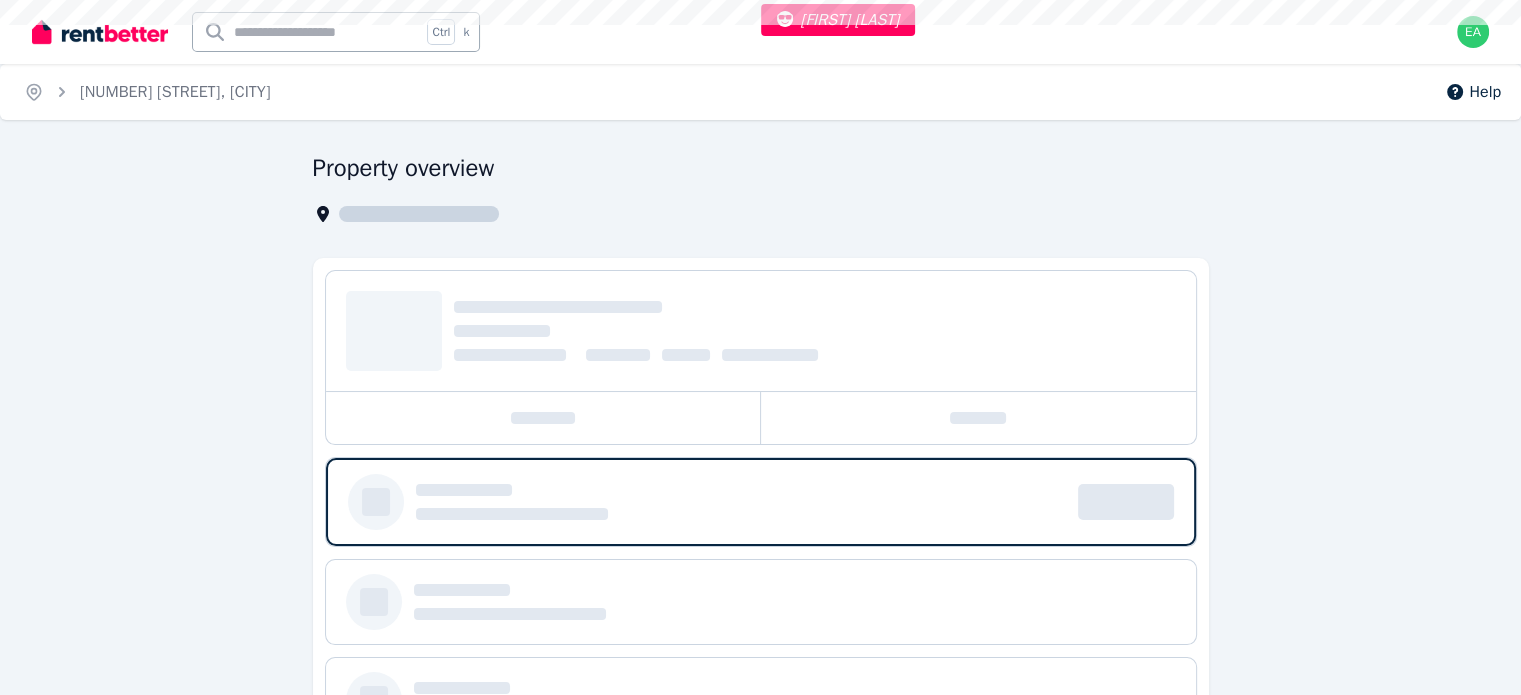 select on "***" 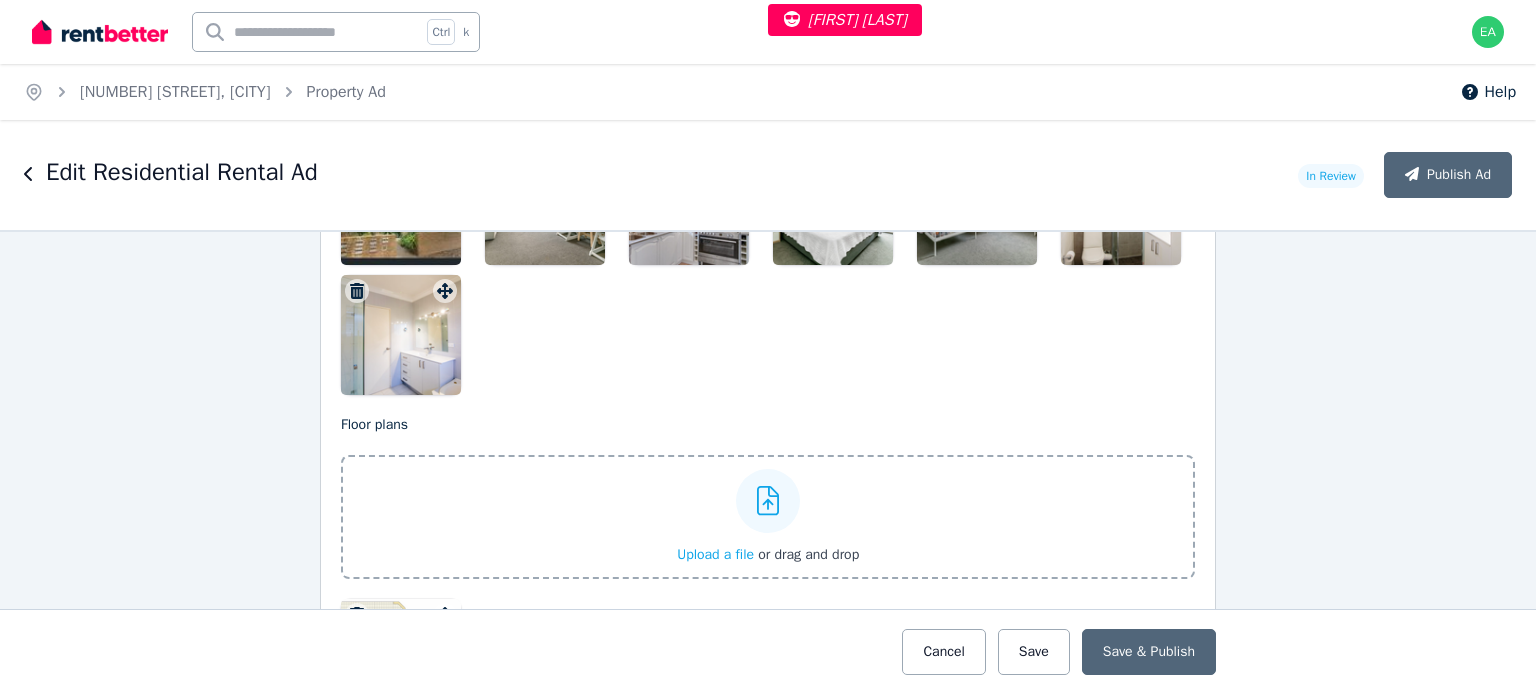 scroll, scrollTop: 2500, scrollLeft: 0, axis: vertical 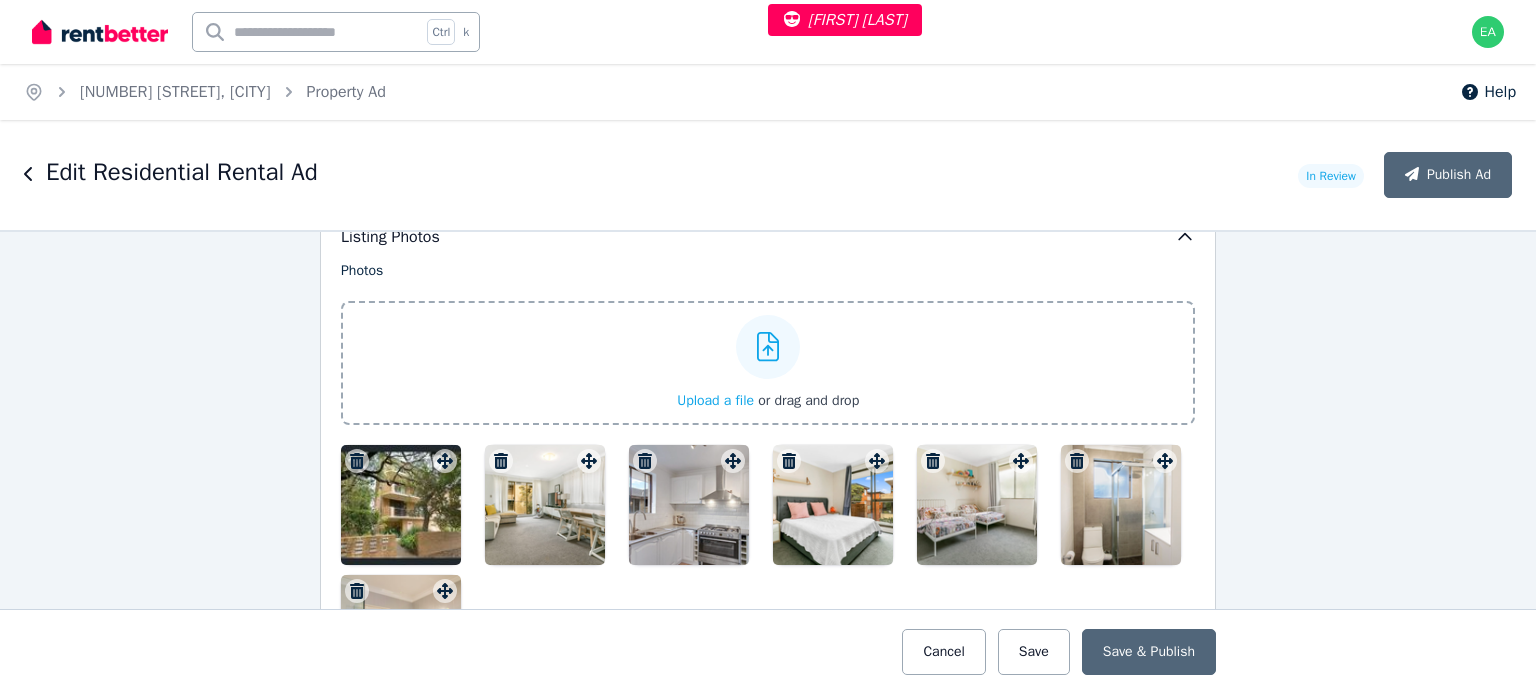 click at bounding box center [401, 505] 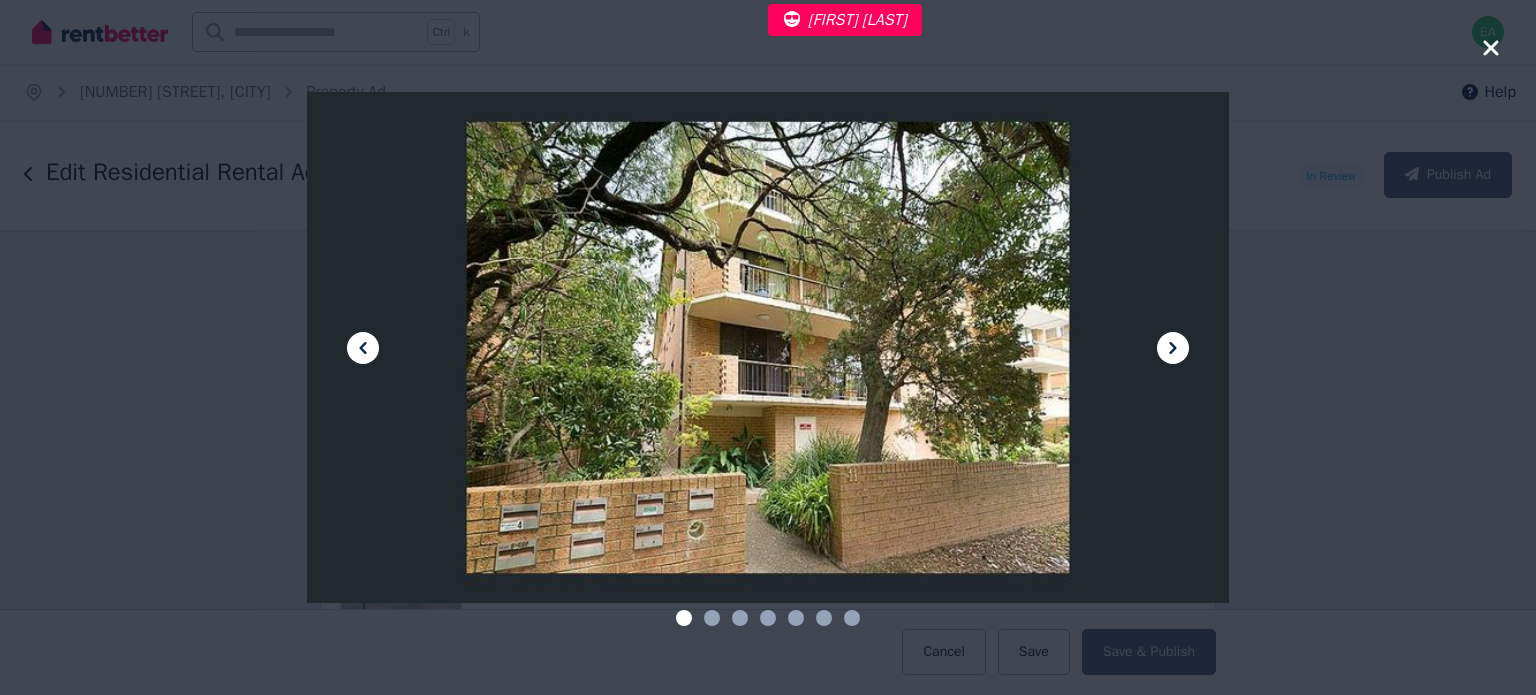 click 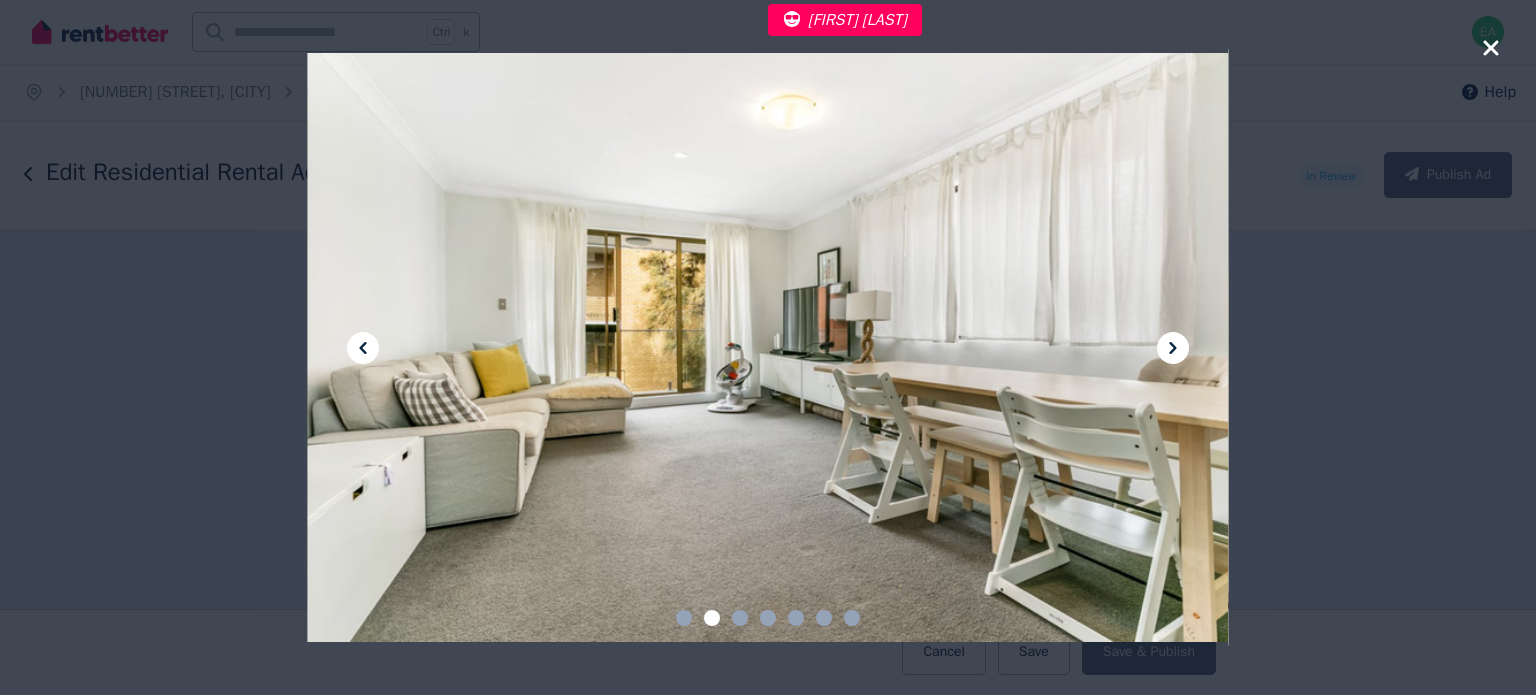 click 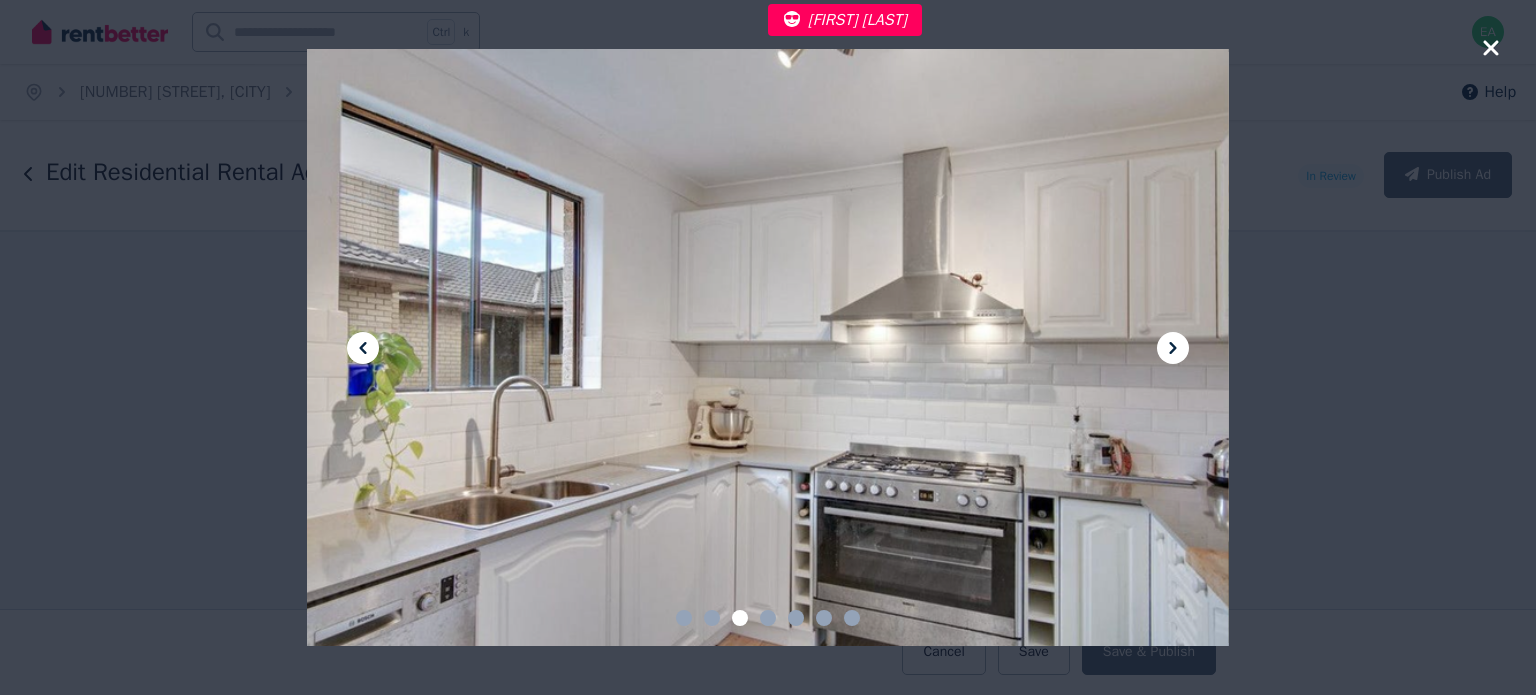 click 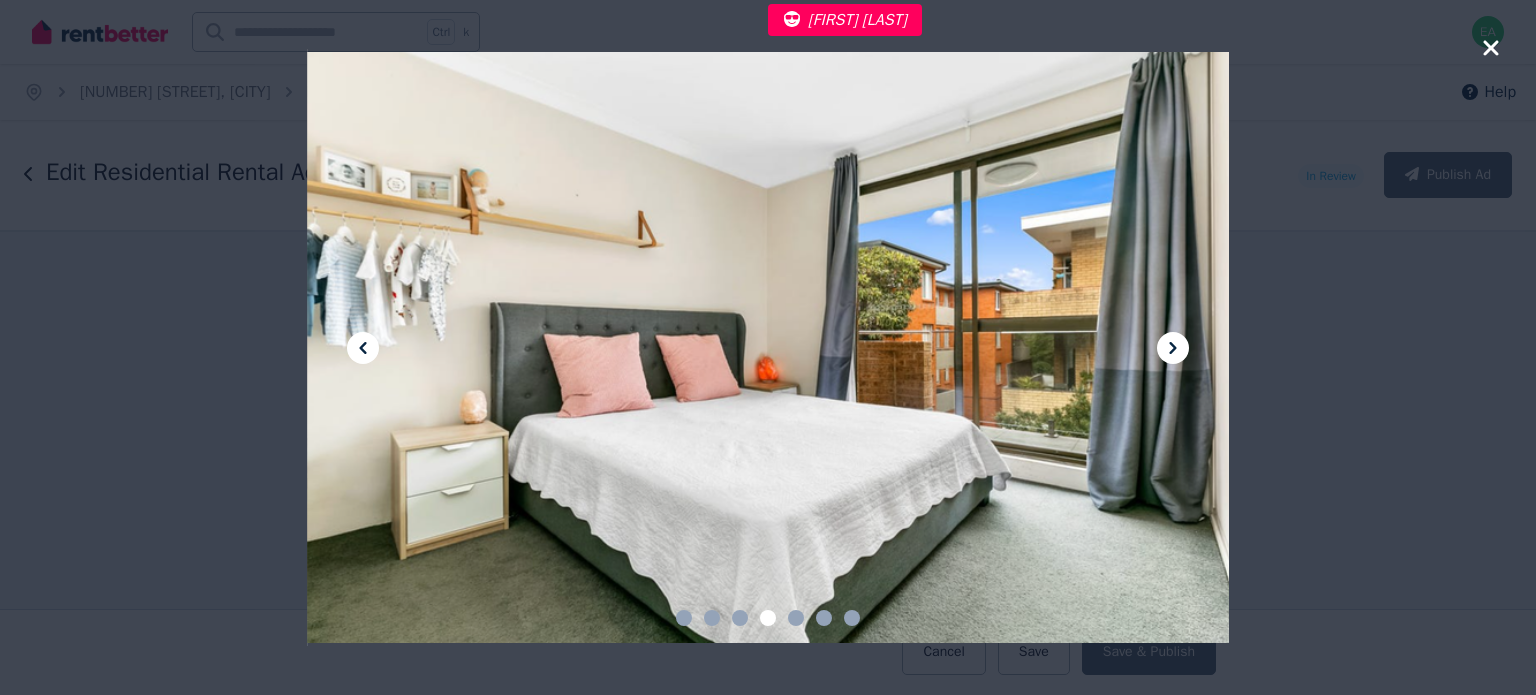 click 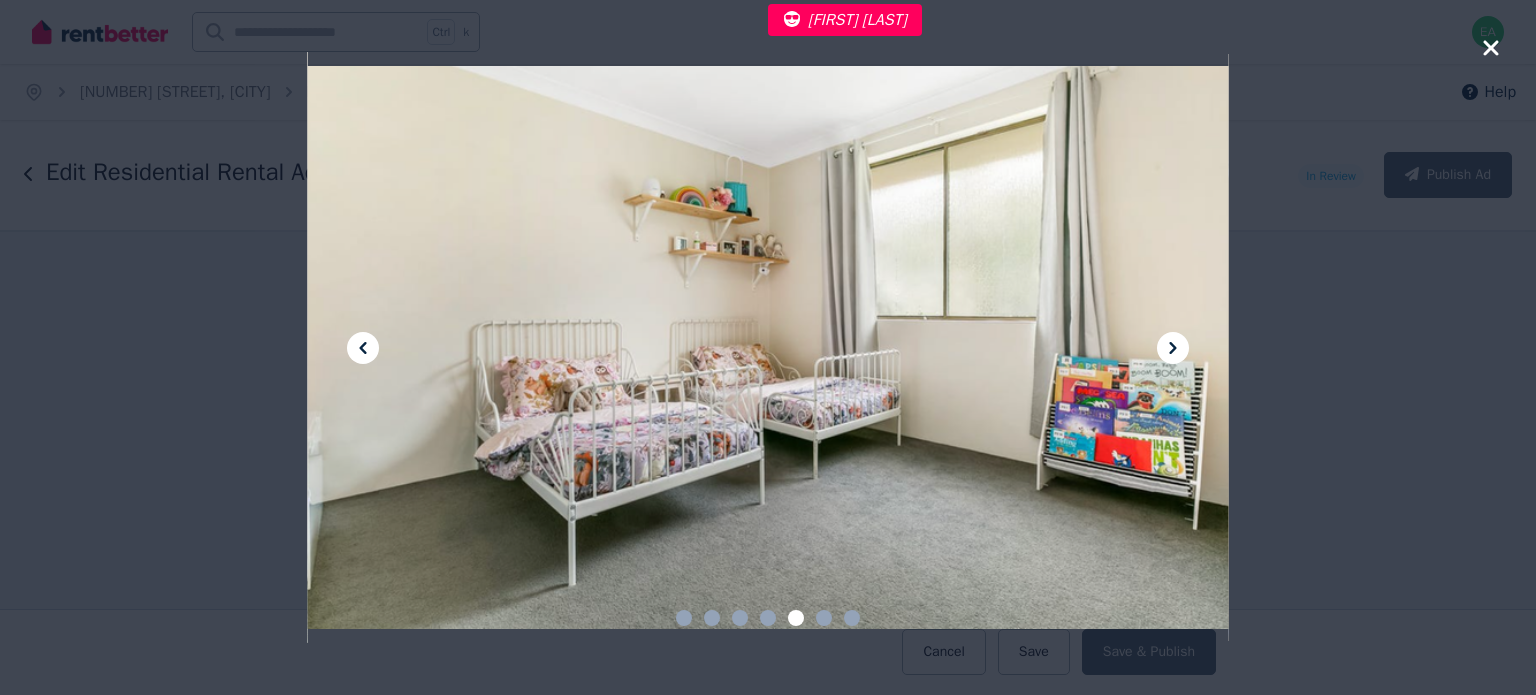 click 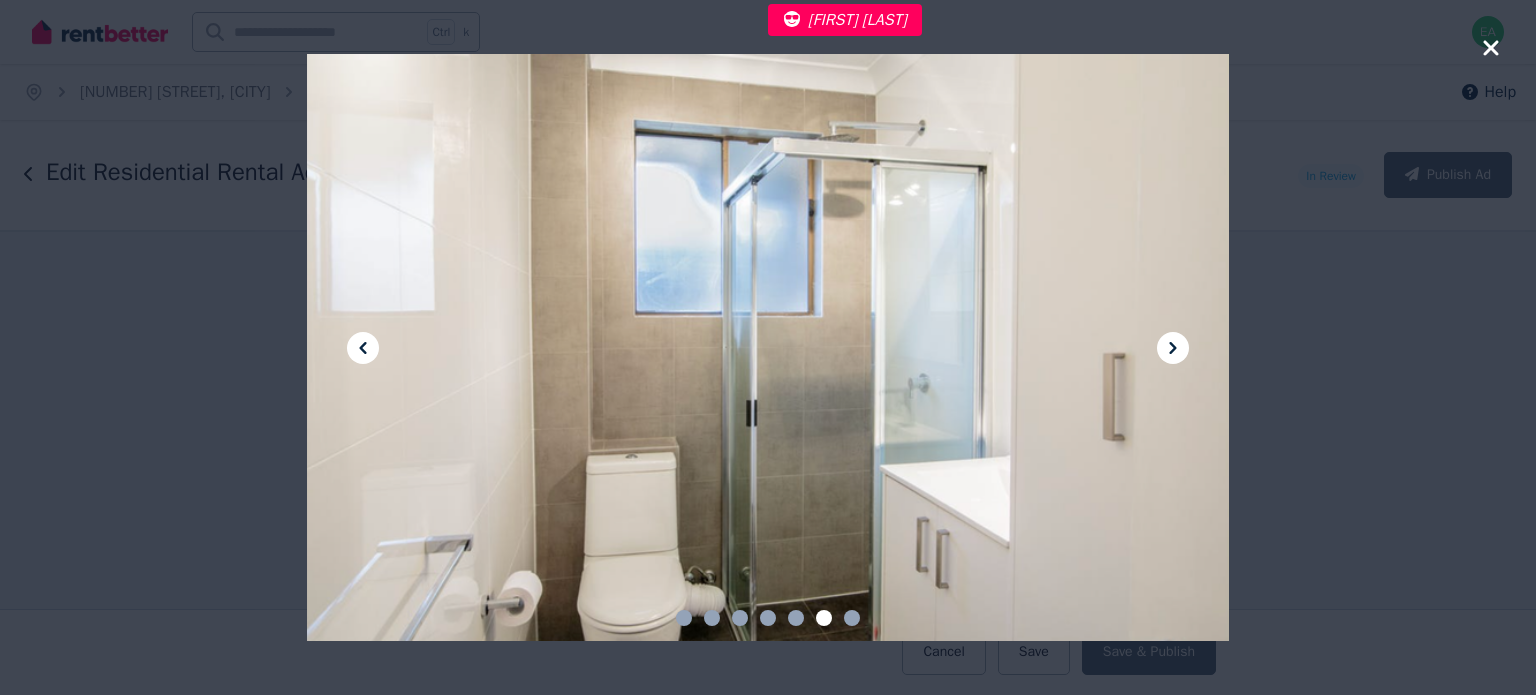 click 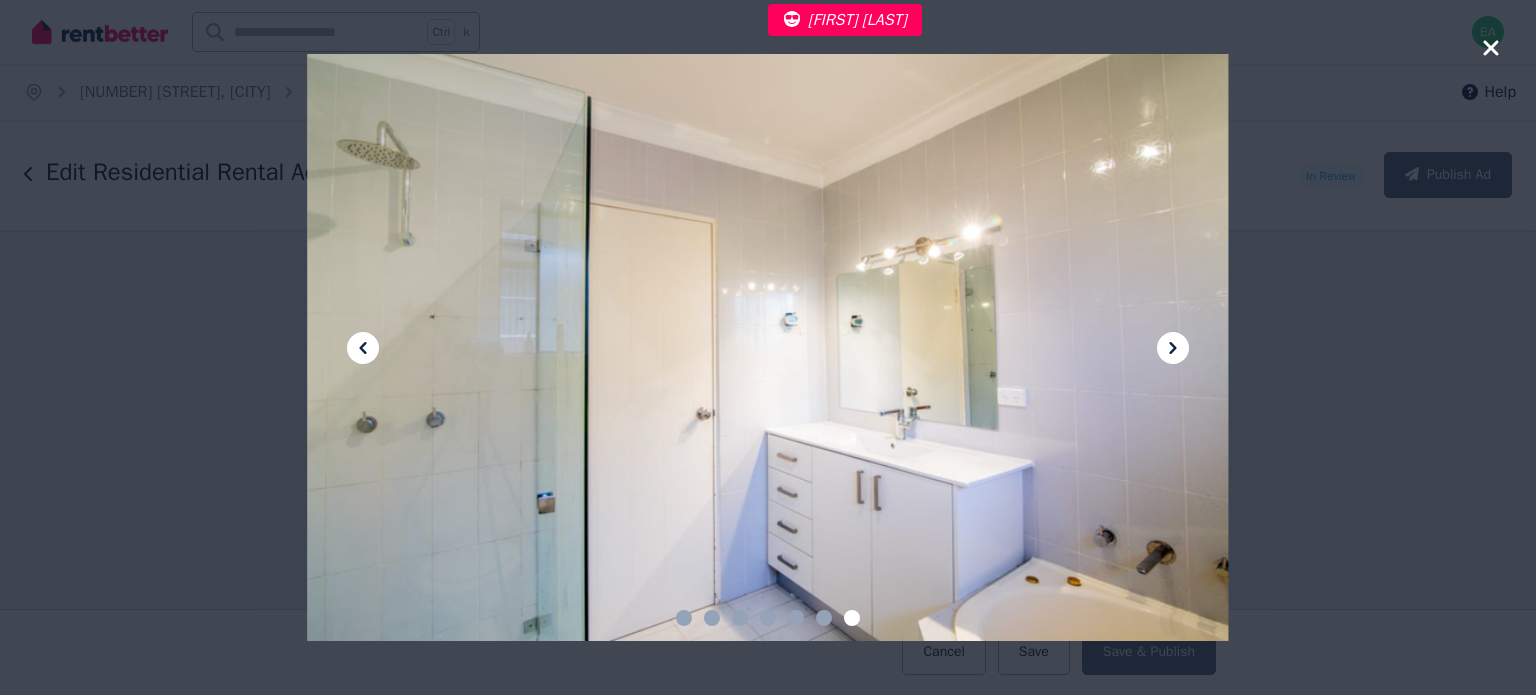 click 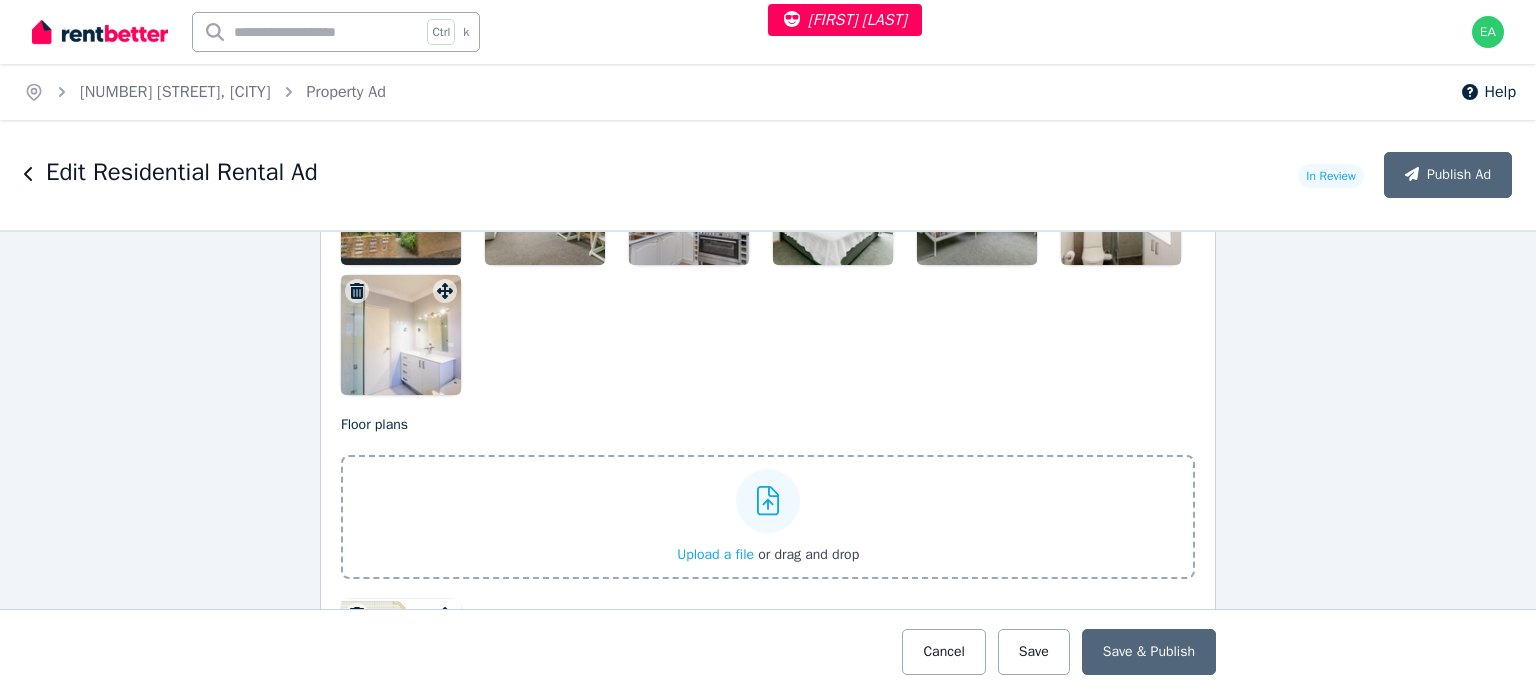 scroll, scrollTop: 3000, scrollLeft: 0, axis: vertical 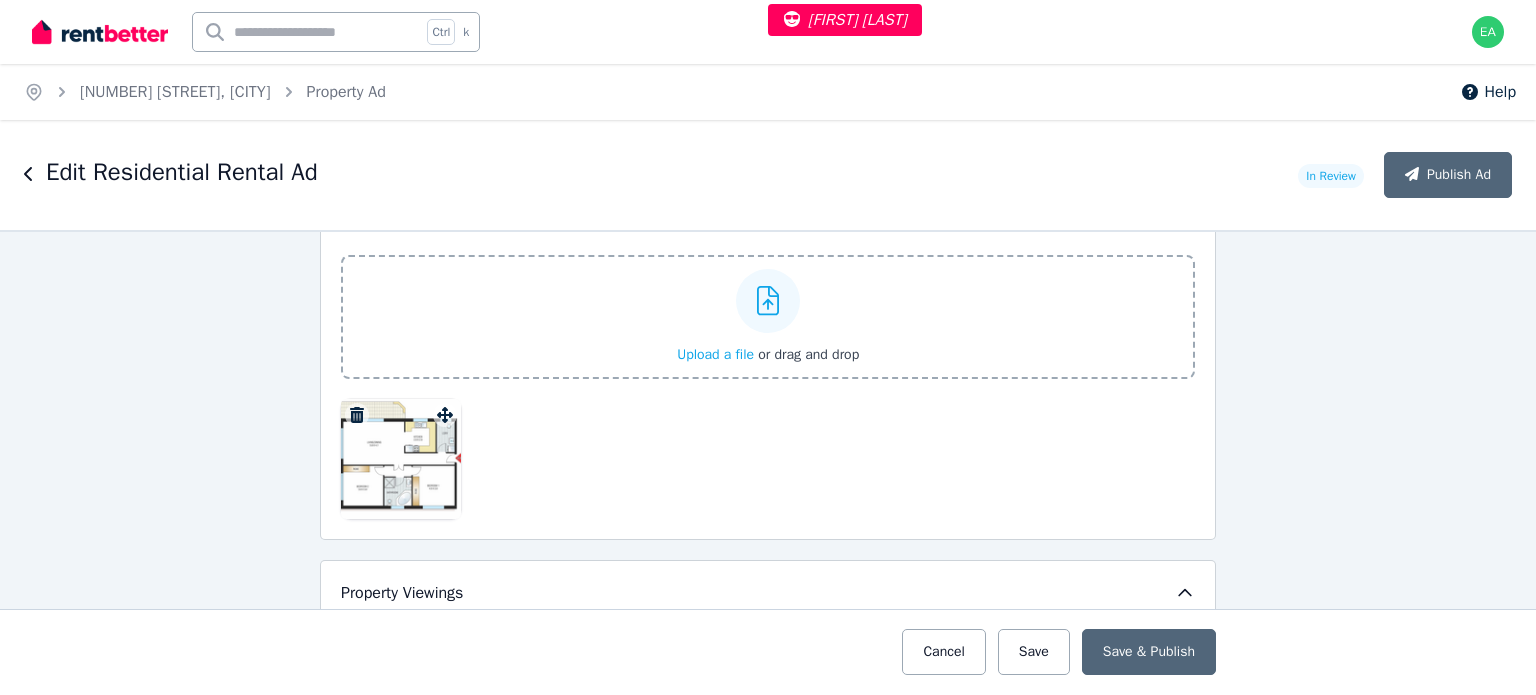 click at bounding box center [401, 459] 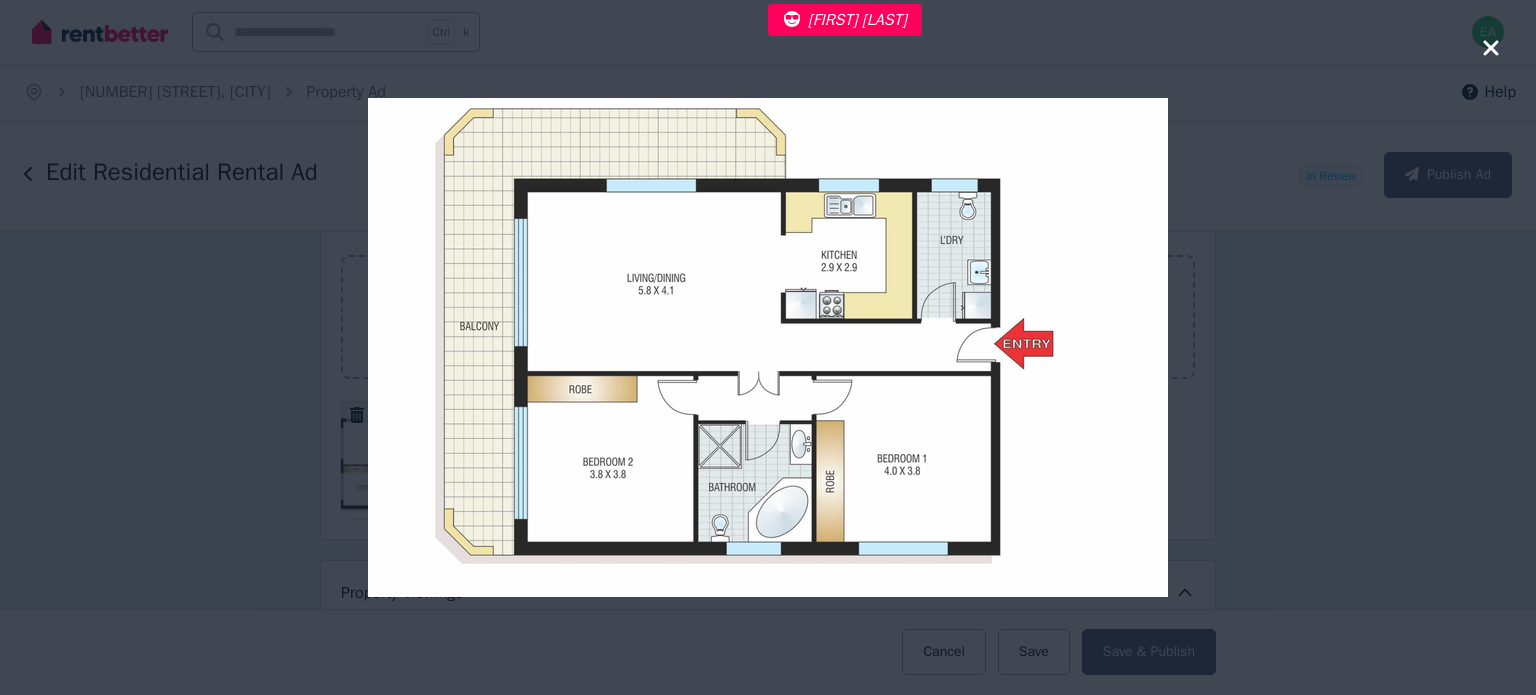 click 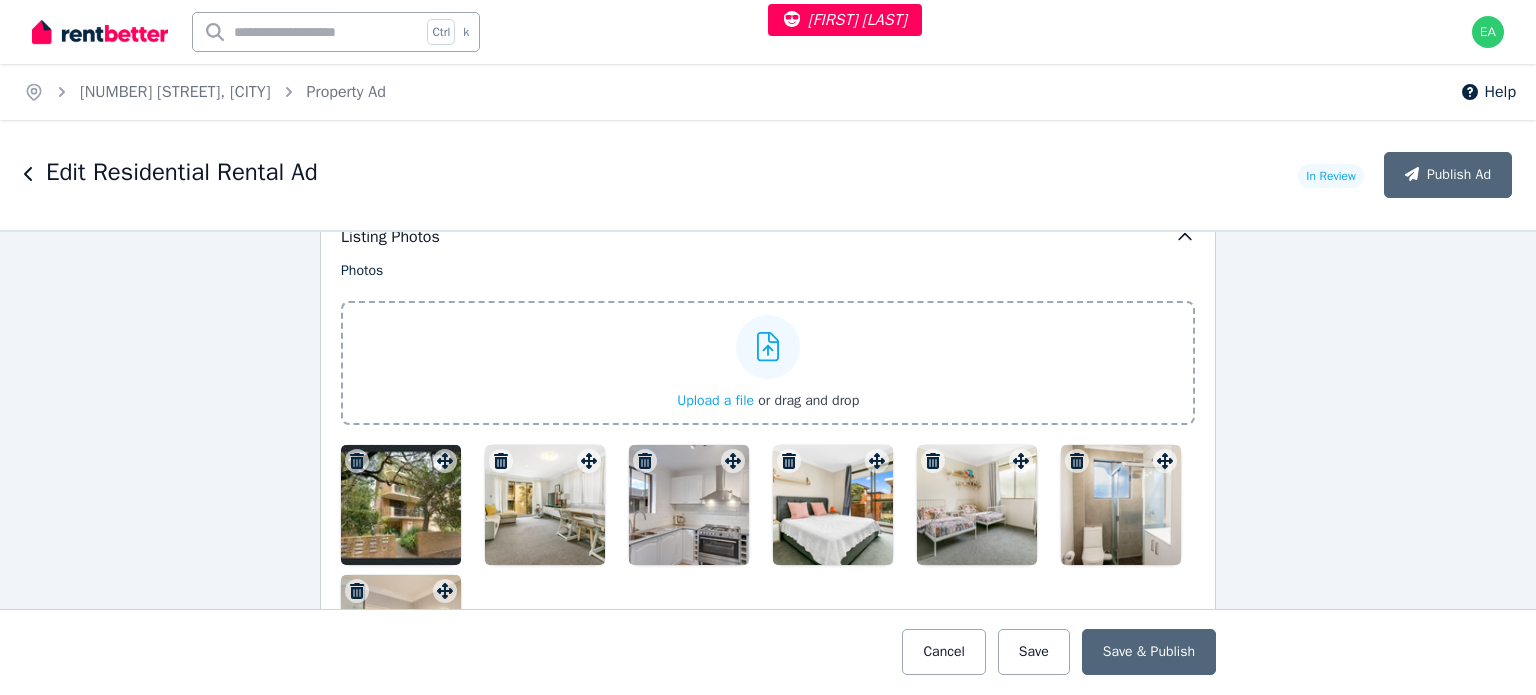 scroll, scrollTop: 2200, scrollLeft: 0, axis: vertical 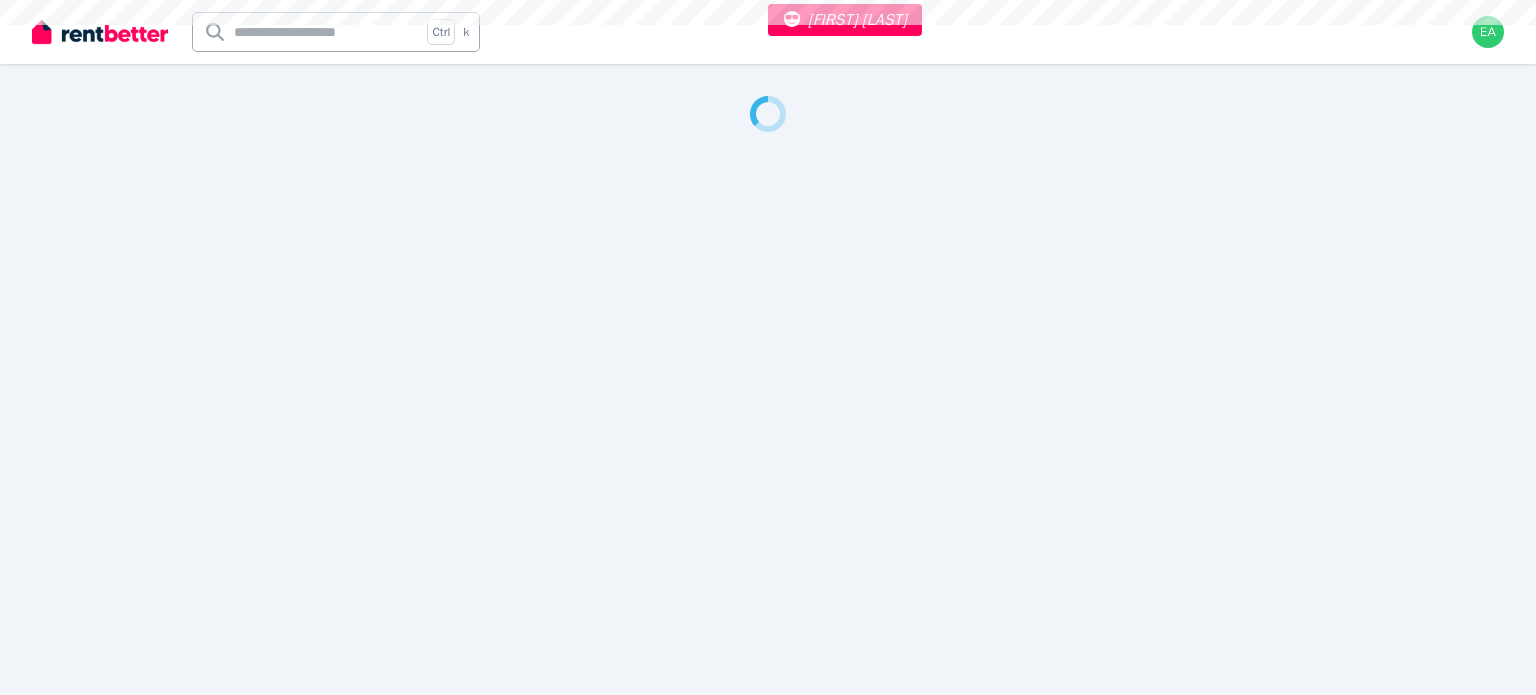 select on "***" 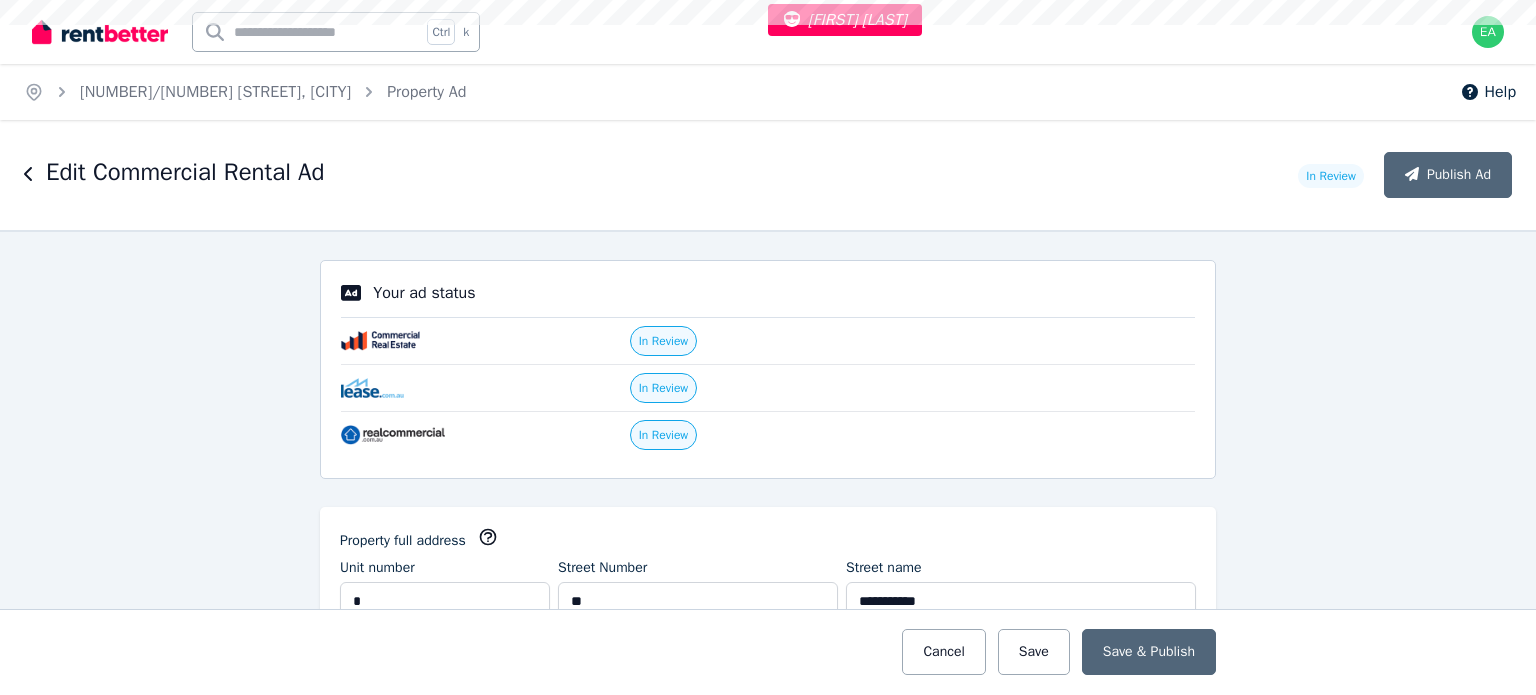 scroll, scrollTop: 0, scrollLeft: 0, axis: both 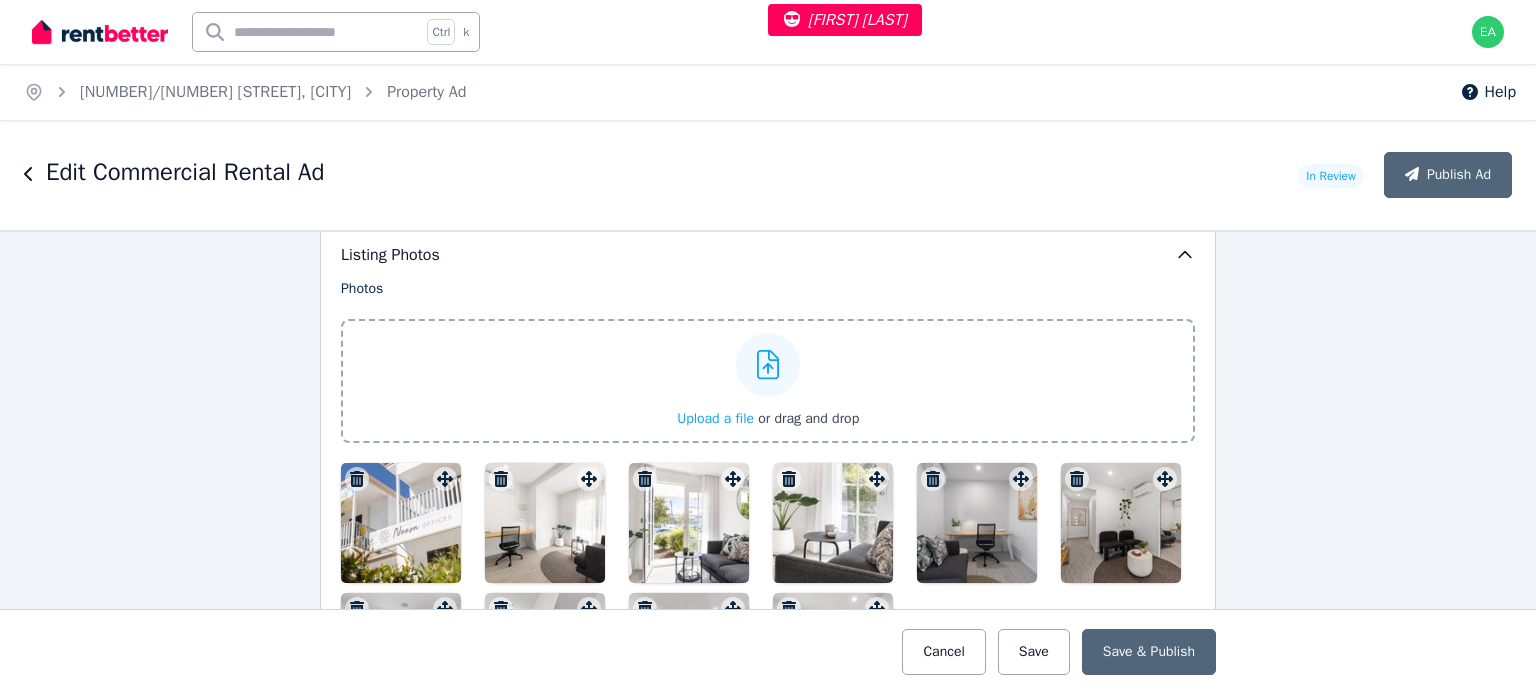 click at bounding box center [401, 523] 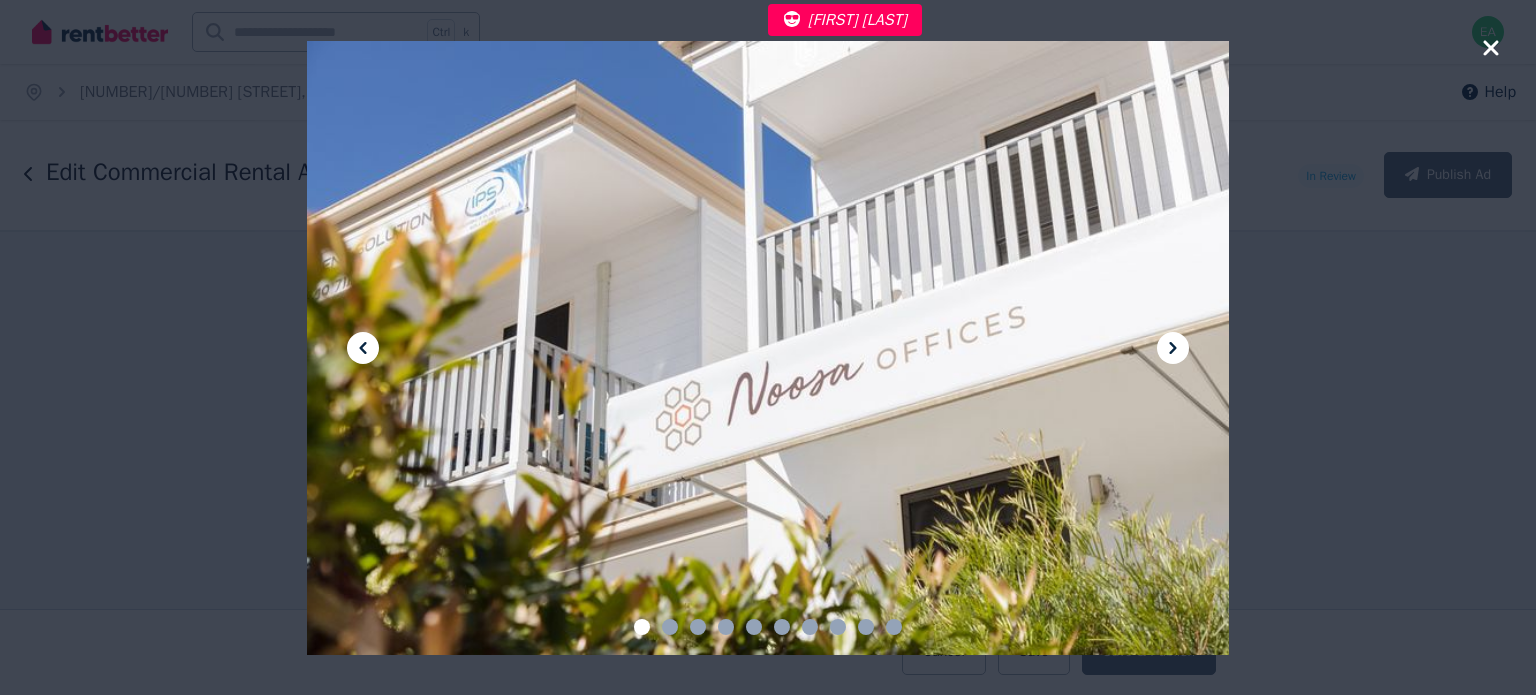 click 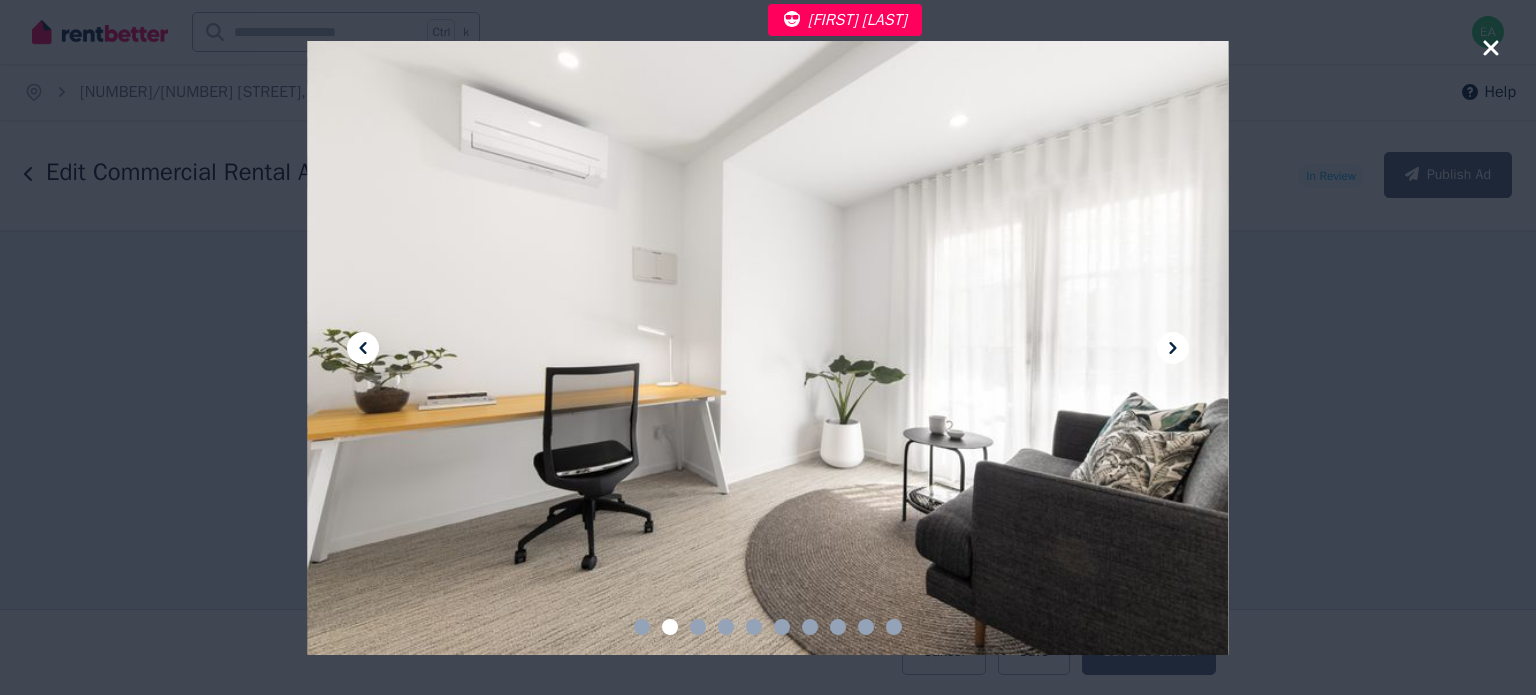 click 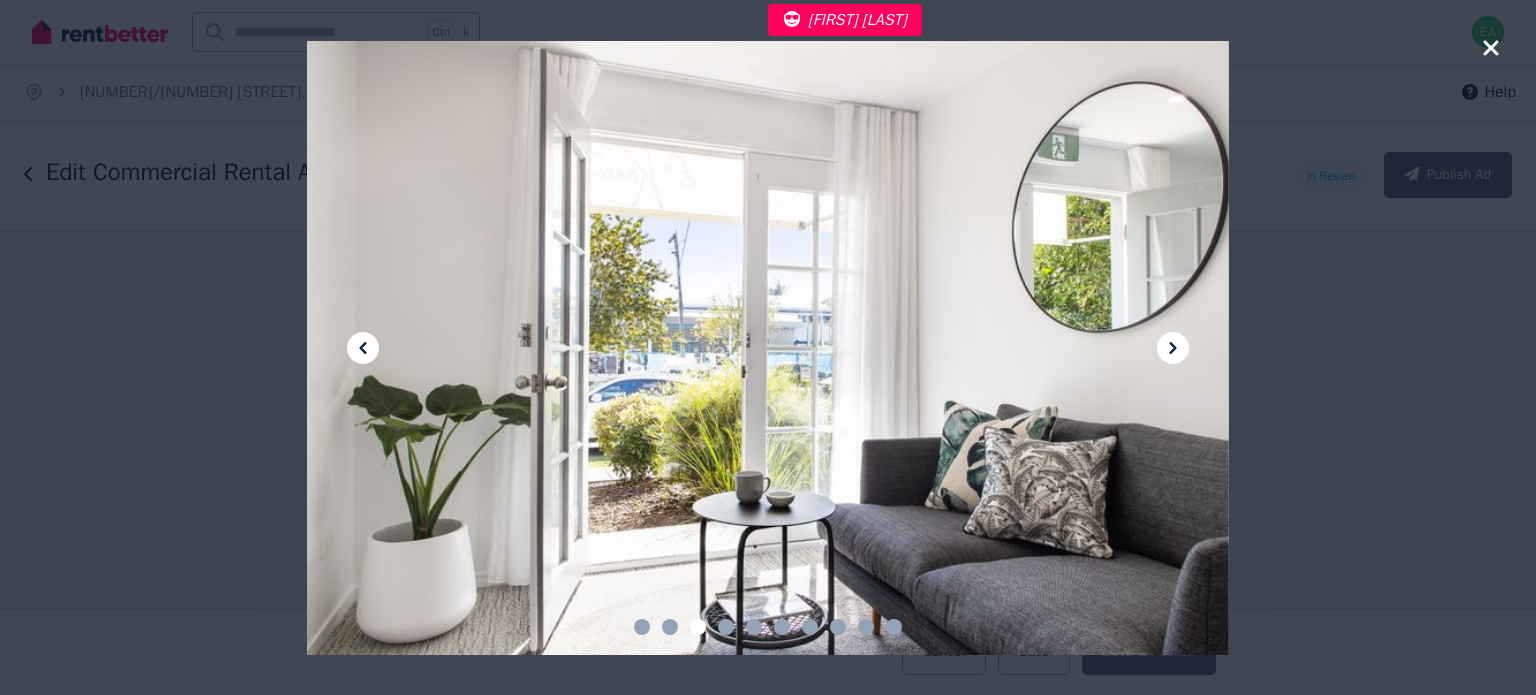 click 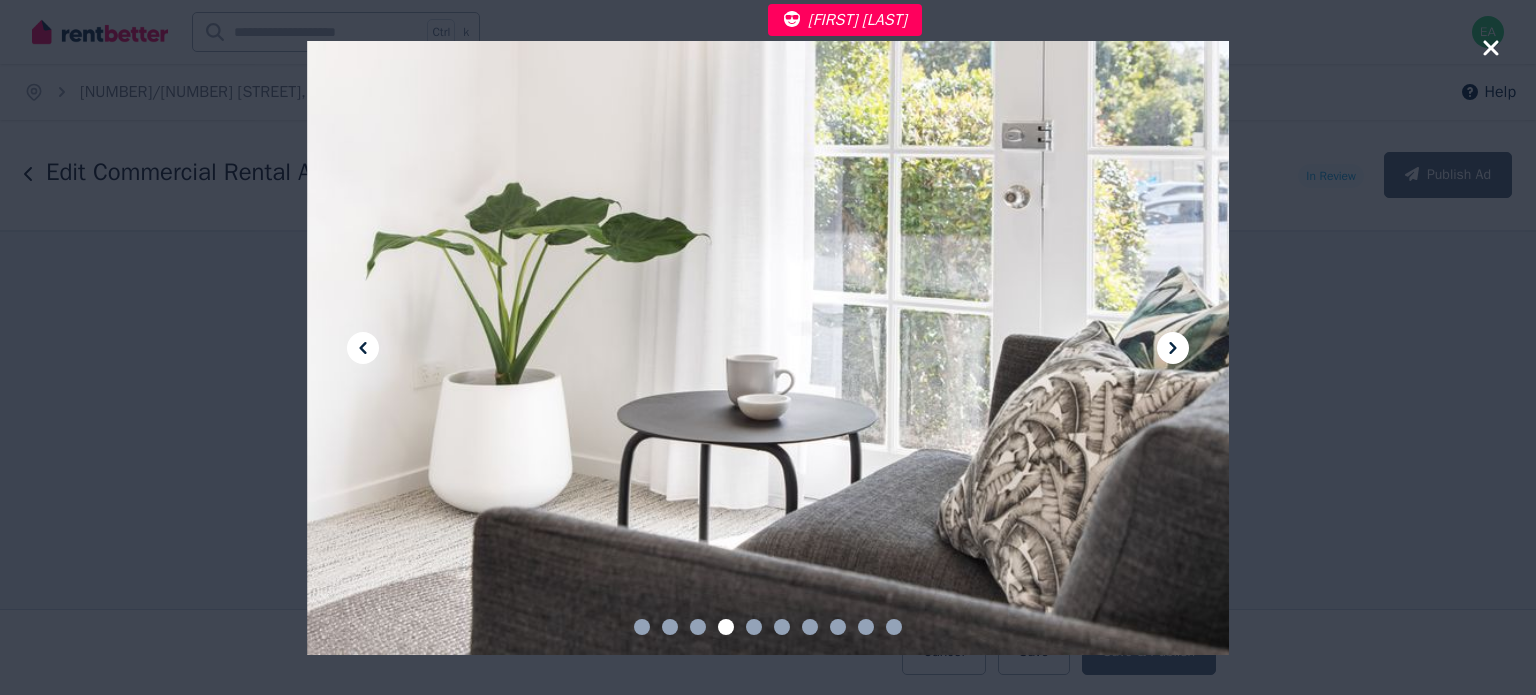 click 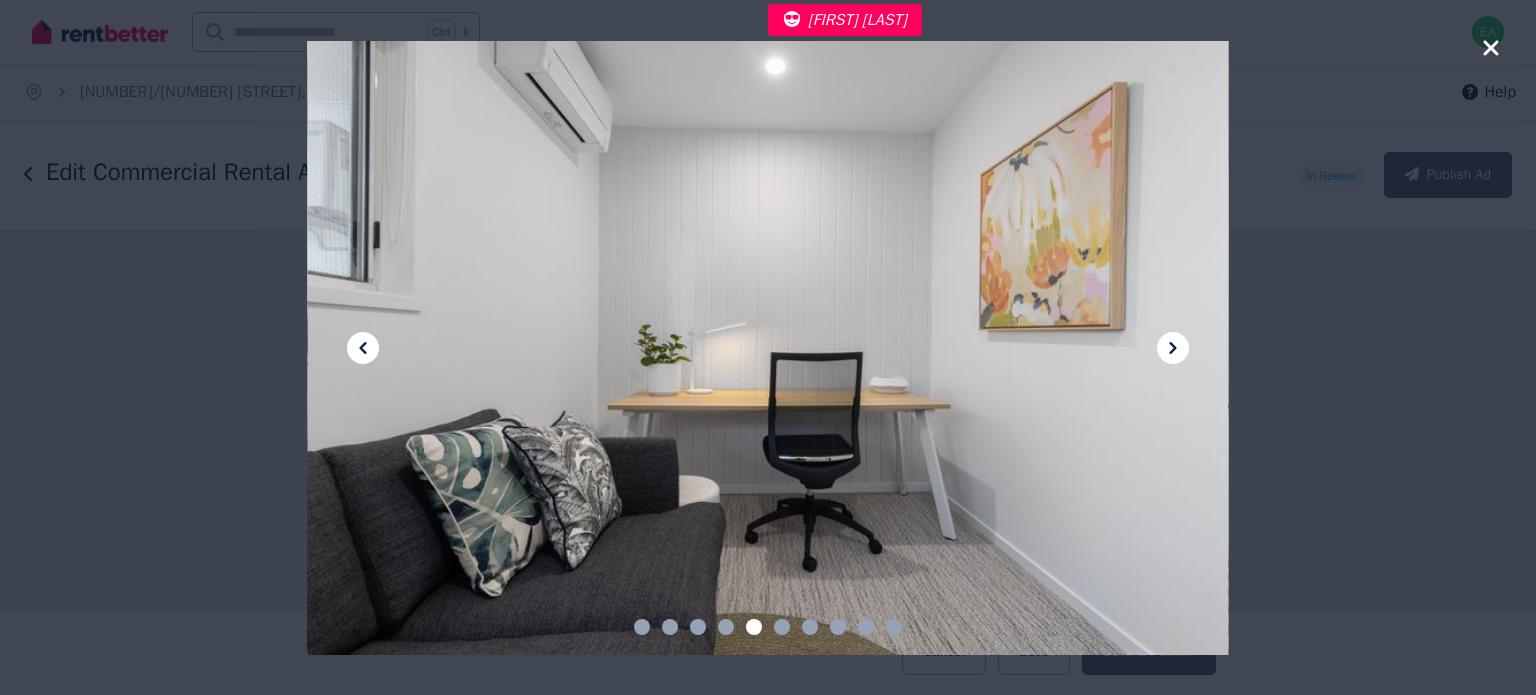click 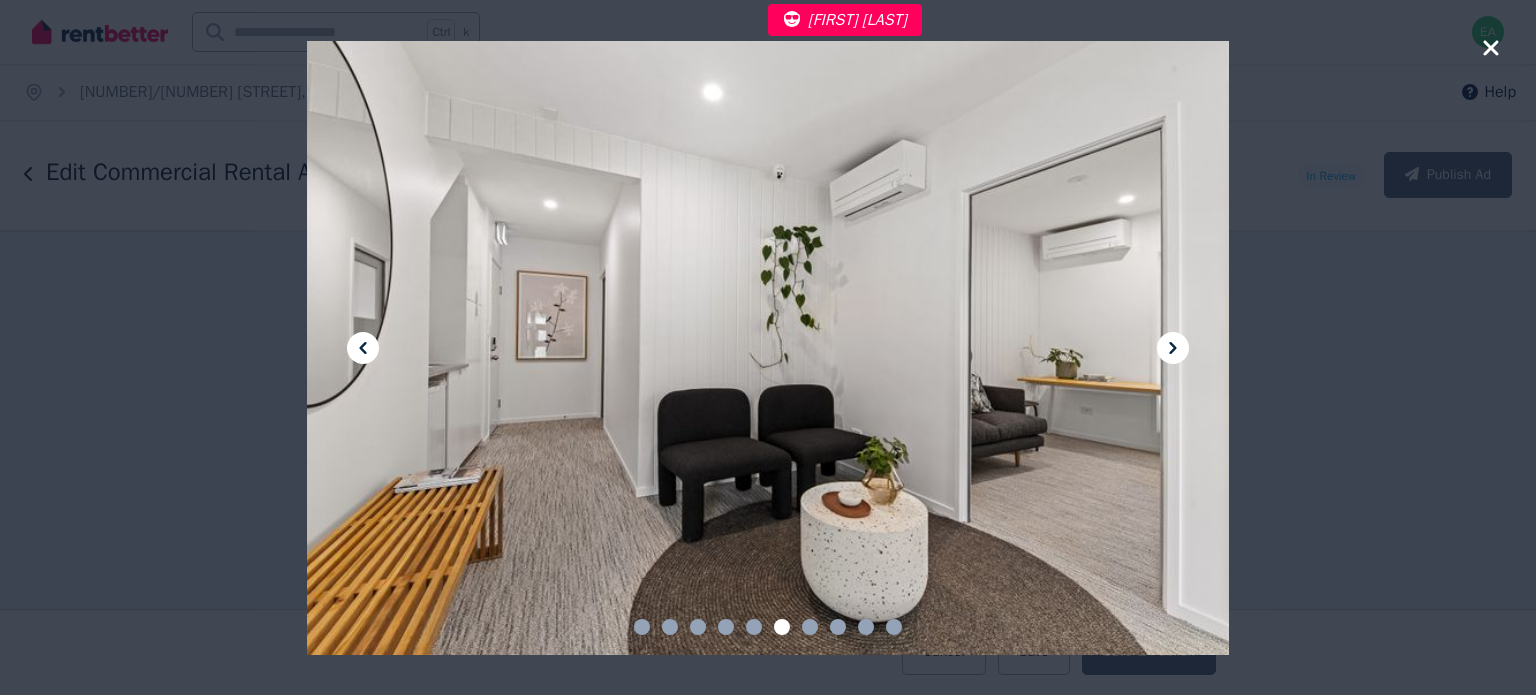 click 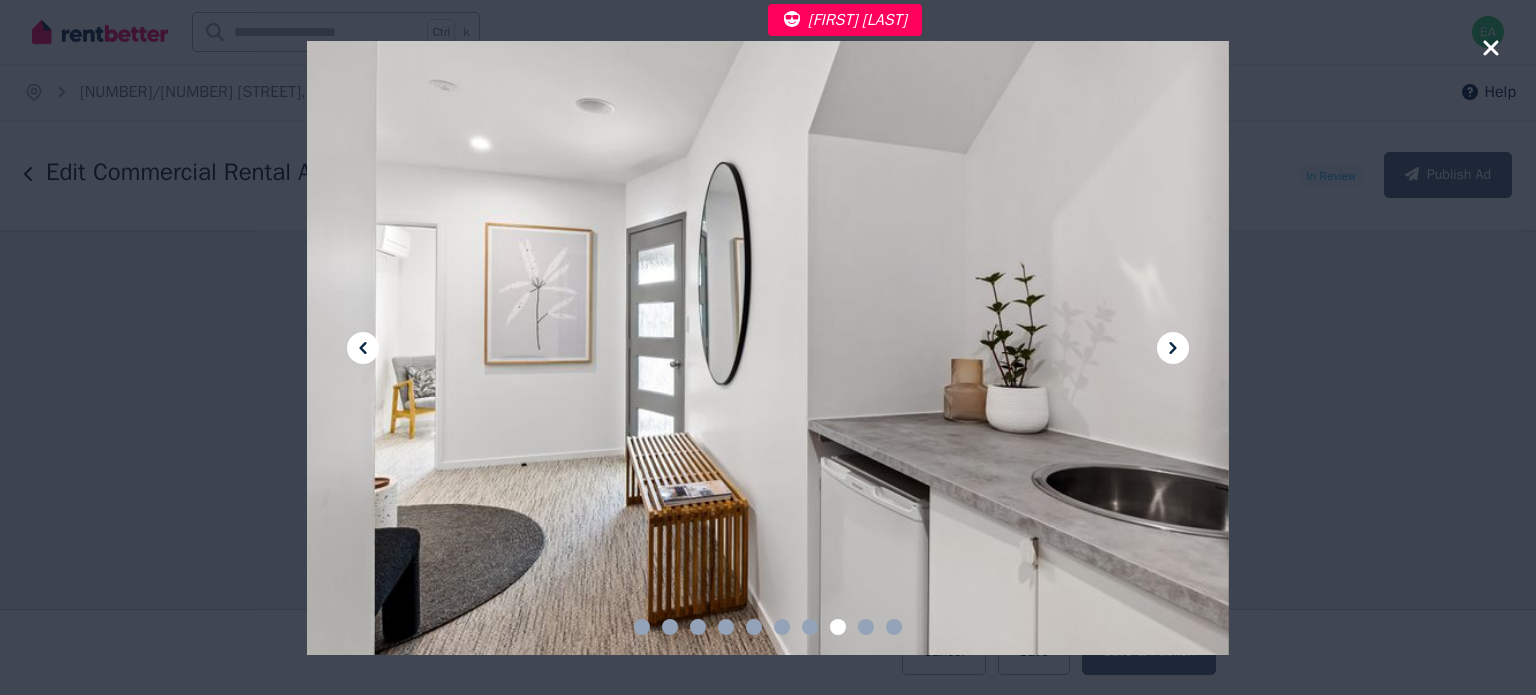 click 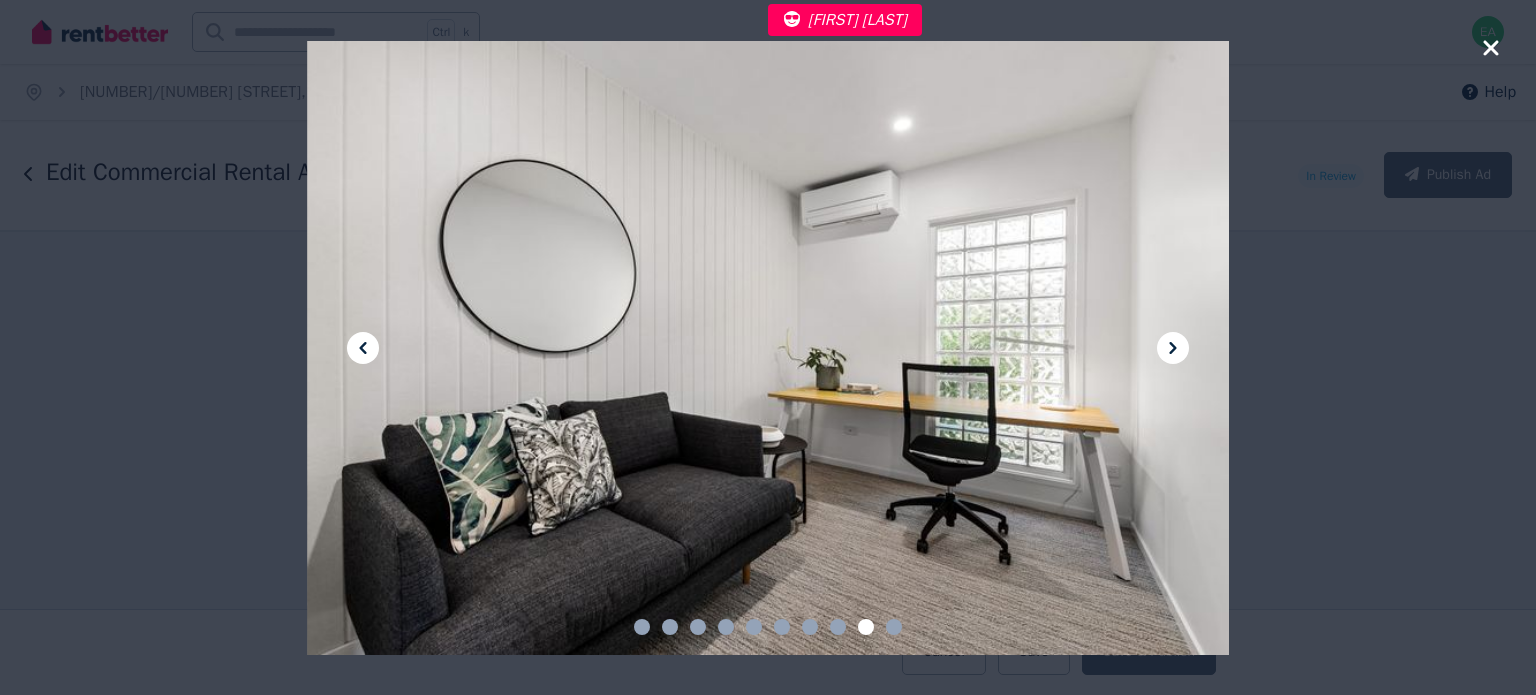 click 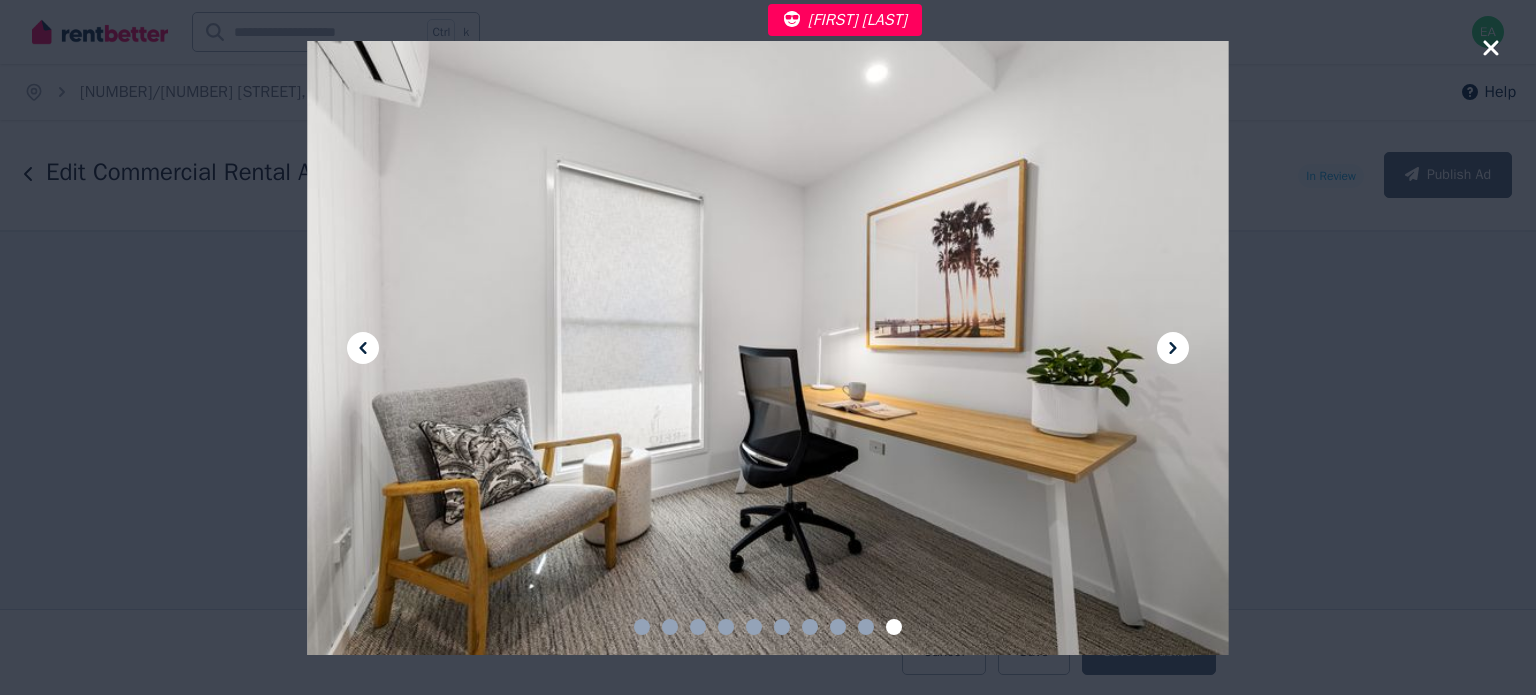 click 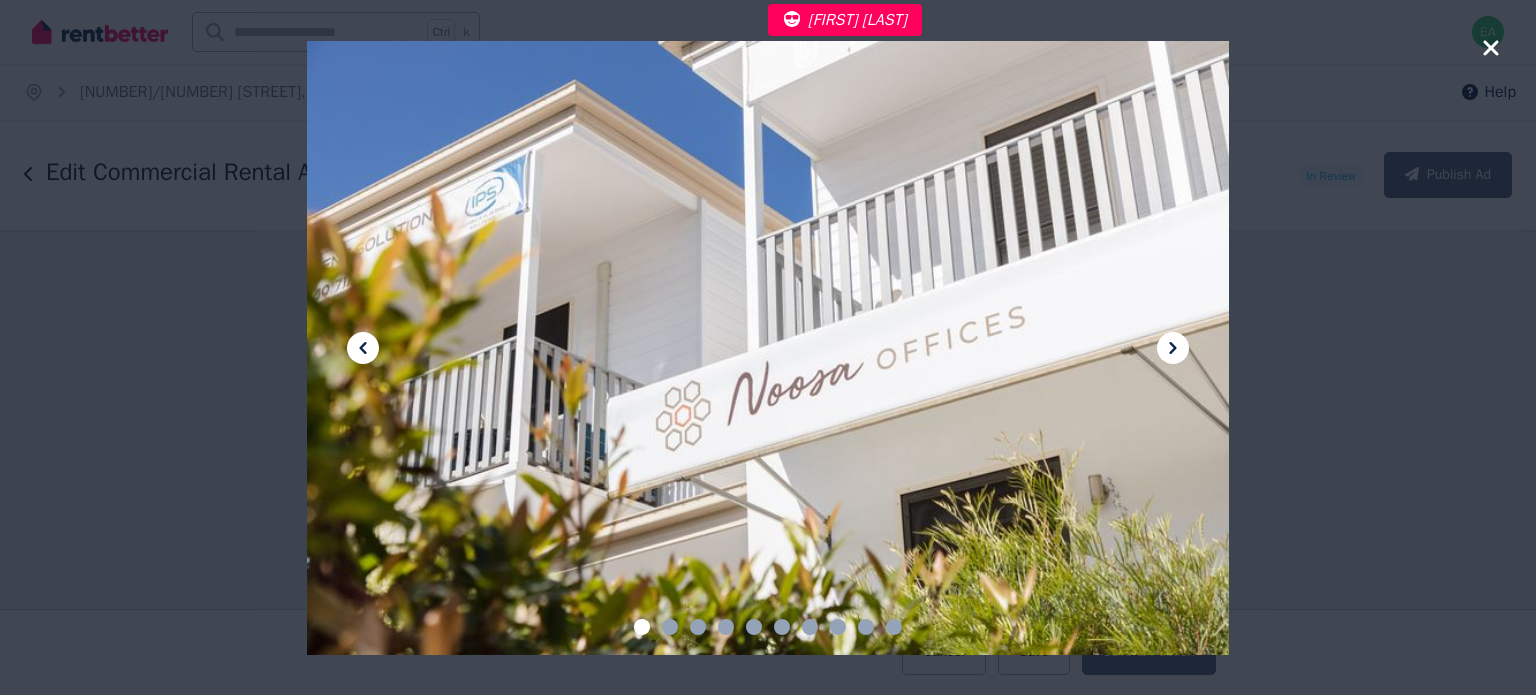 click 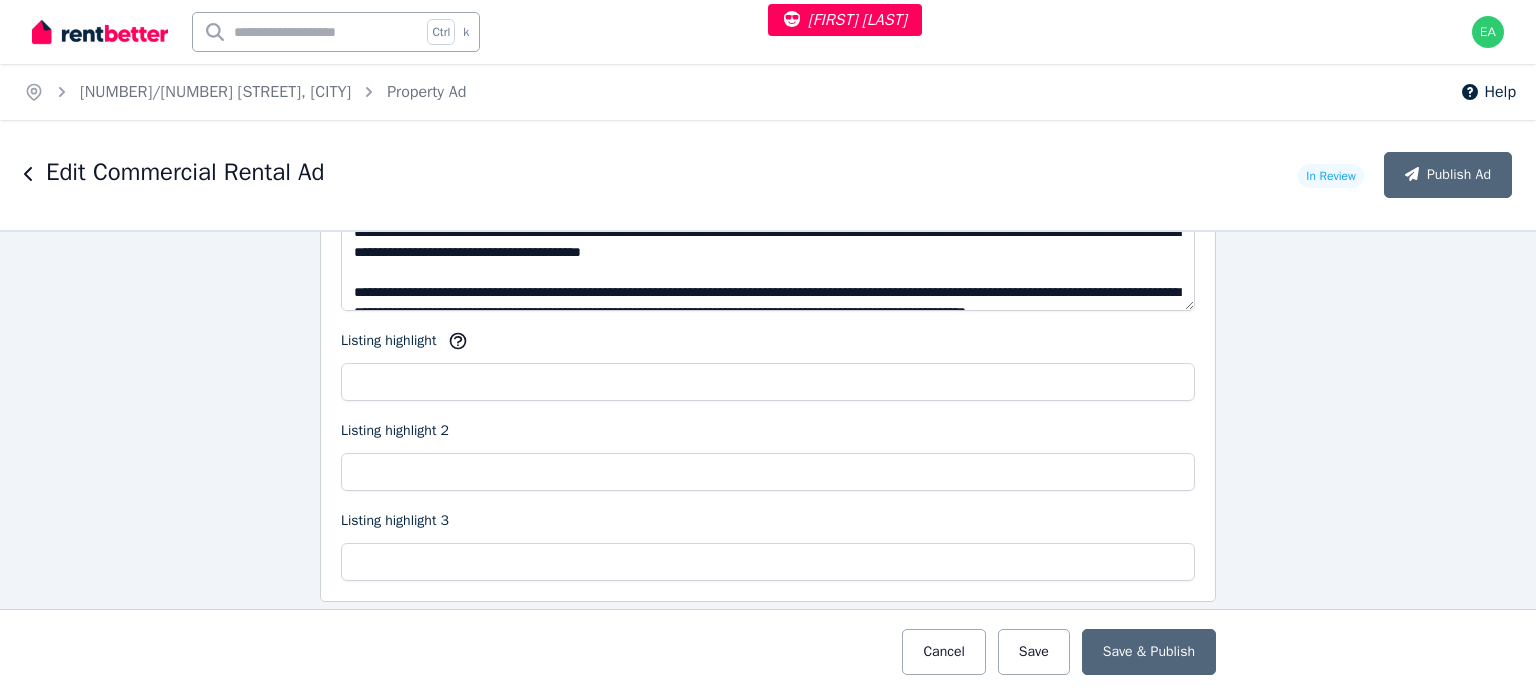scroll, scrollTop: 2100, scrollLeft: 0, axis: vertical 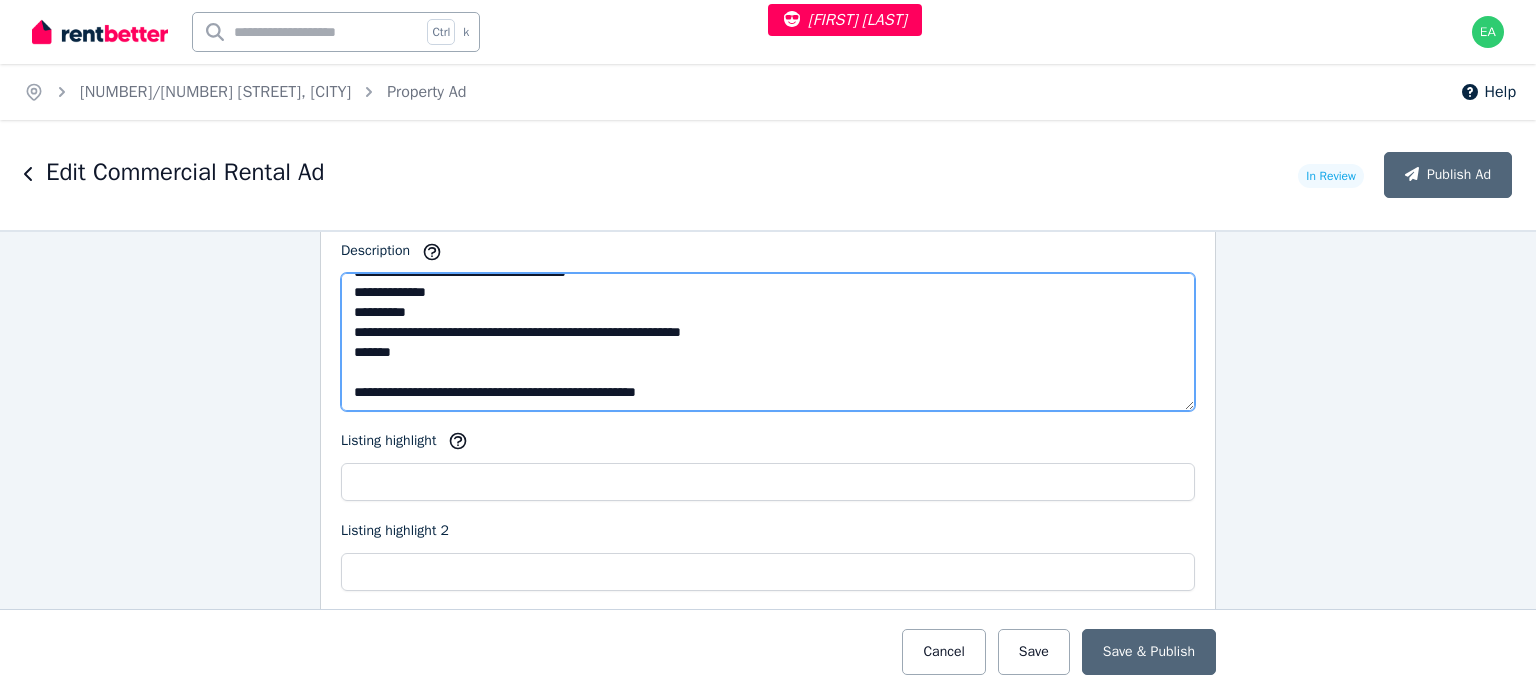 drag, startPoint x: 736, startPoint y: 383, endPoint x: 342, endPoint y: 383, distance: 394 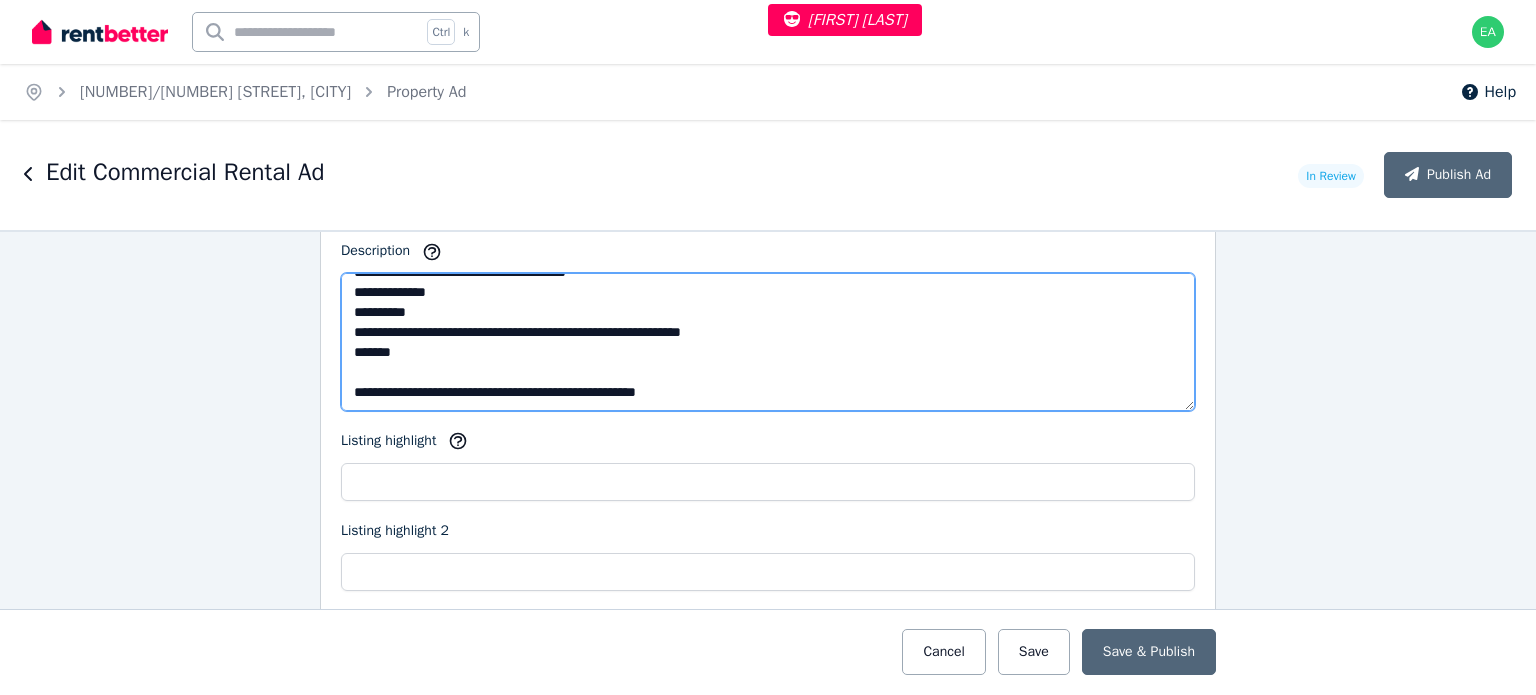 click on "**********" at bounding box center (768, 342) 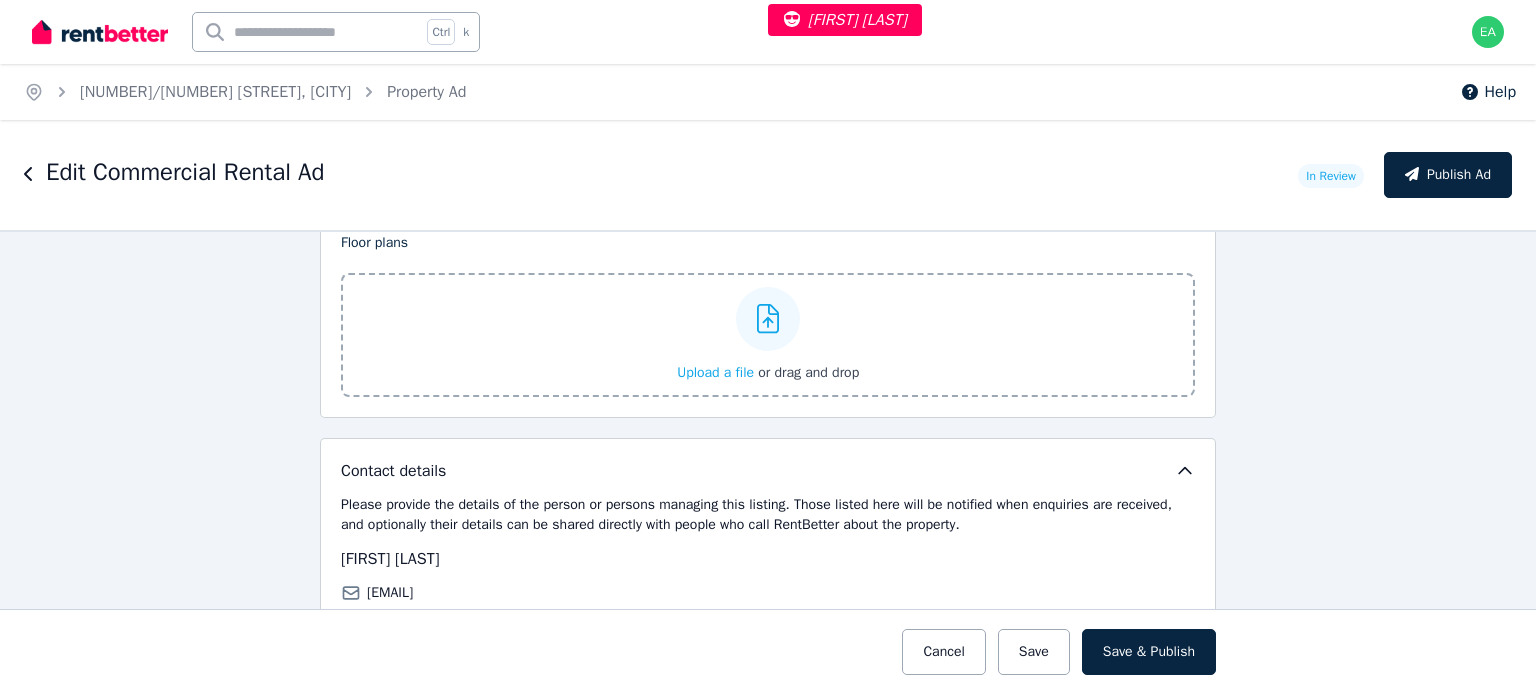 scroll, scrollTop: 2800, scrollLeft: 0, axis: vertical 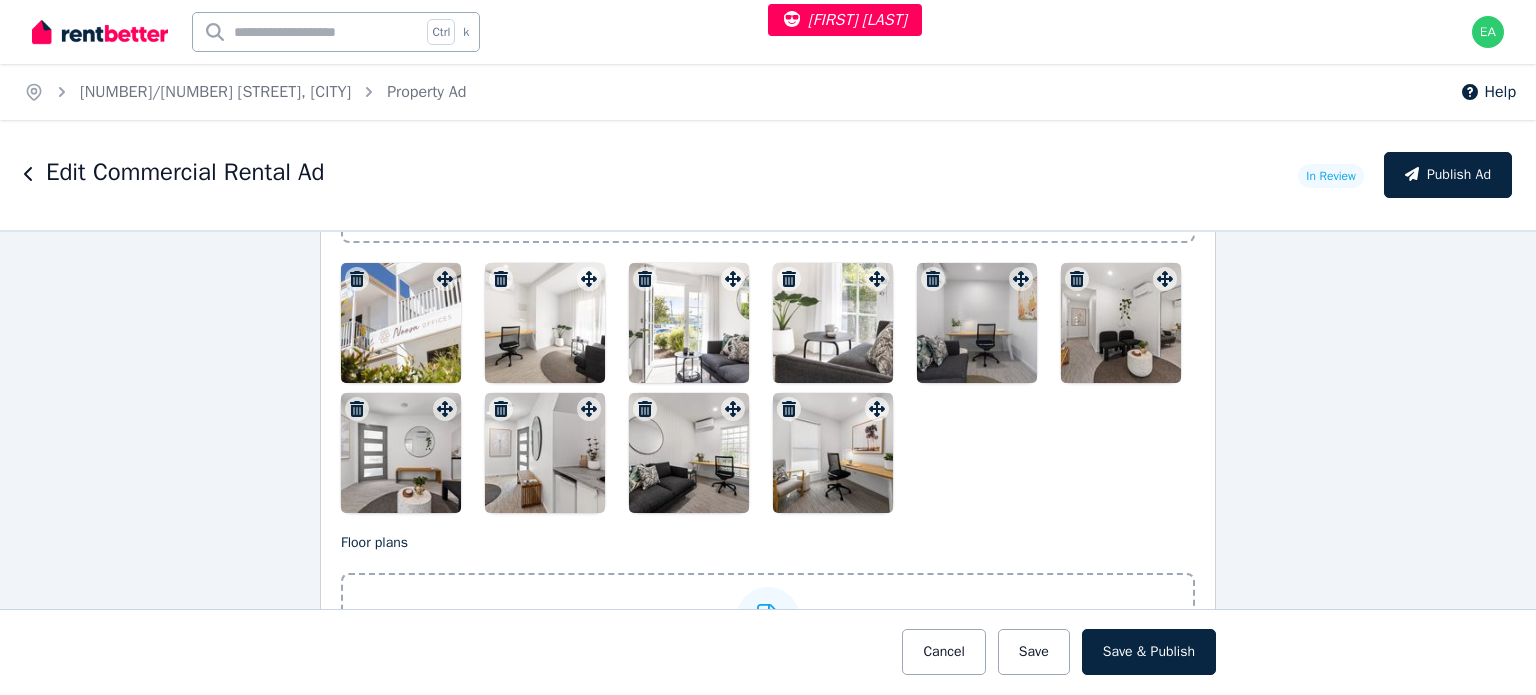 type on "**********" 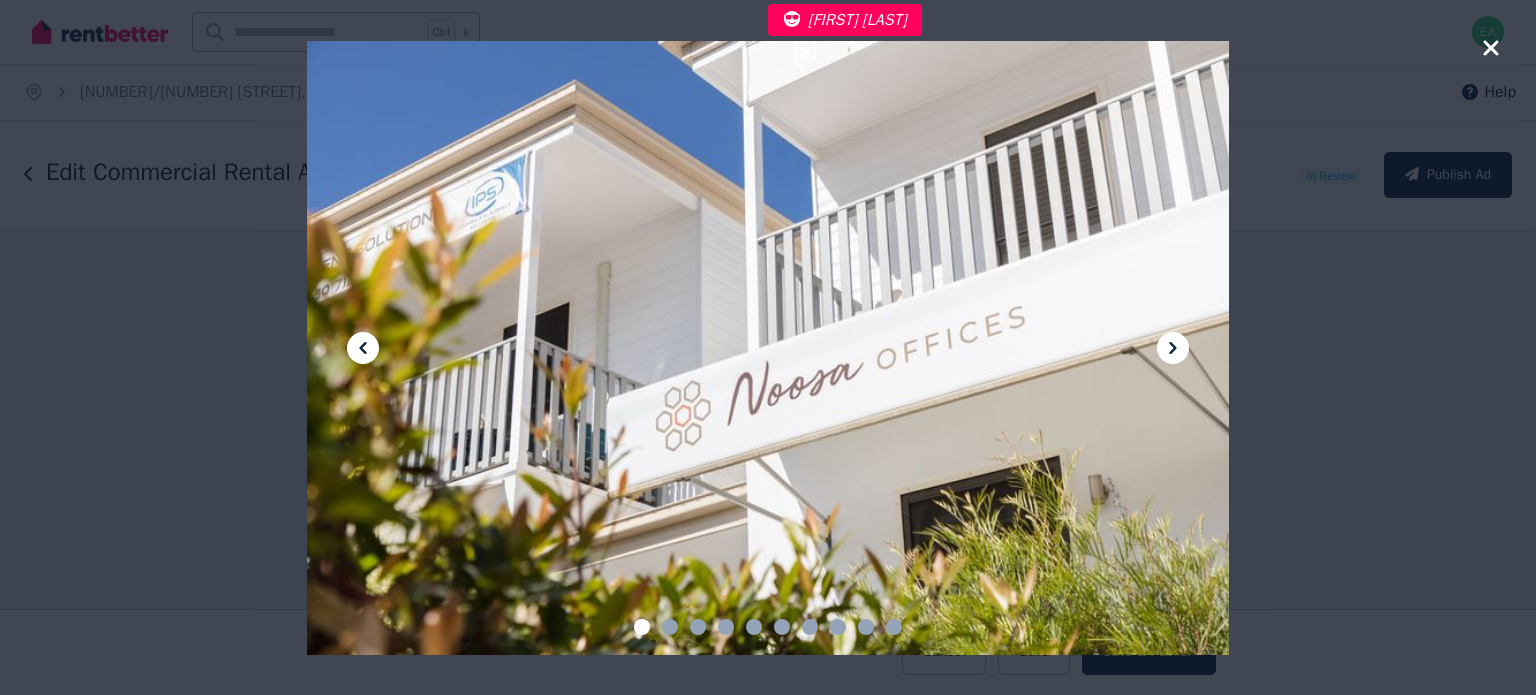 click 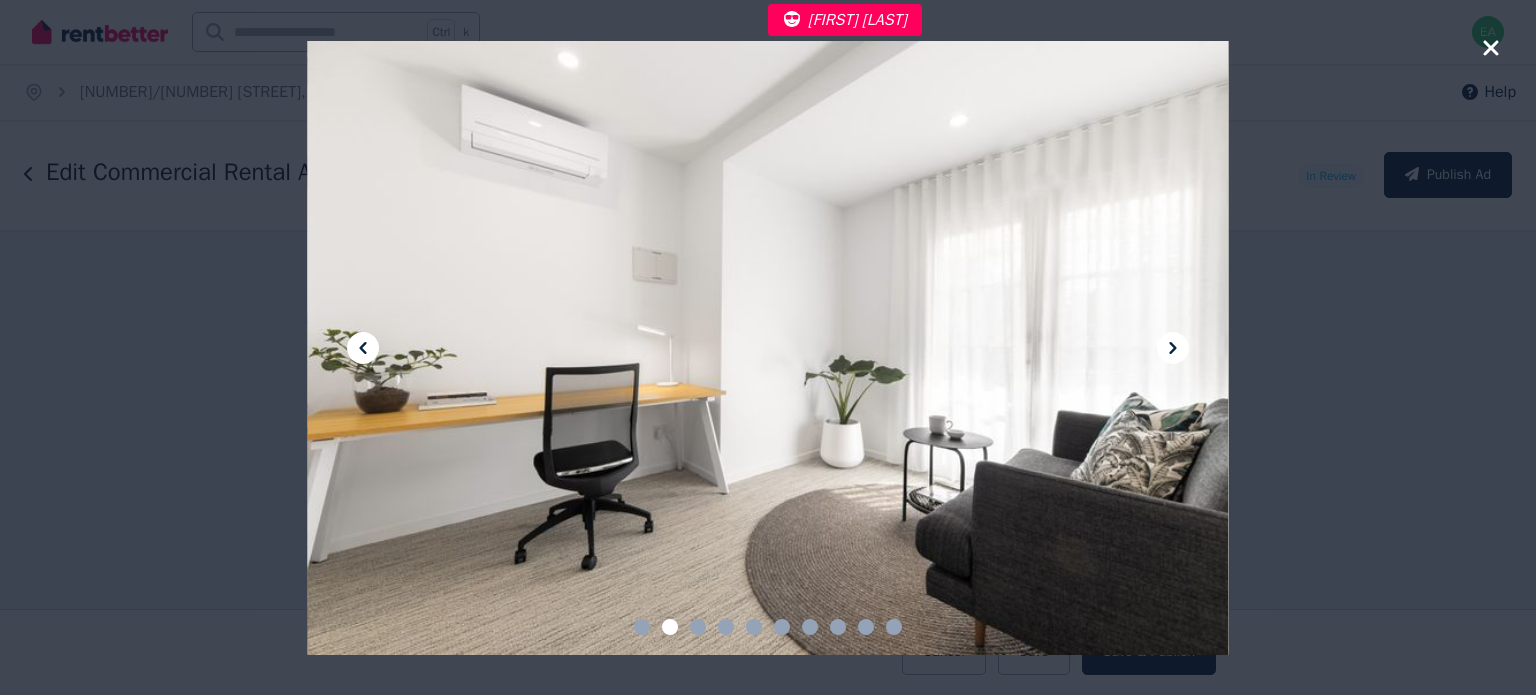 click 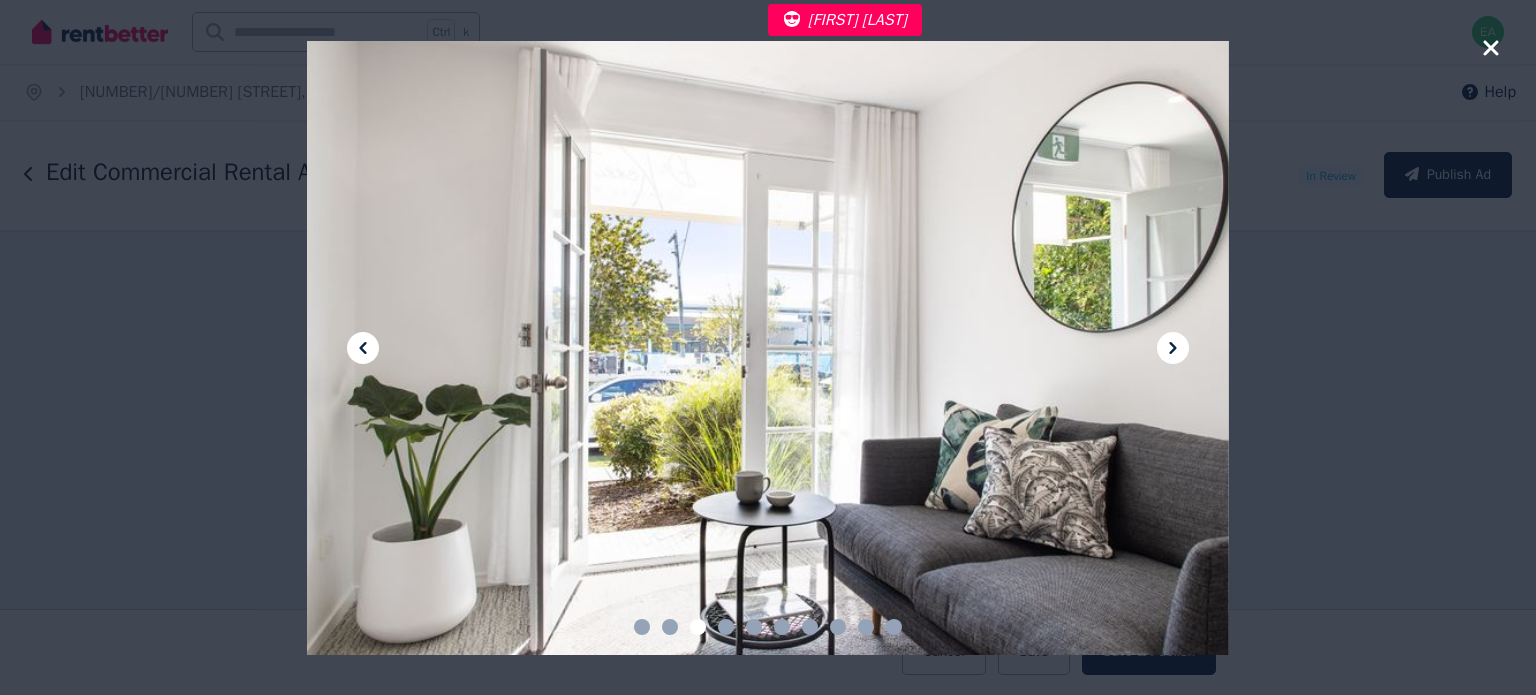 click 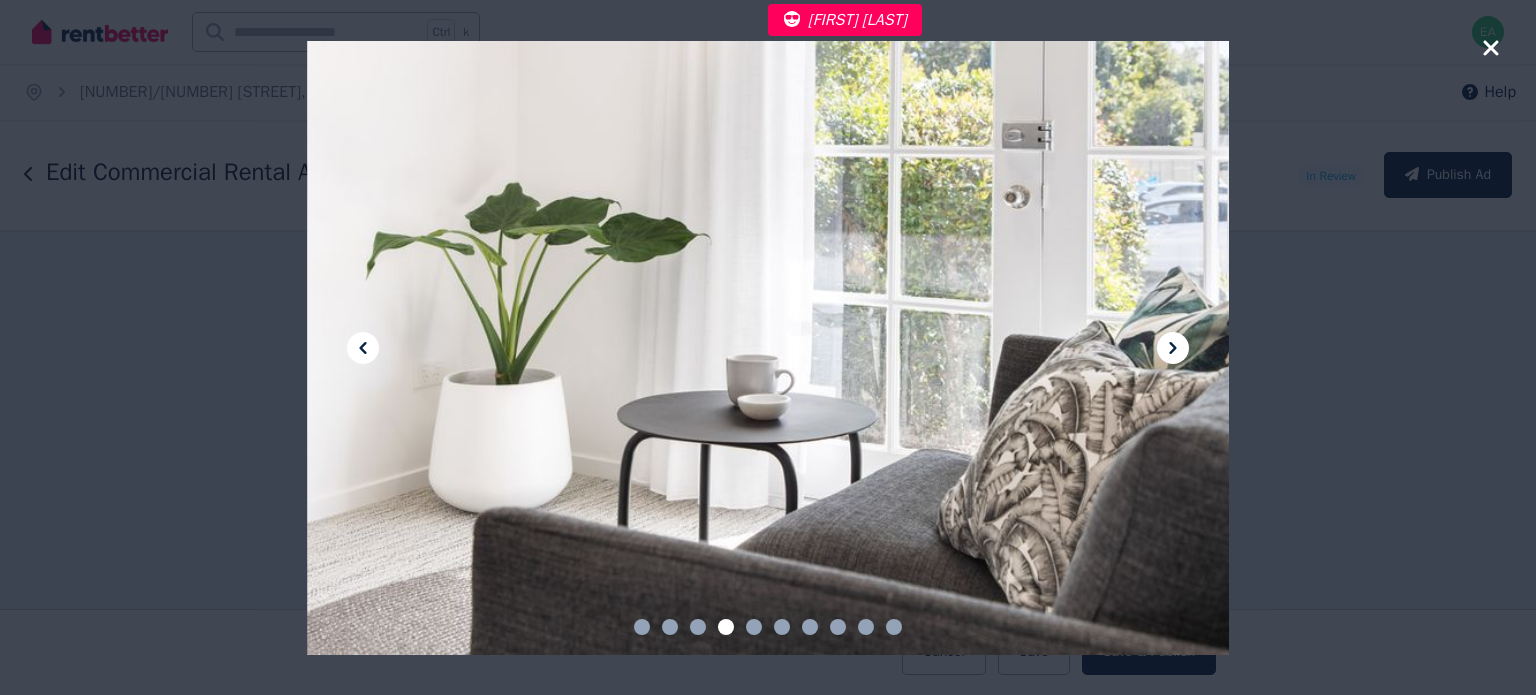 click 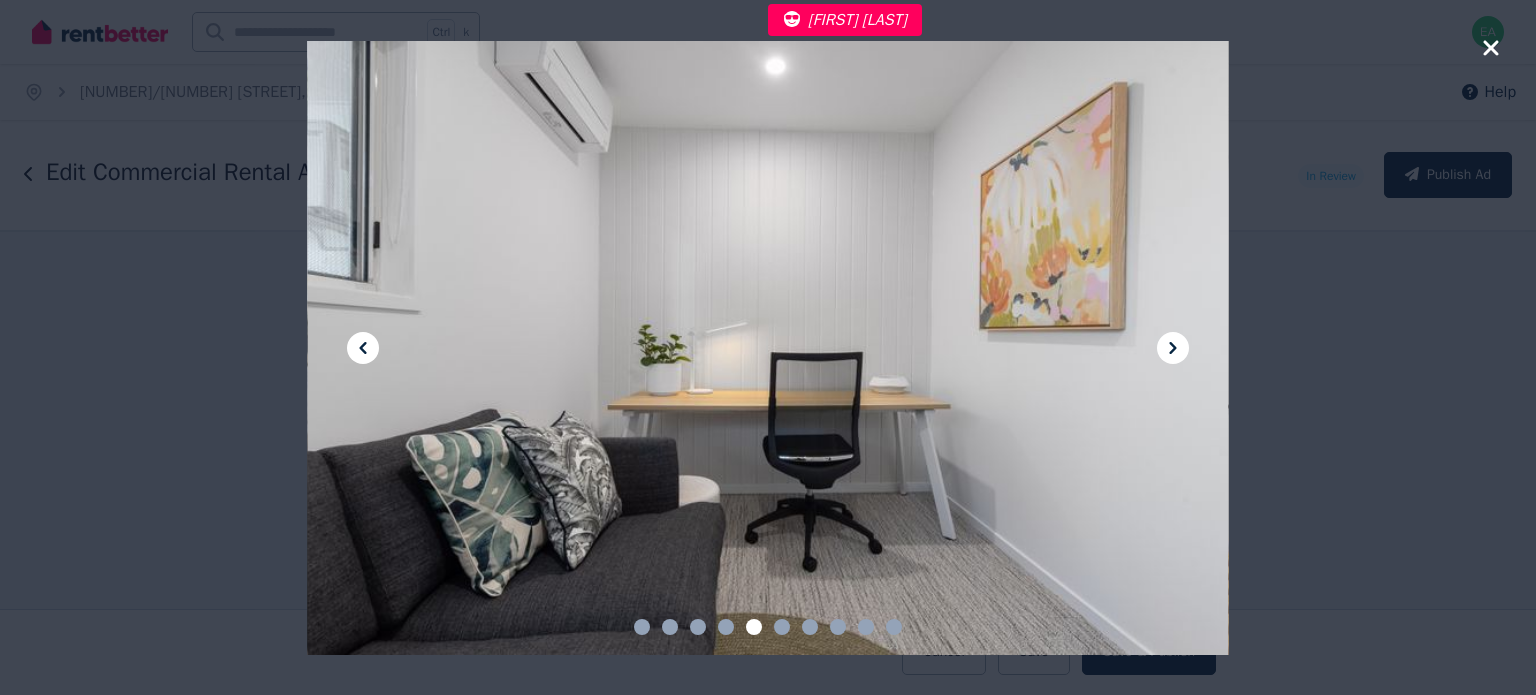 click 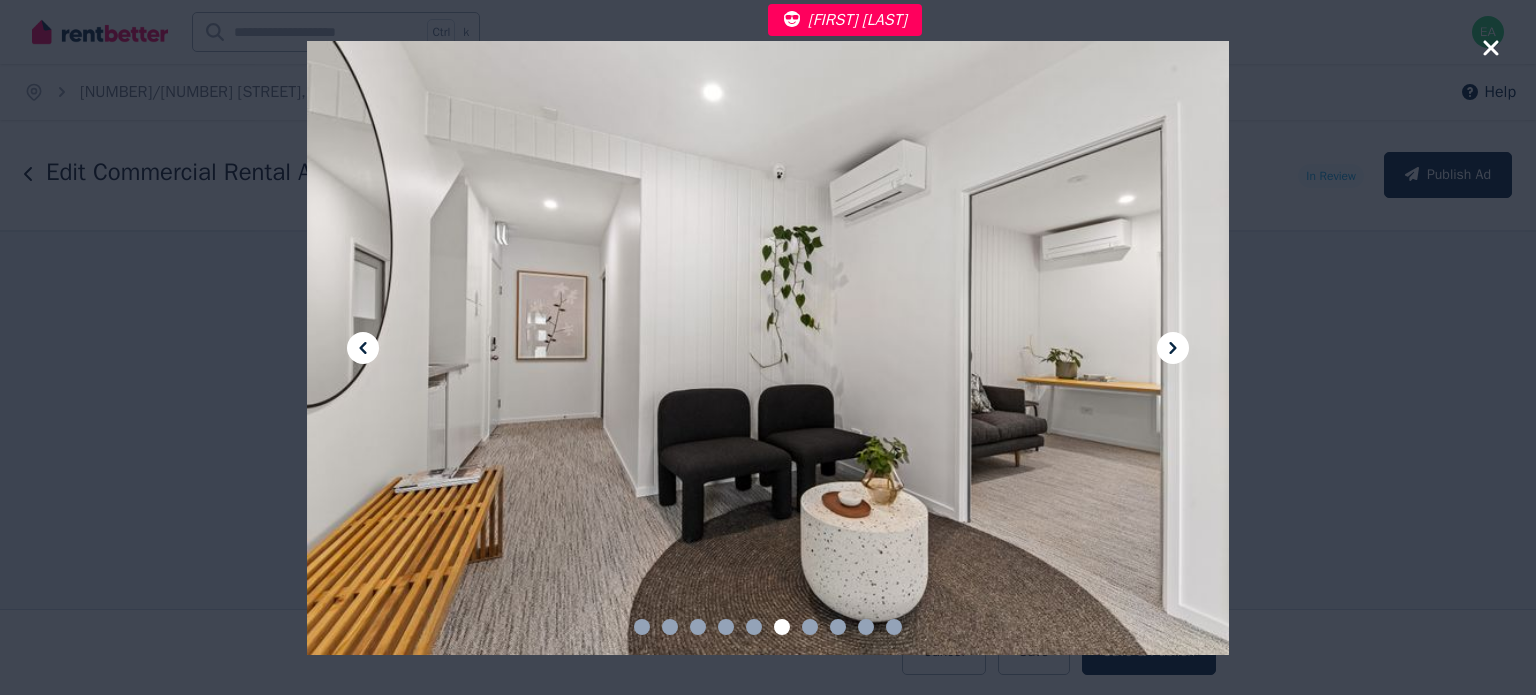 click 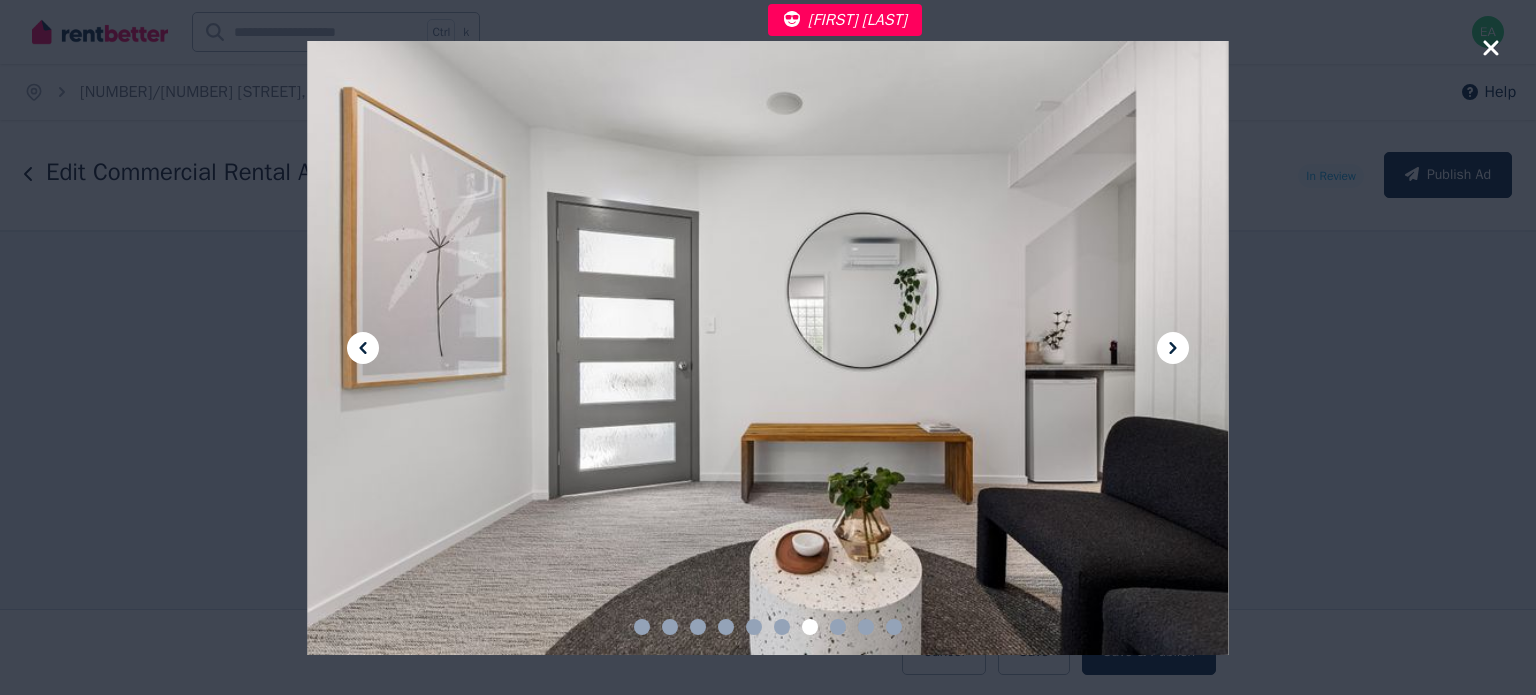 click 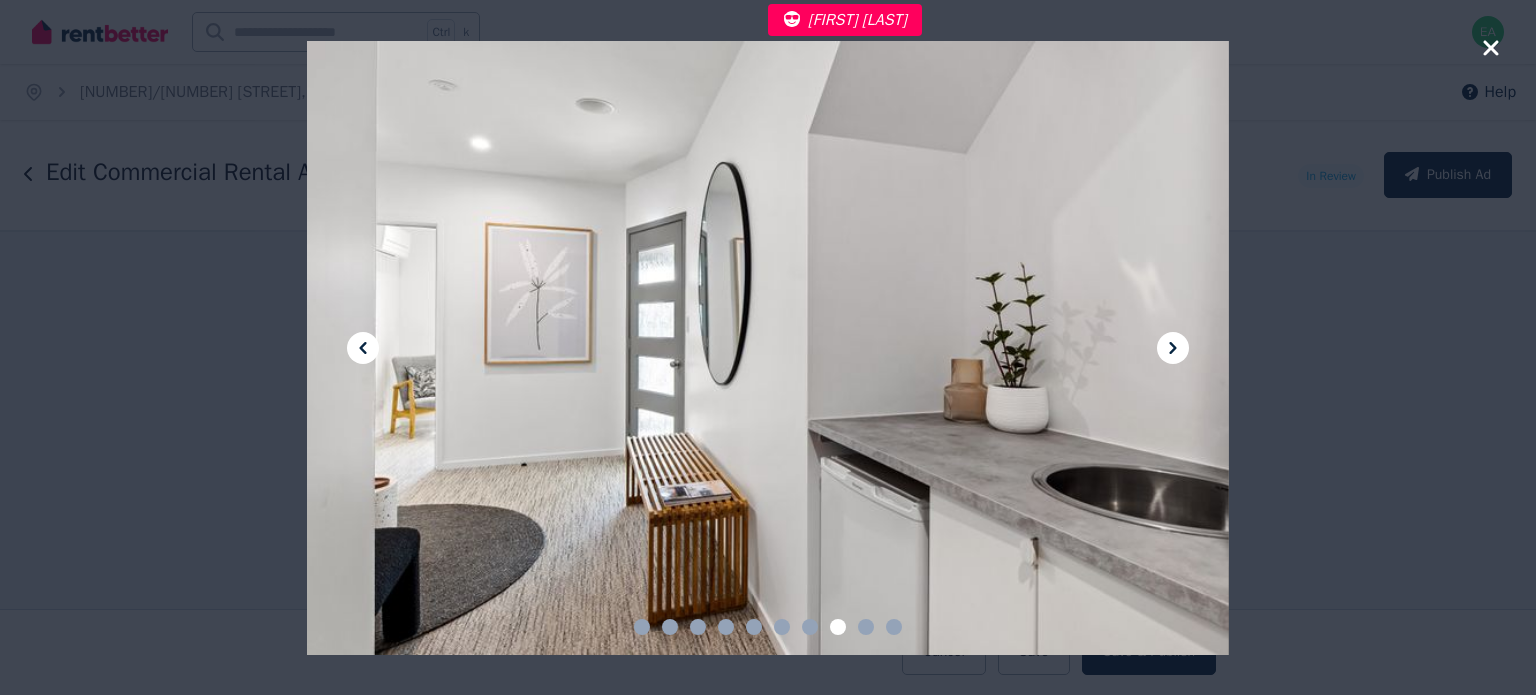 click 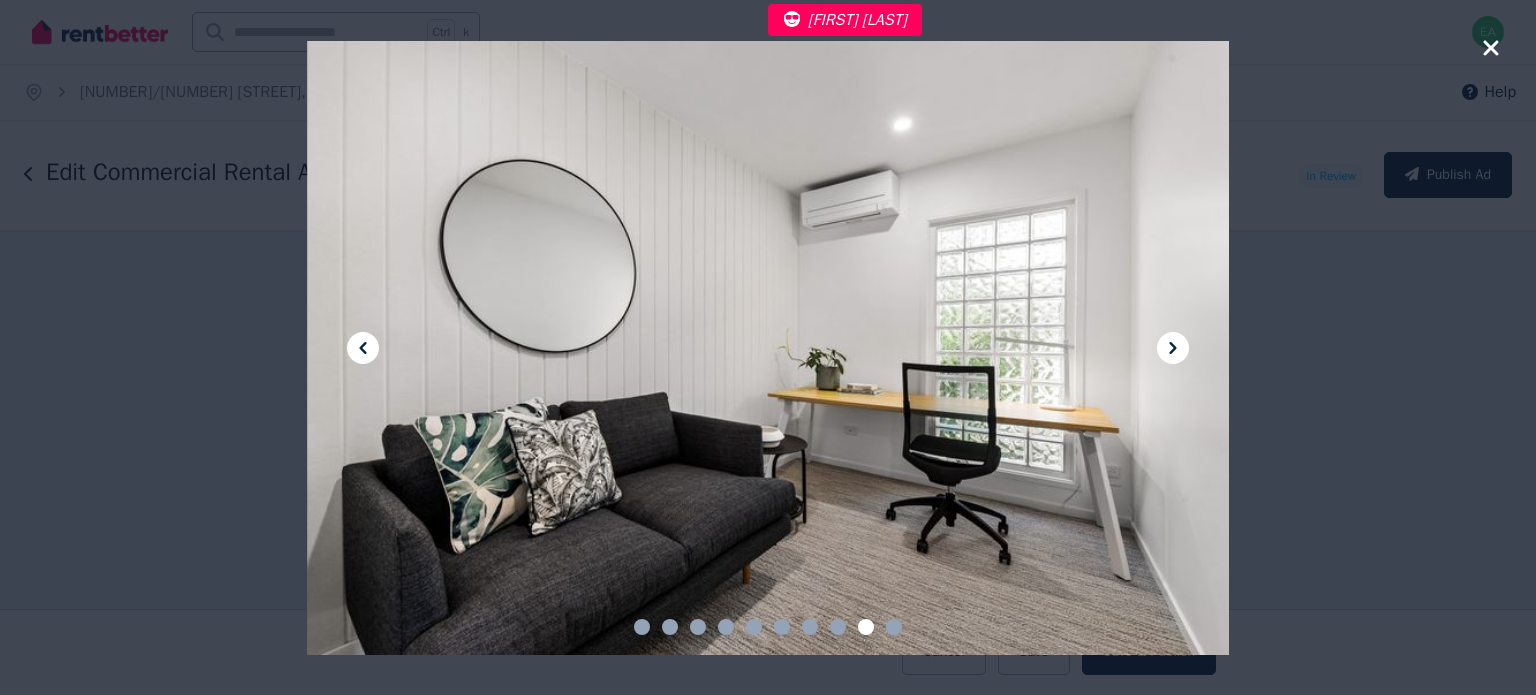 click 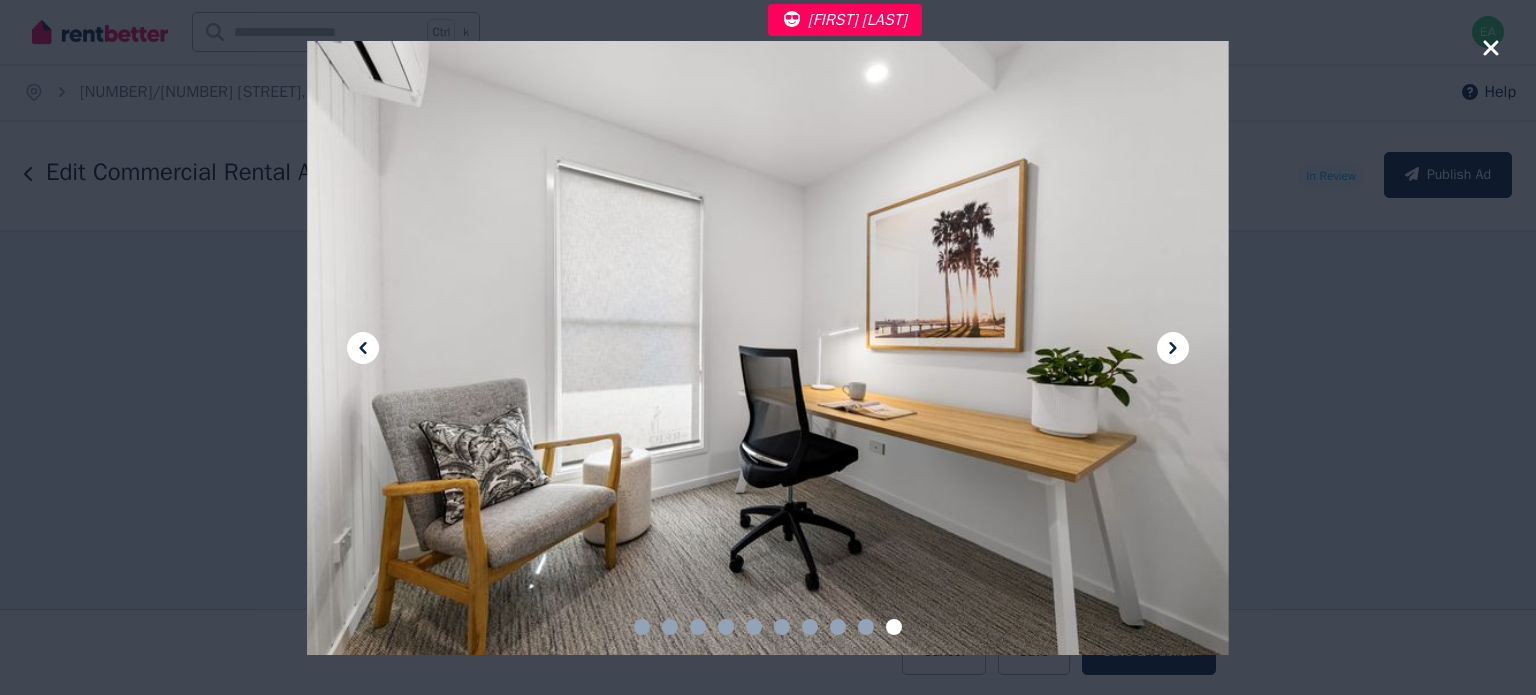 click 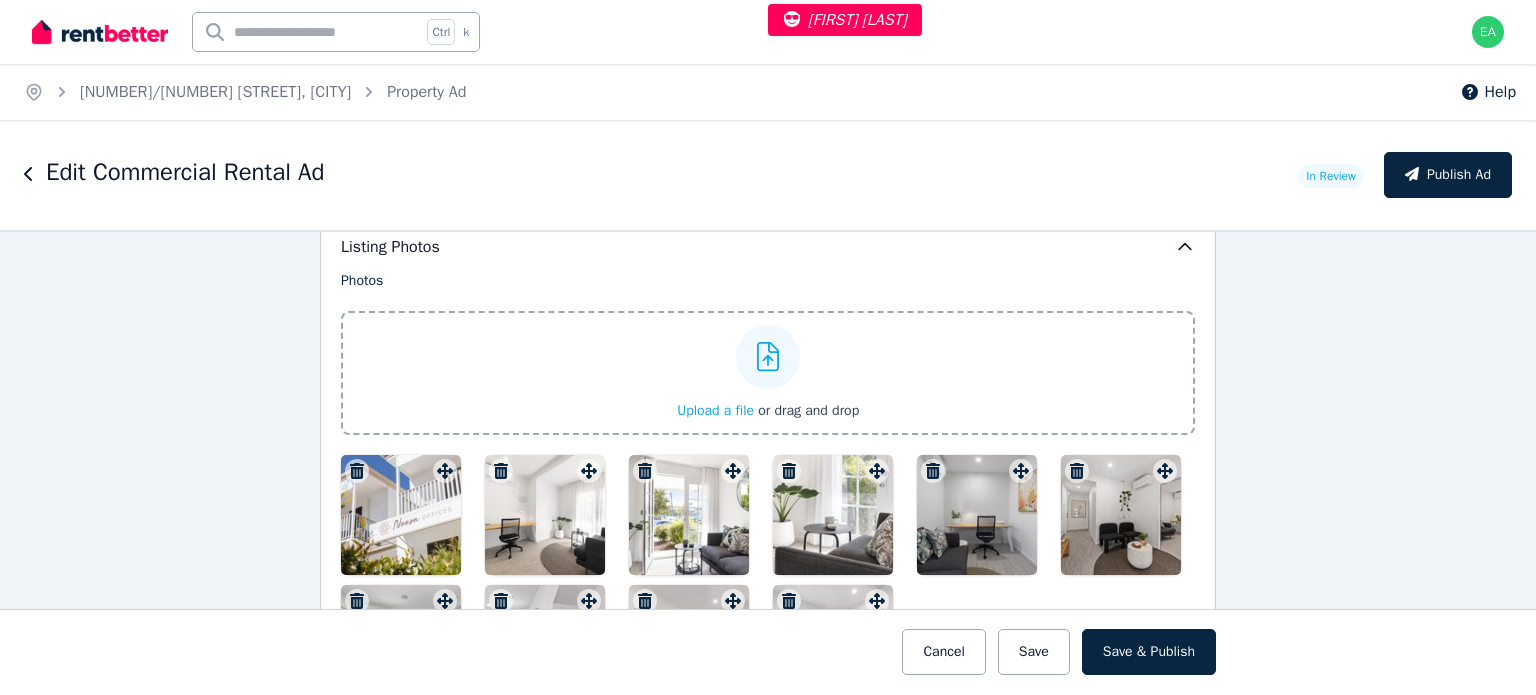 scroll, scrollTop: 2808, scrollLeft: 0, axis: vertical 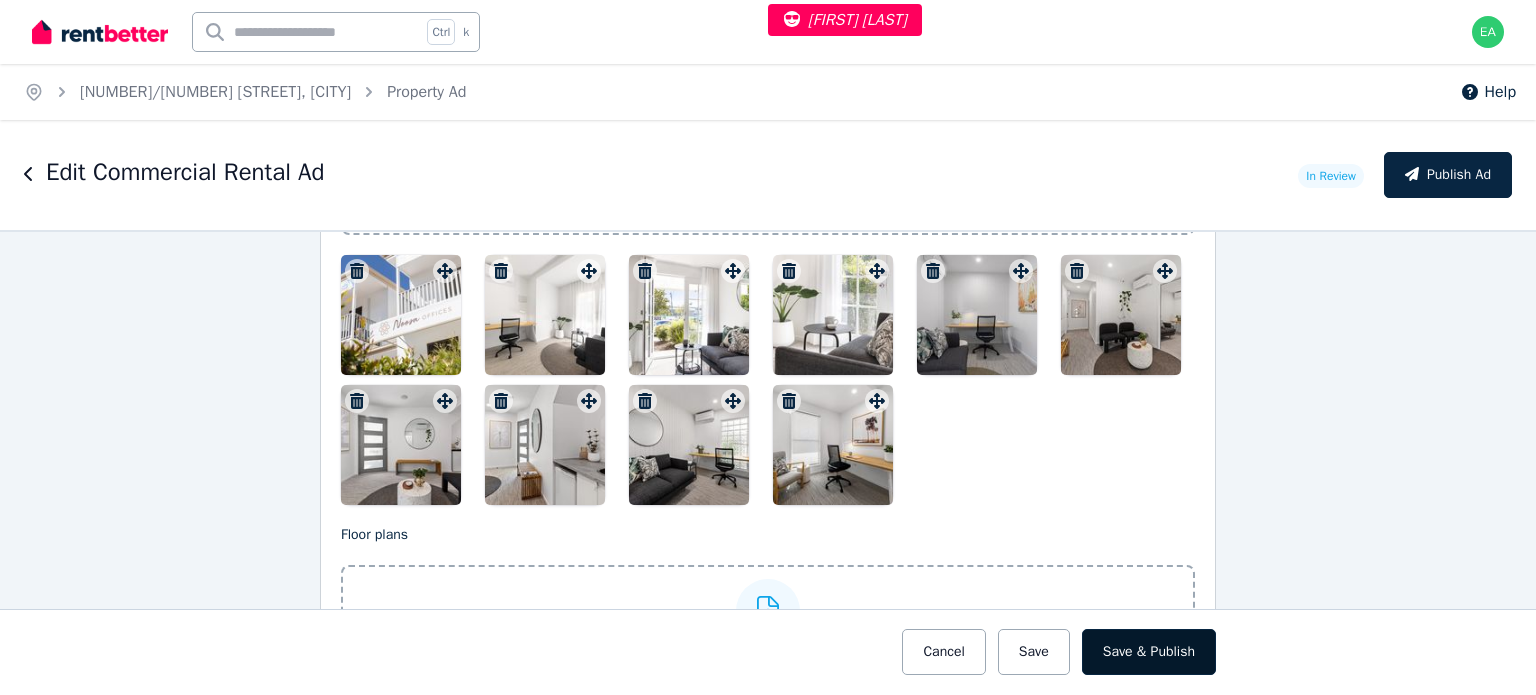 click on "Save & Publish" at bounding box center (1149, 652) 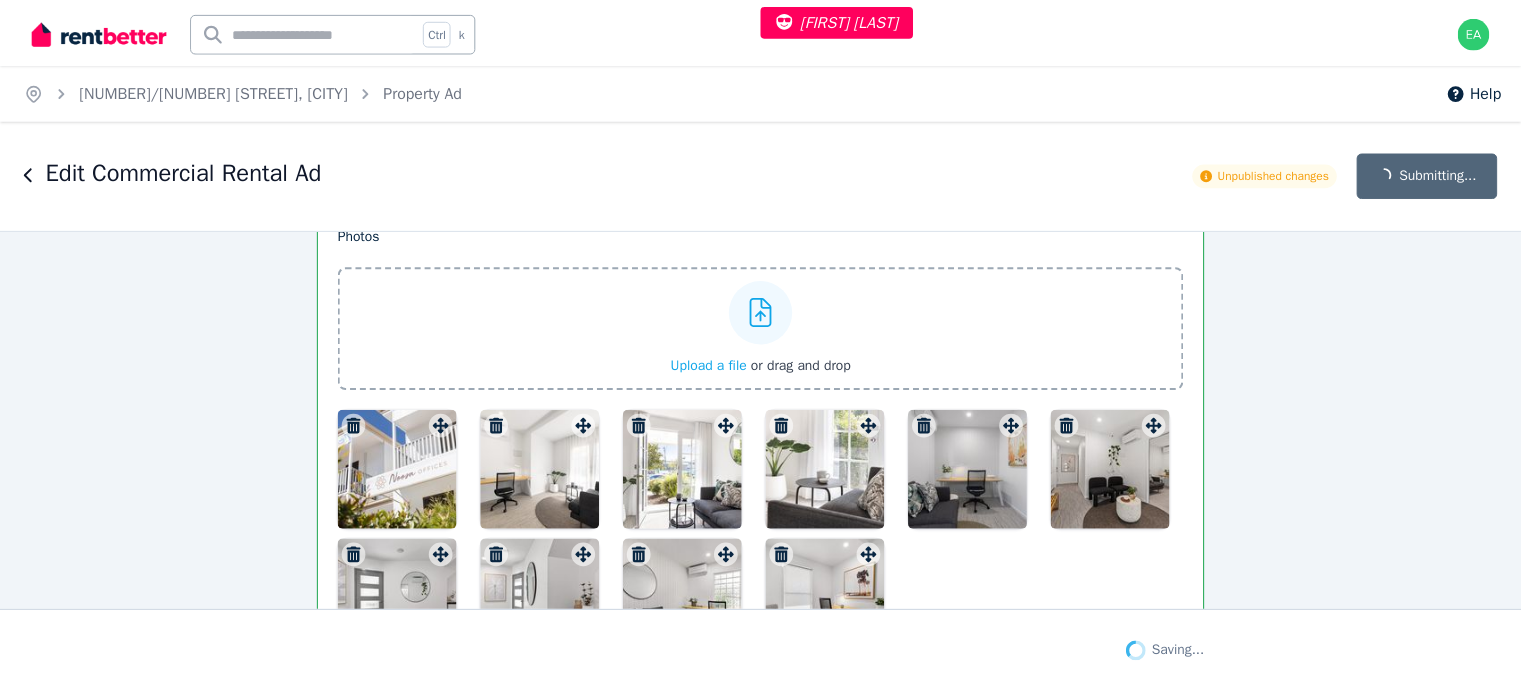 scroll, scrollTop: 2964, scrollLeft: 0, axis: vertical 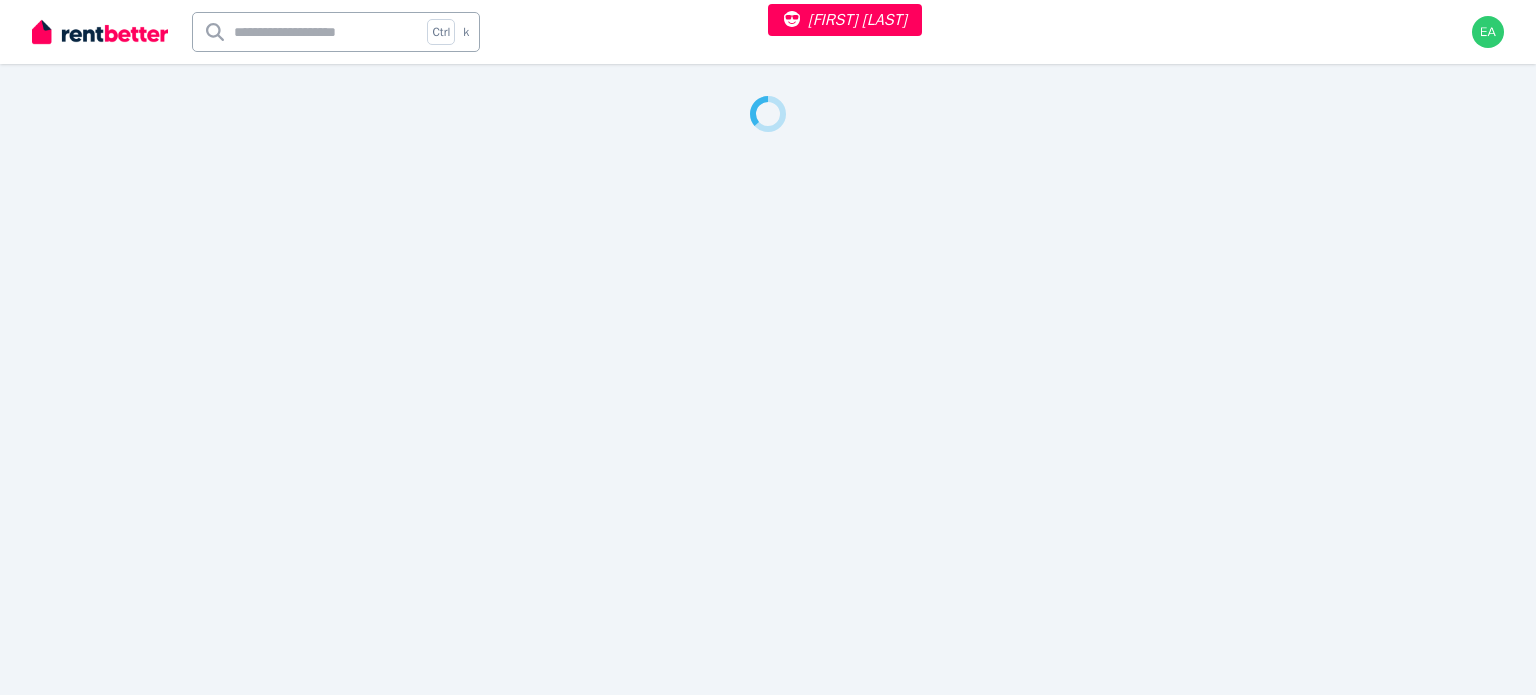 select on "**" 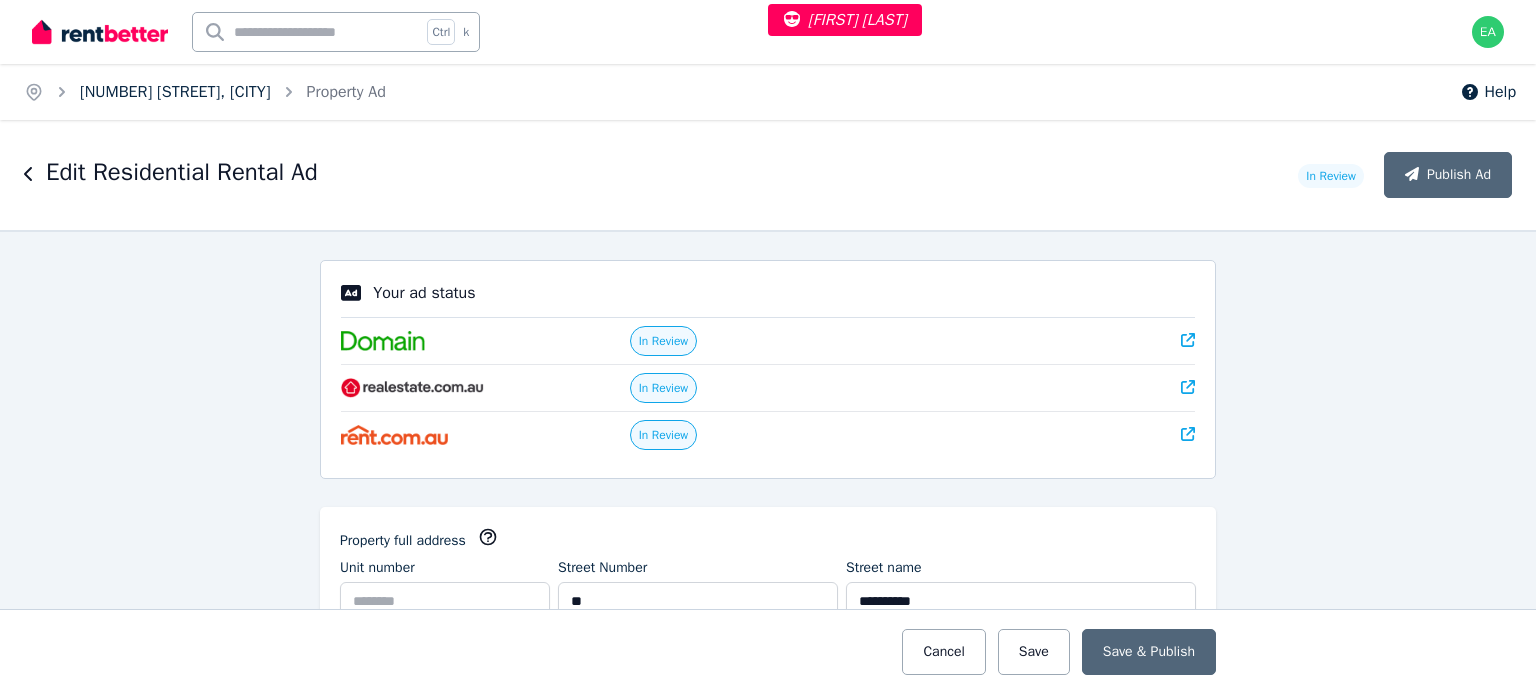 click on "11 Marella St, Larrakeyah" at bounding box center [175, 92] 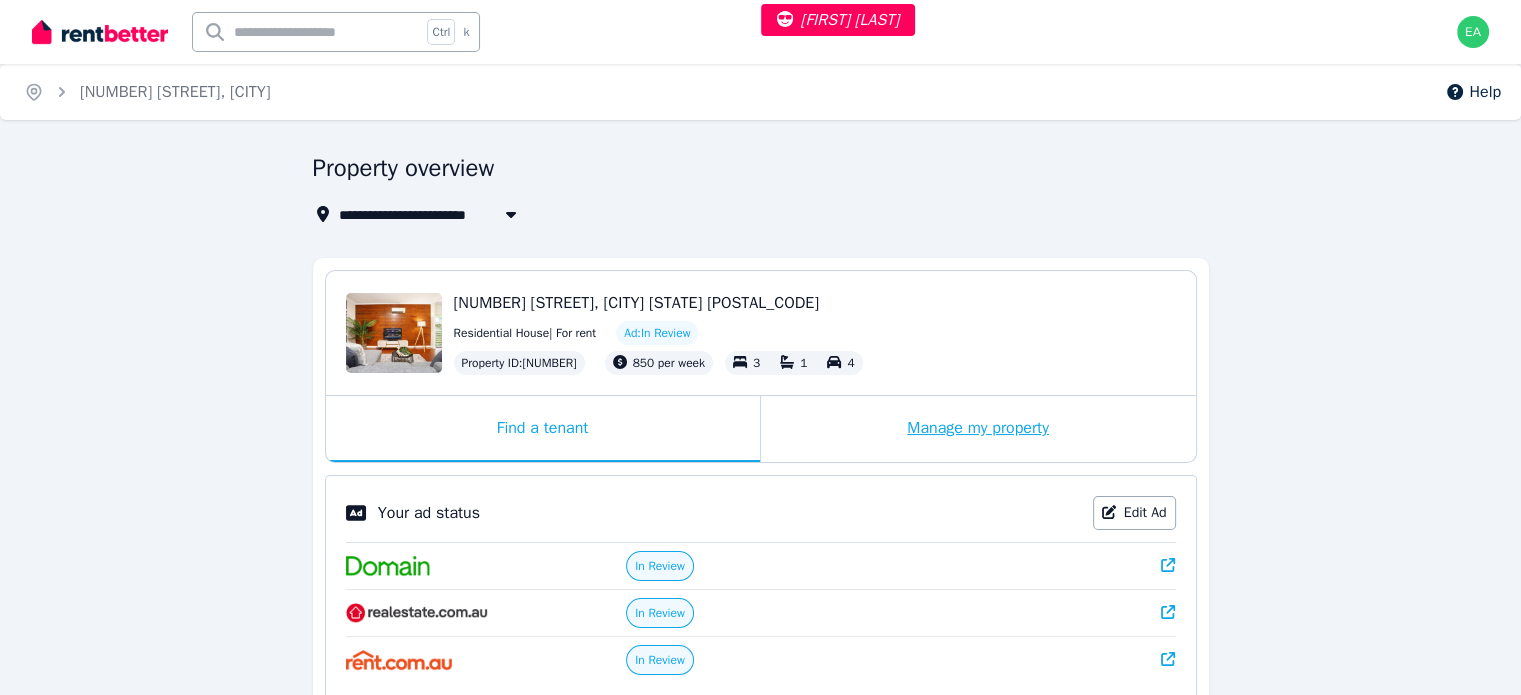 click on "Manage my property" at bounding box center [978, 429] 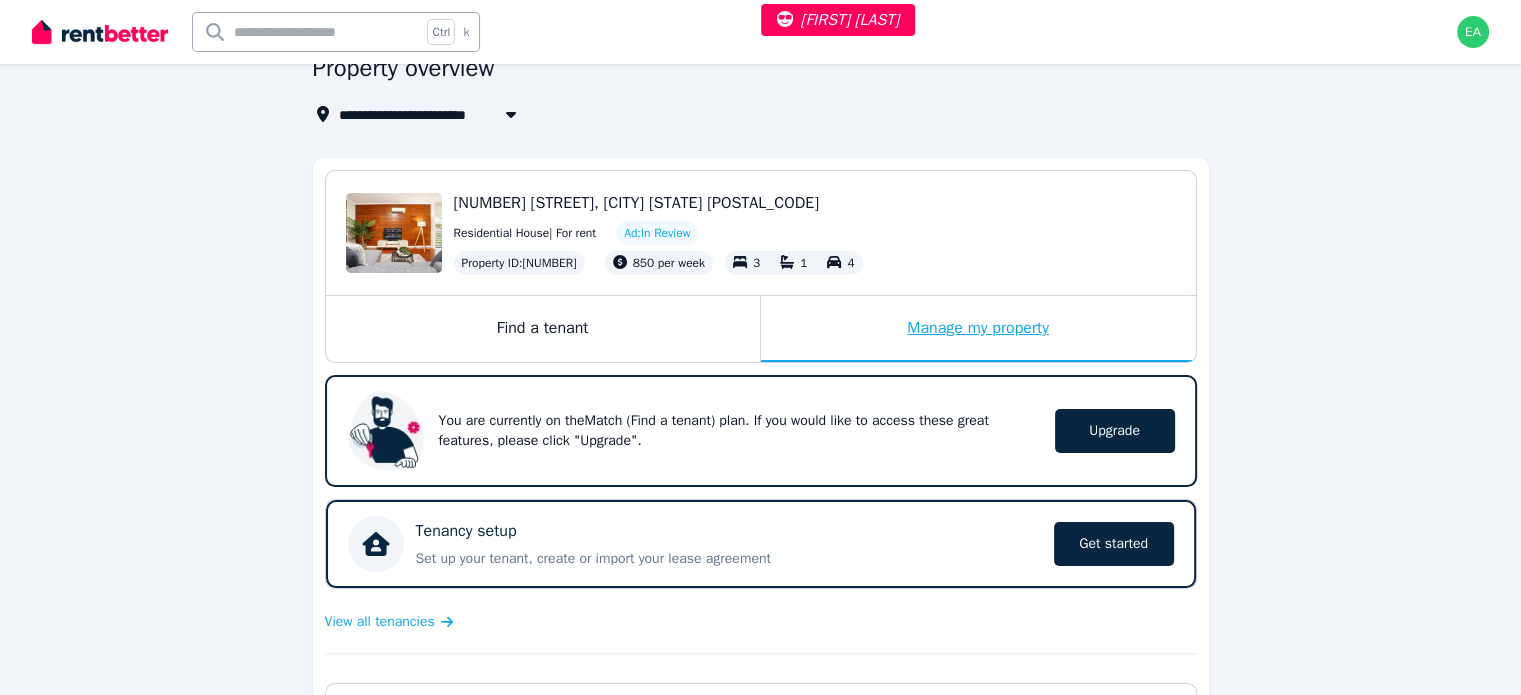 scroll, scrollTop: 400, scrollLeft: 0, axis: vertical 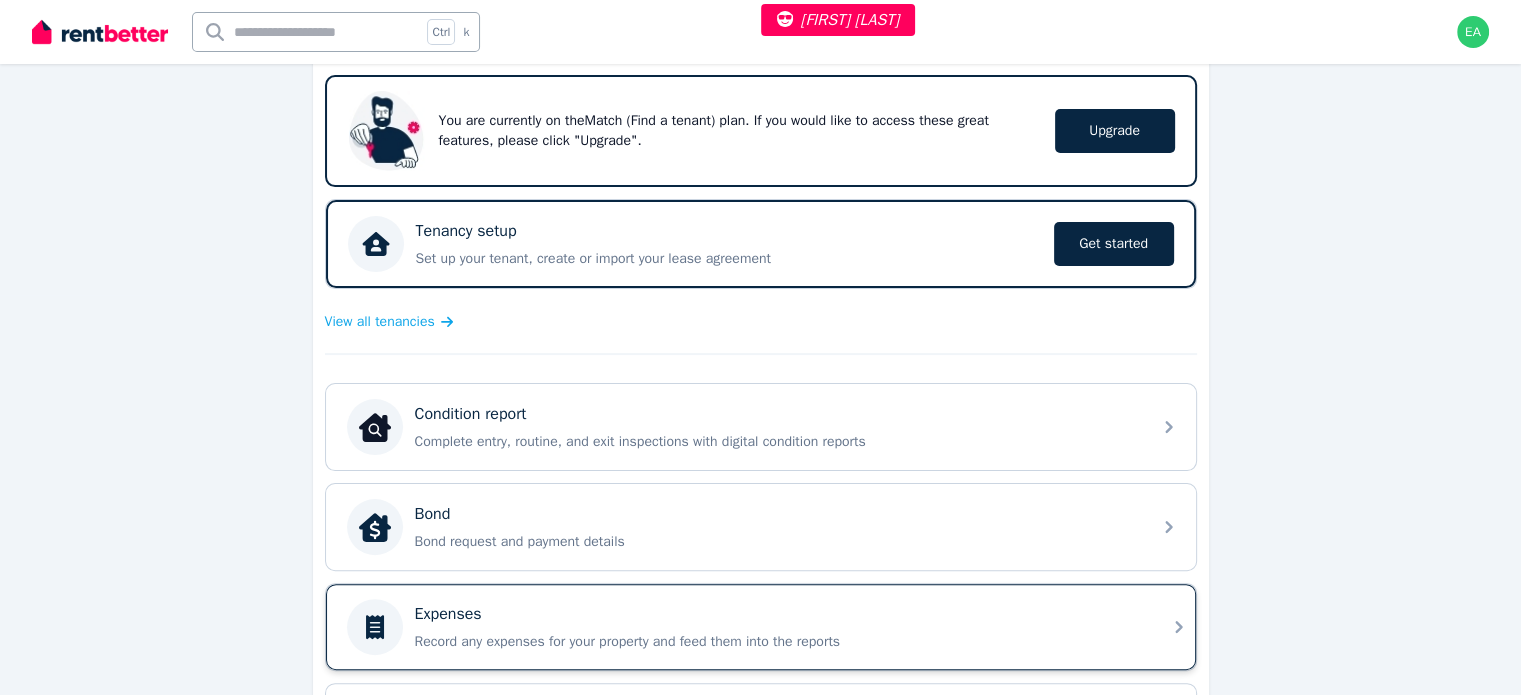click on "Record any expenses for your property and feed them into the reports" at bounding box center [777, 642] 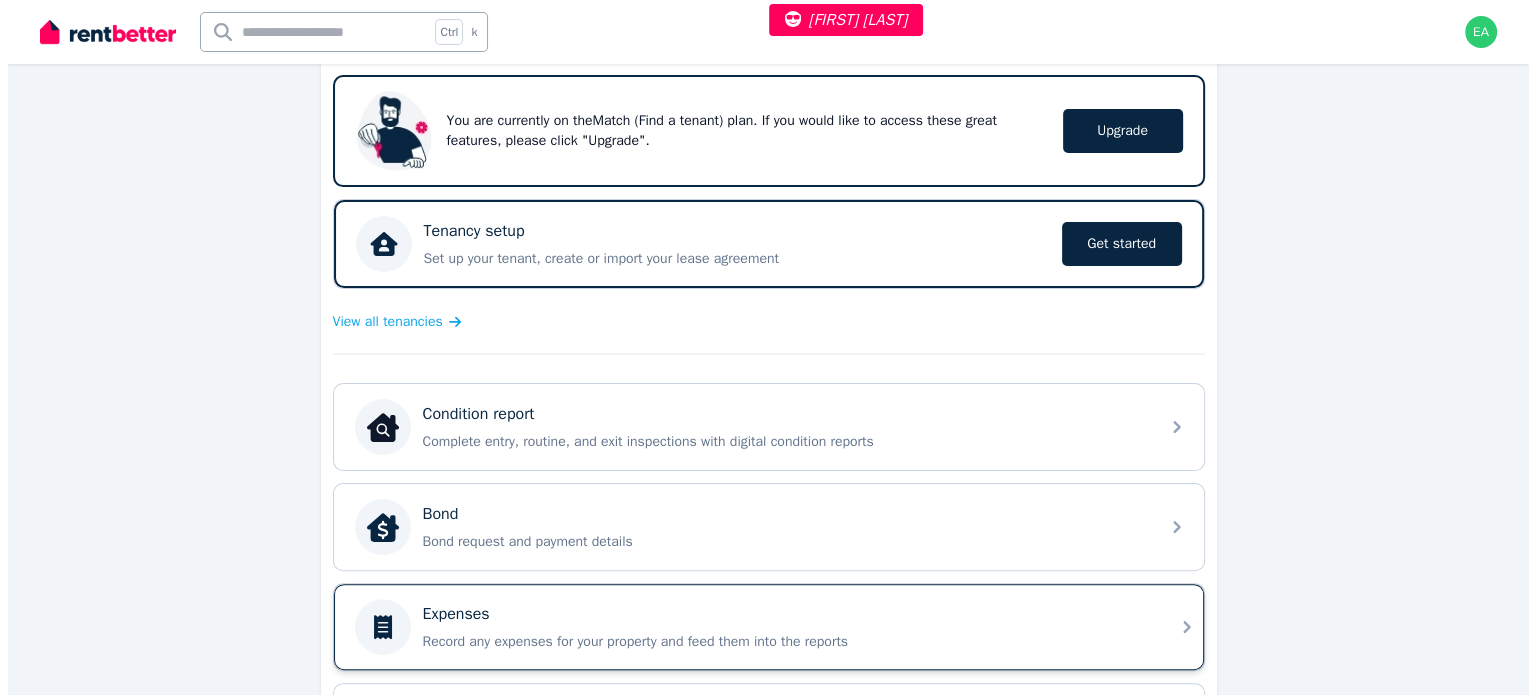 scroll, scrollTop: 0, scrollLeft: 0, axis: both 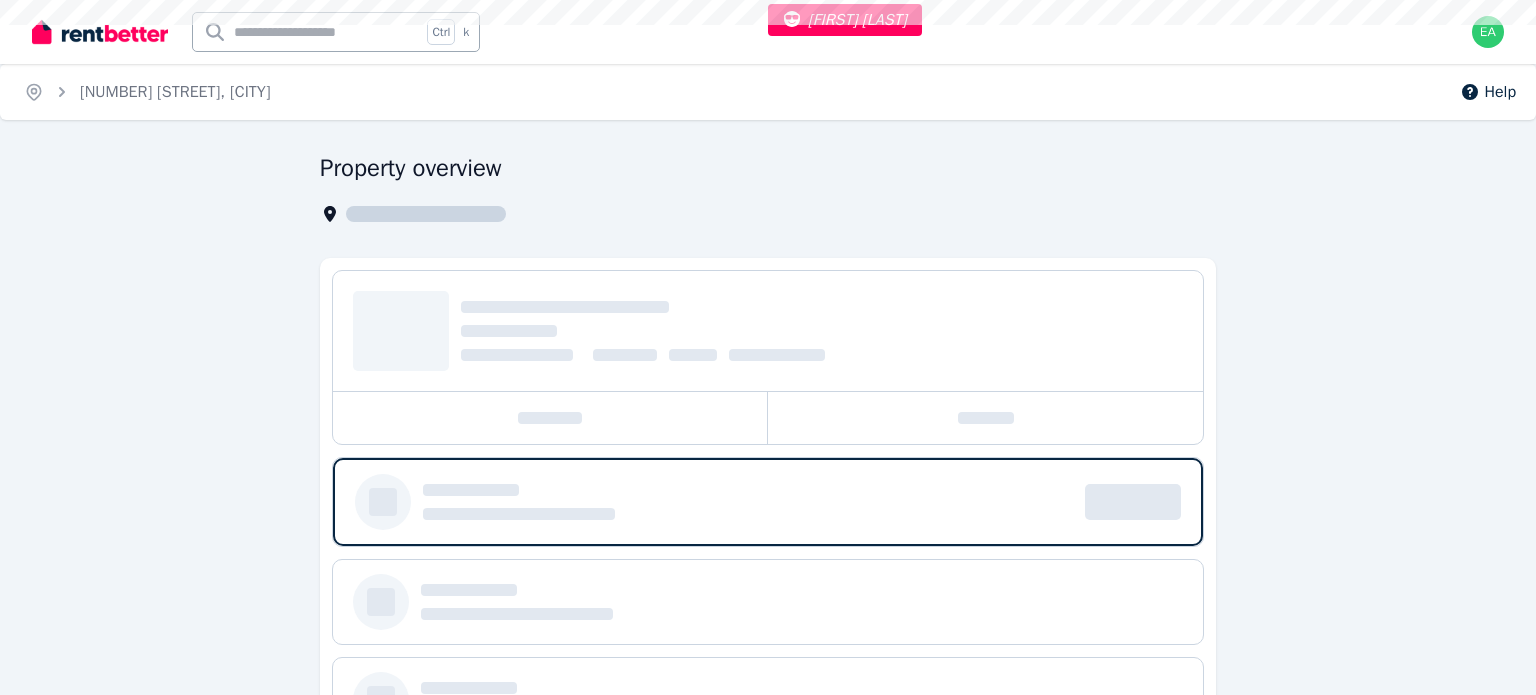 select on "**" 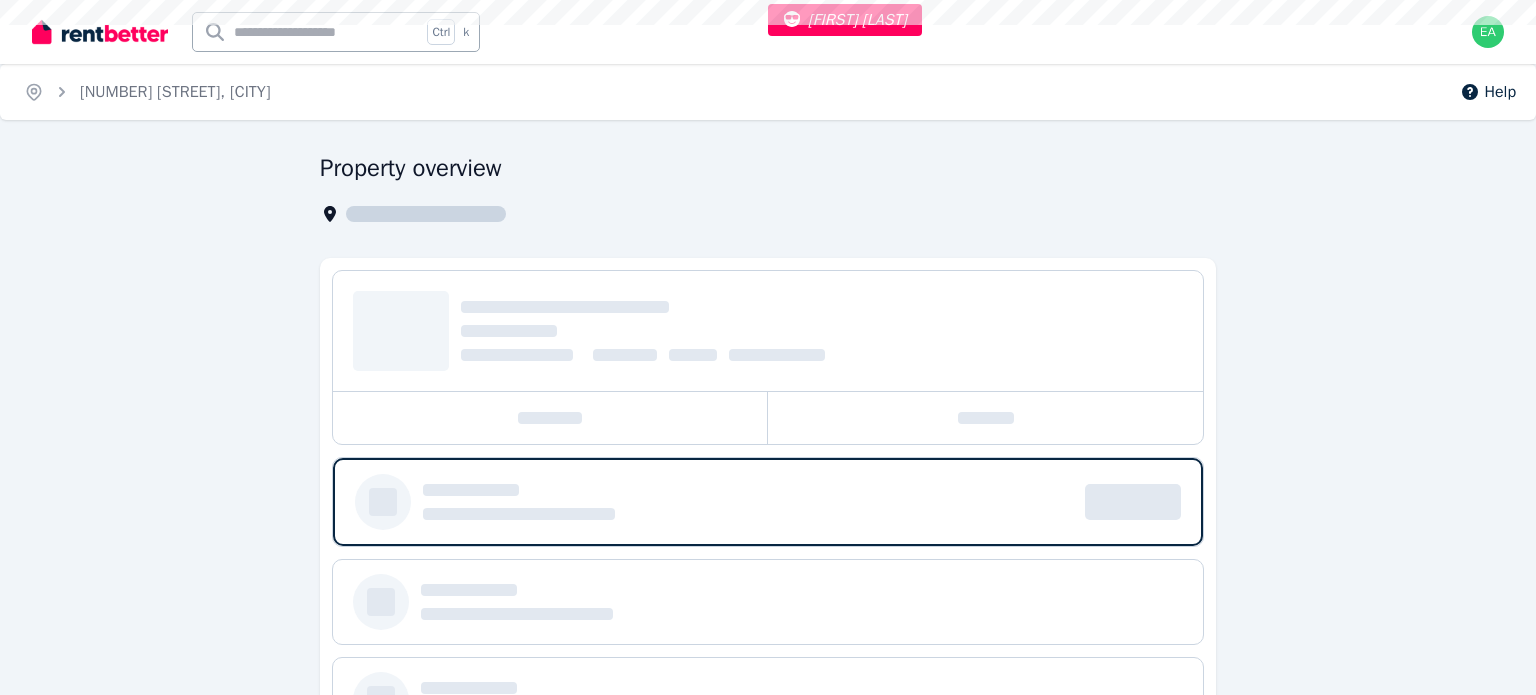 select on "**********" 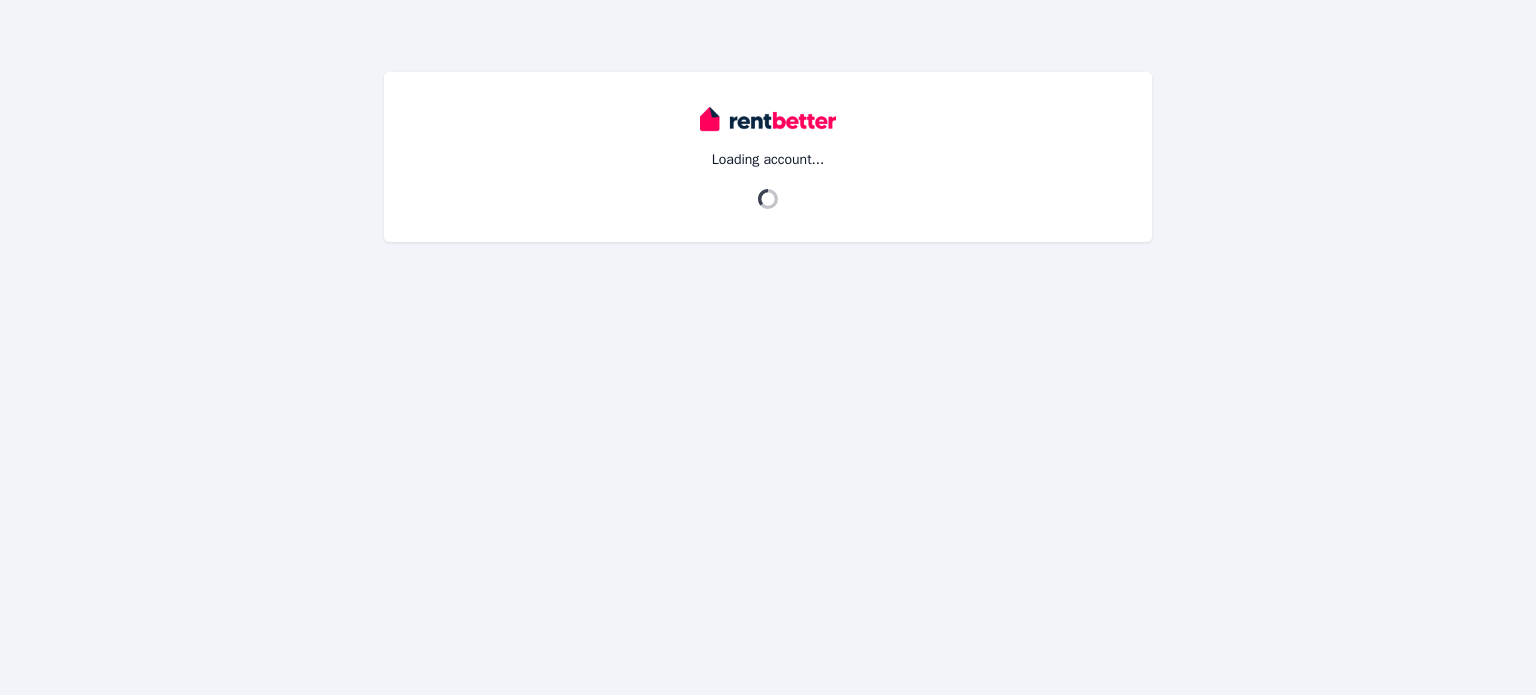 scroll, scrollTop: 0, scrollLeft: 0, axis: both 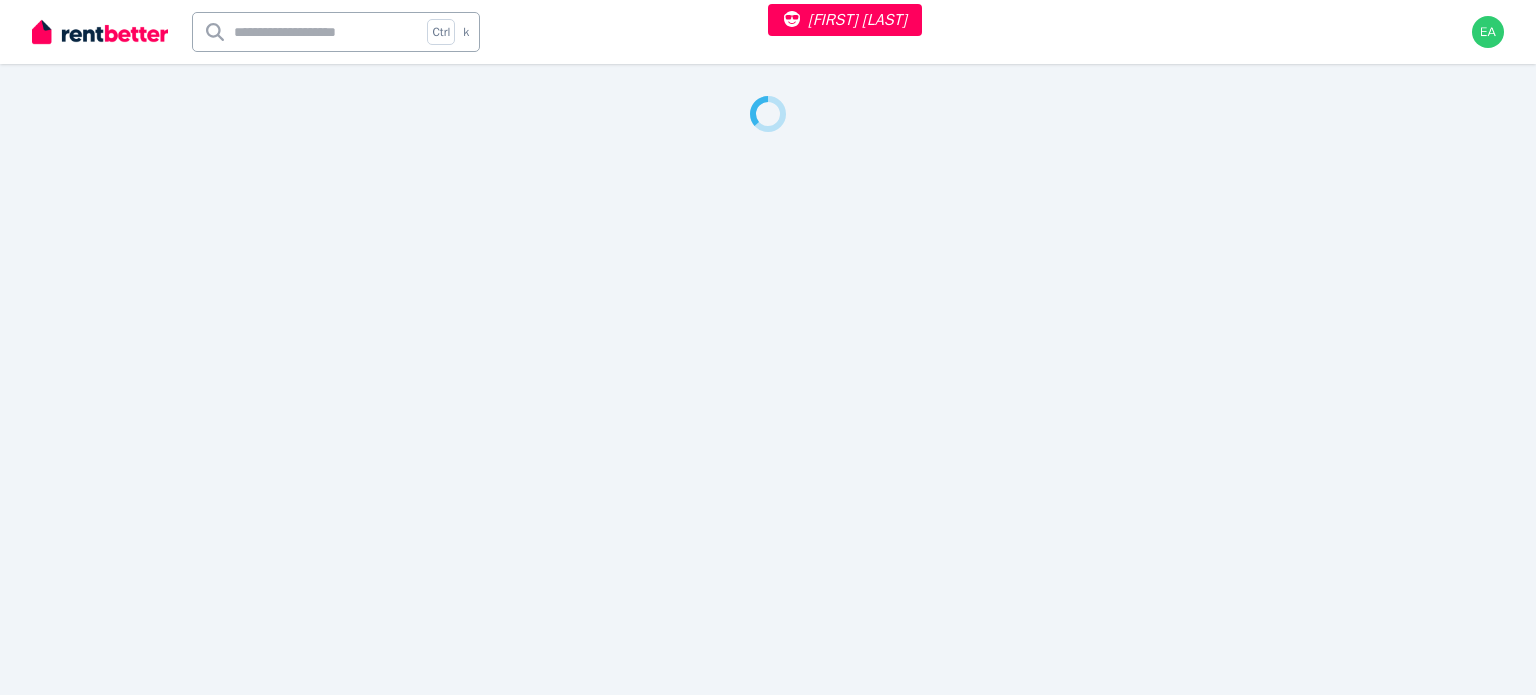 select on "***" 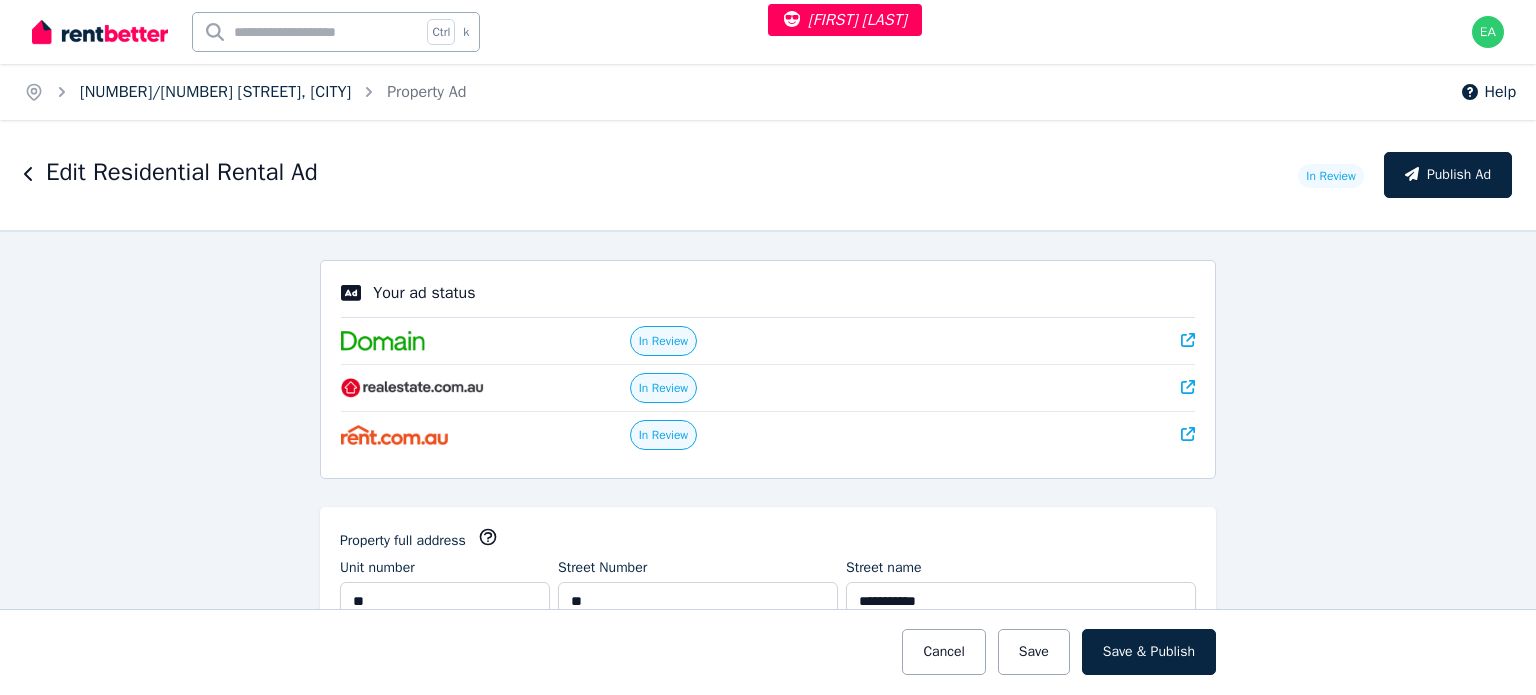 click on "[NUMBER]/[NUMBER] [STREET], [CITY]" at bounding box center [215, 92] 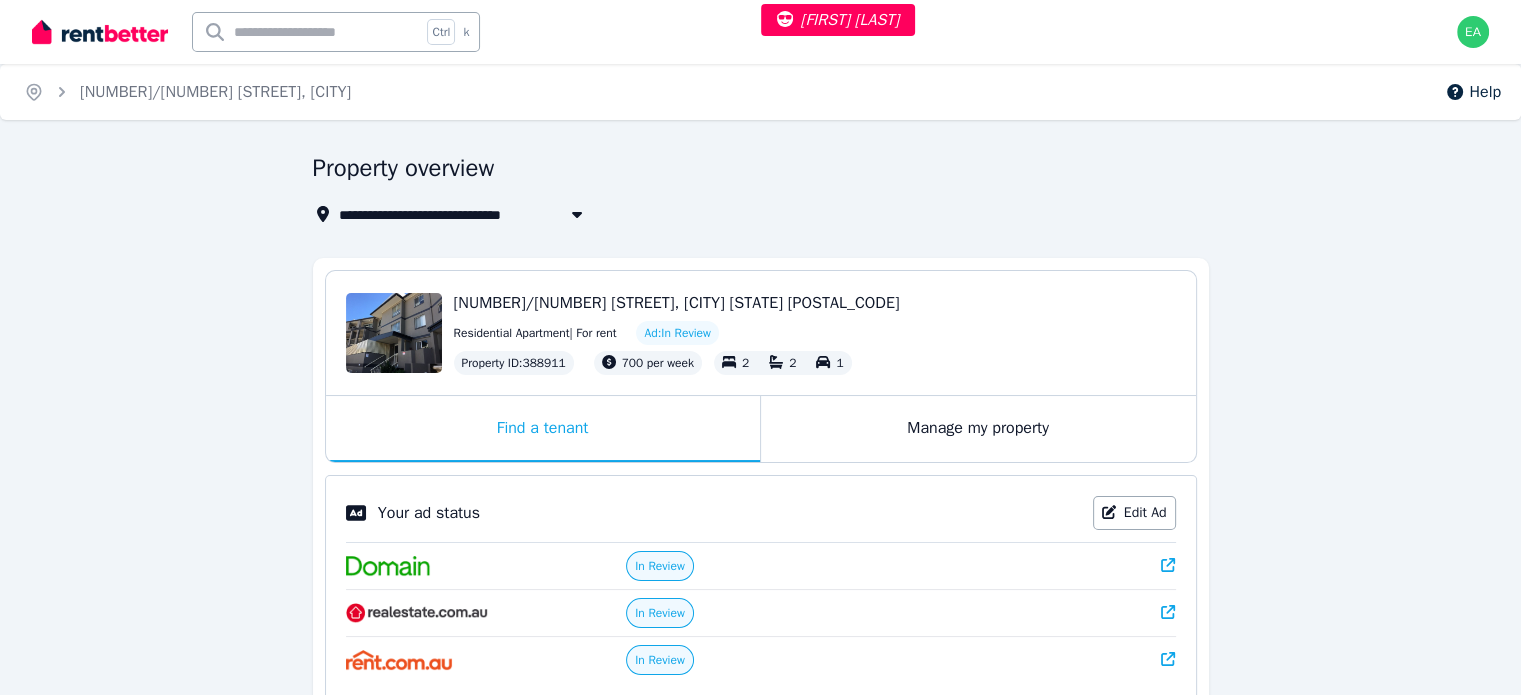 click on "Manage my property" at bounding box center [978, 429] 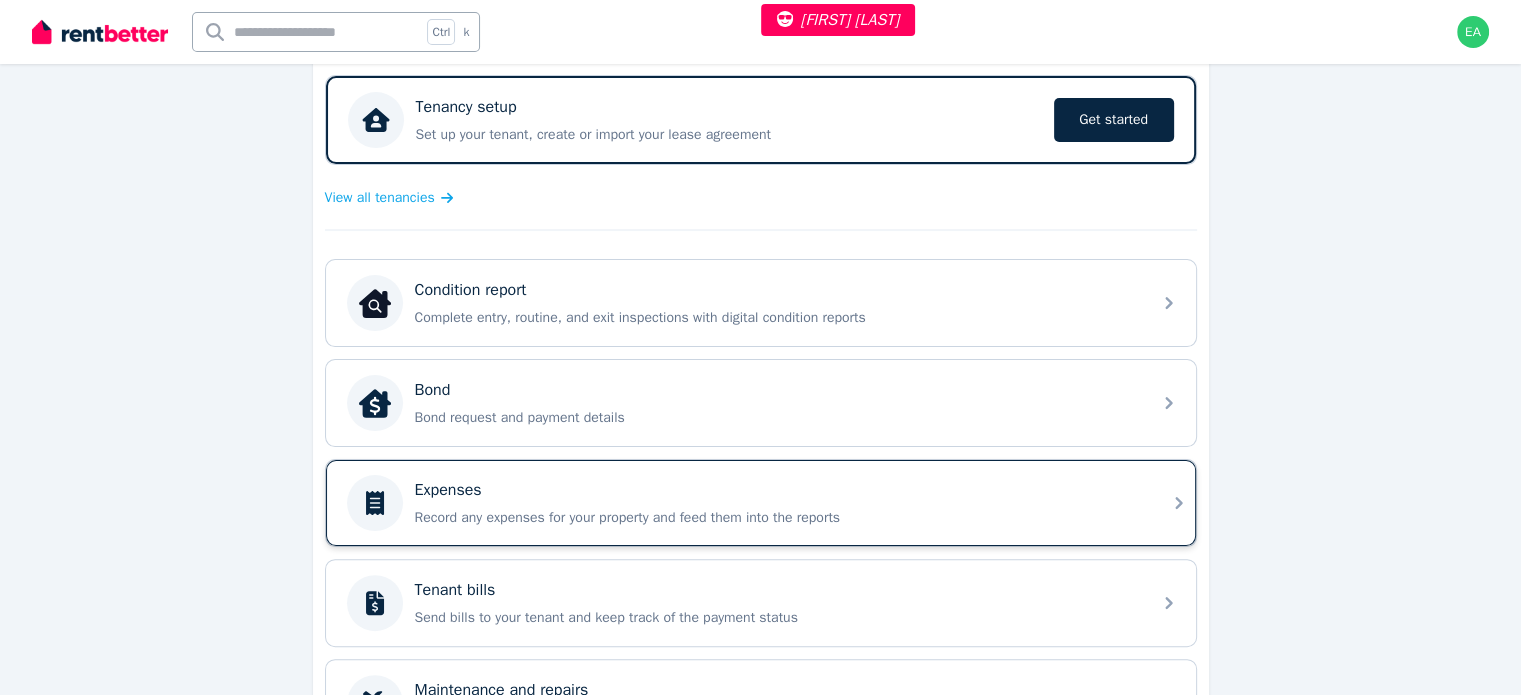 scroll, scrollTop: 500, scrollLeft: 0, axis: vertical 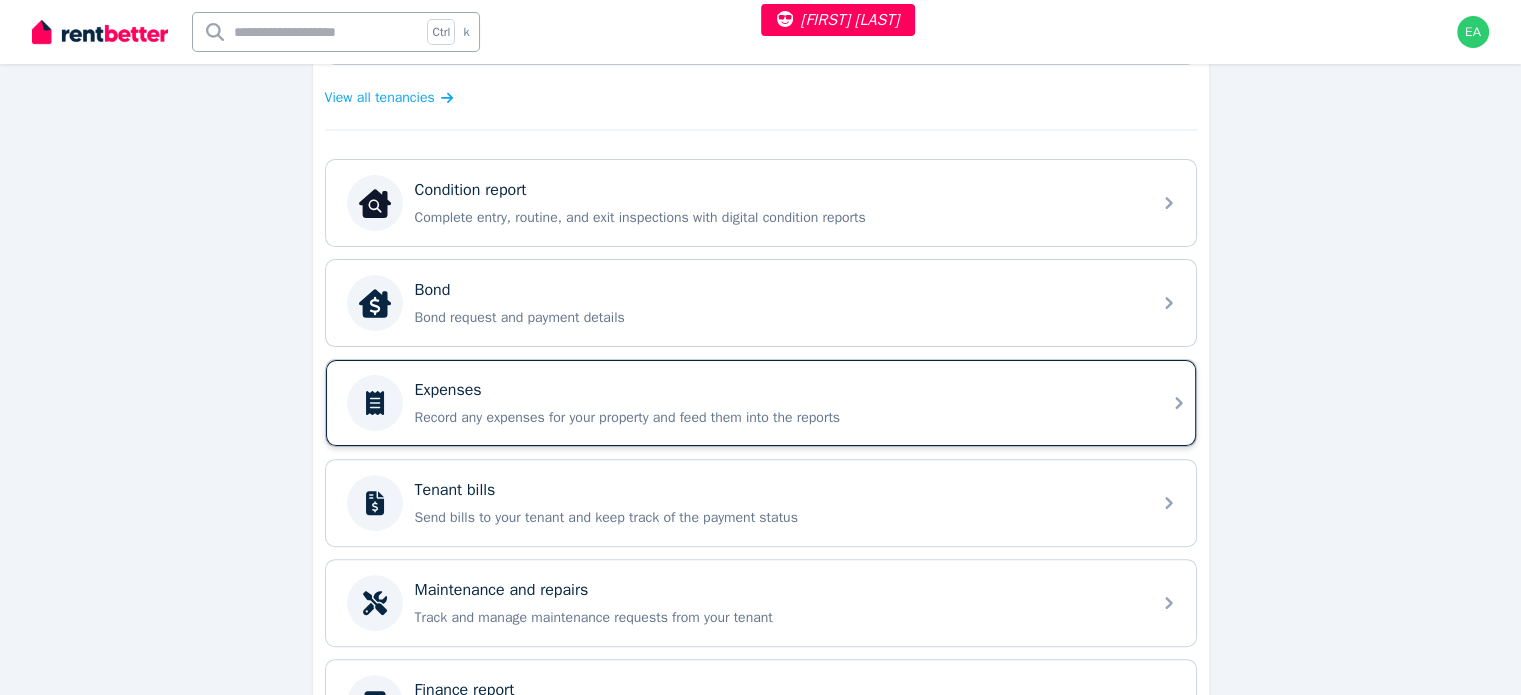 click on "Record any expenses for your property and feed them into the reports" at bounding box center (777, 418) 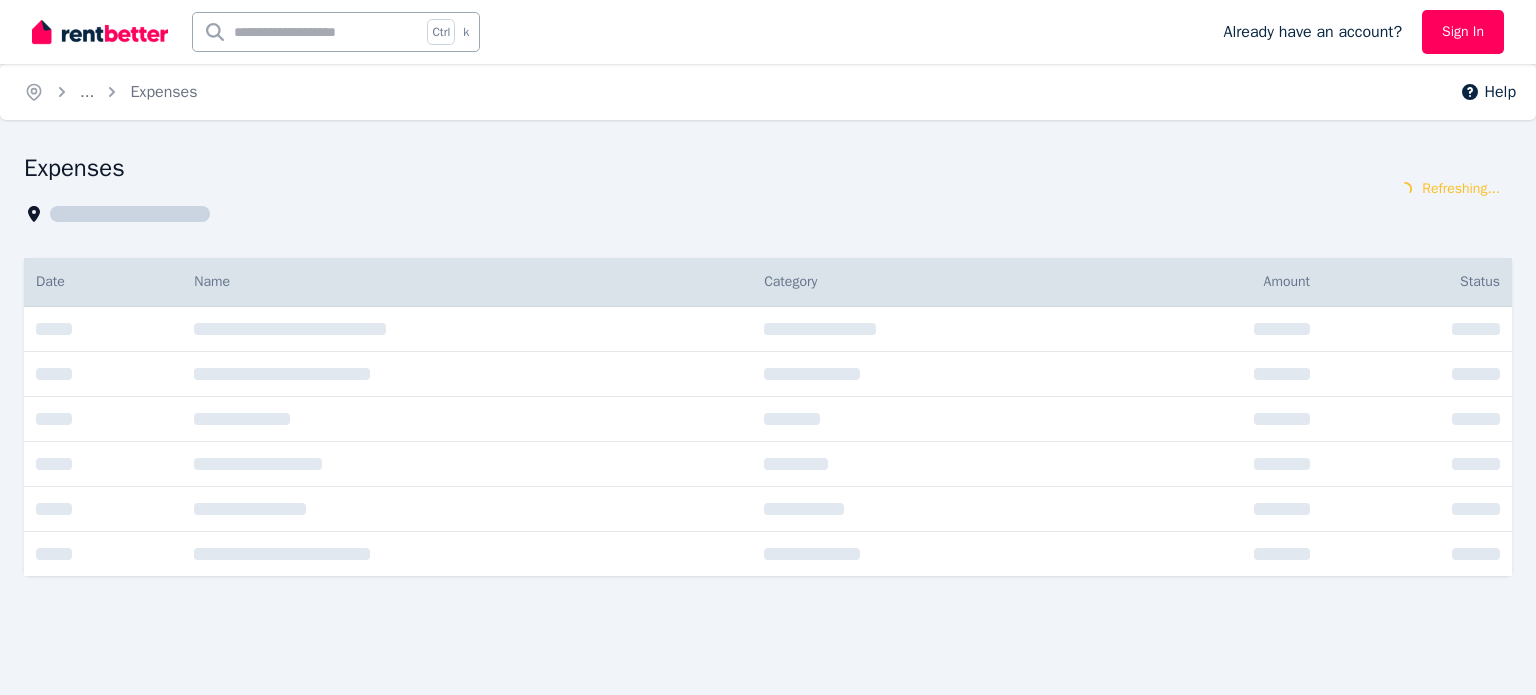 scroll, scrollTop: 0, scrollLeft: 0, axis: both 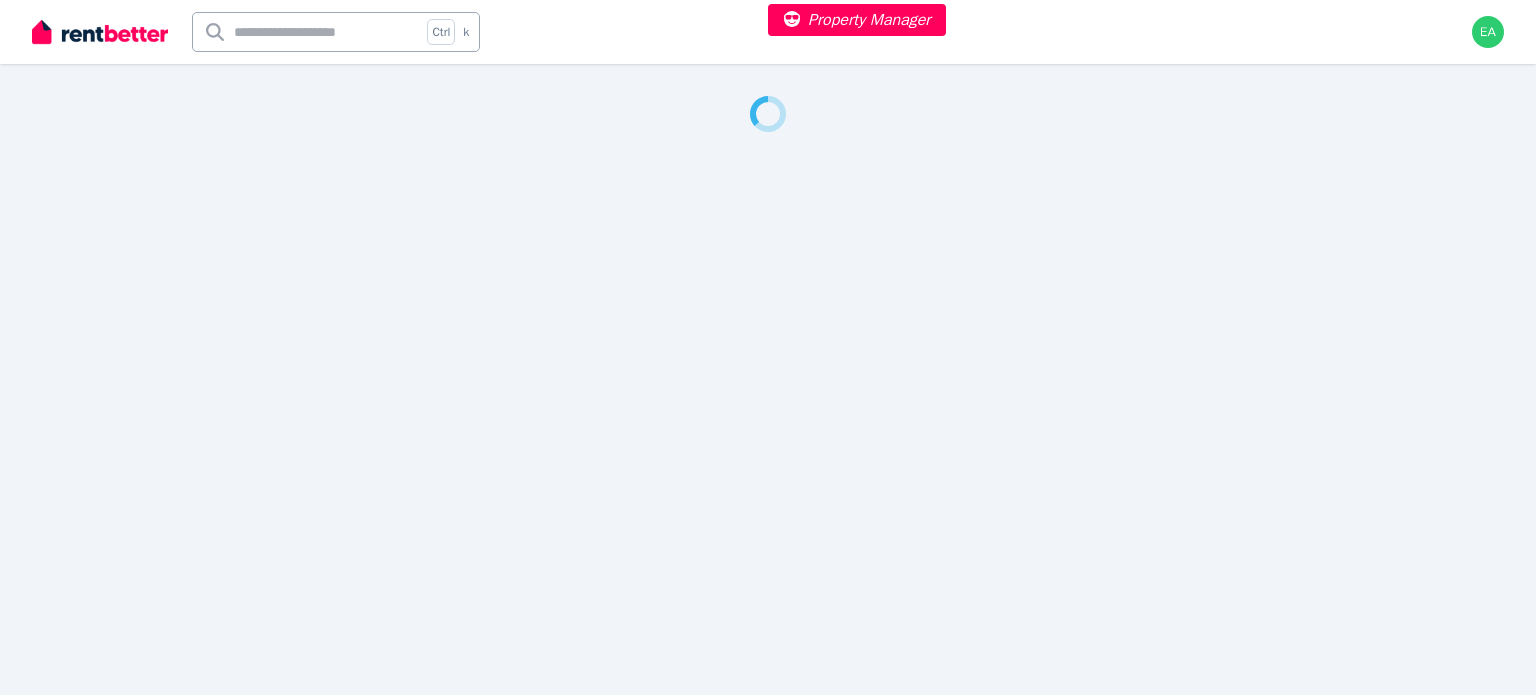 select on "***" 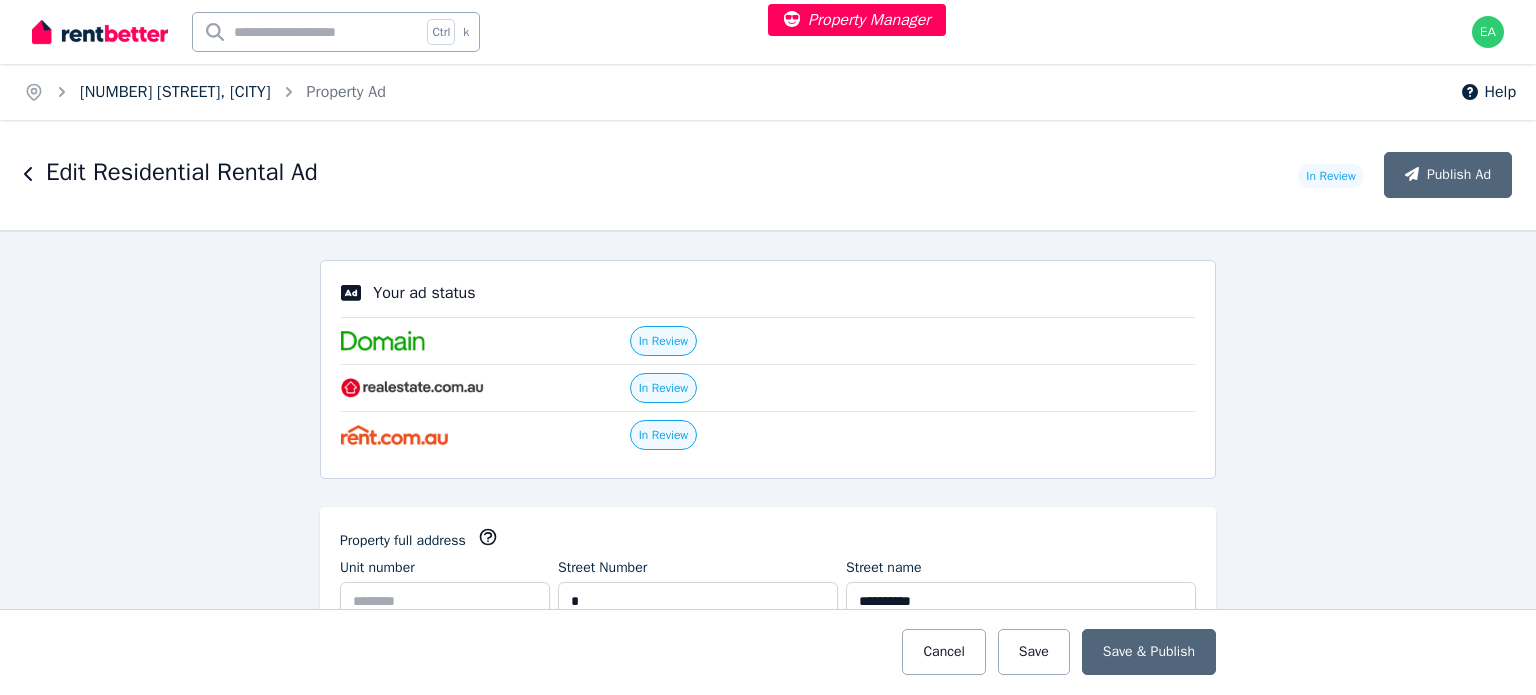 click on "[NUMBER] [STREET], [CITY]" at bounding box center [175, 92] 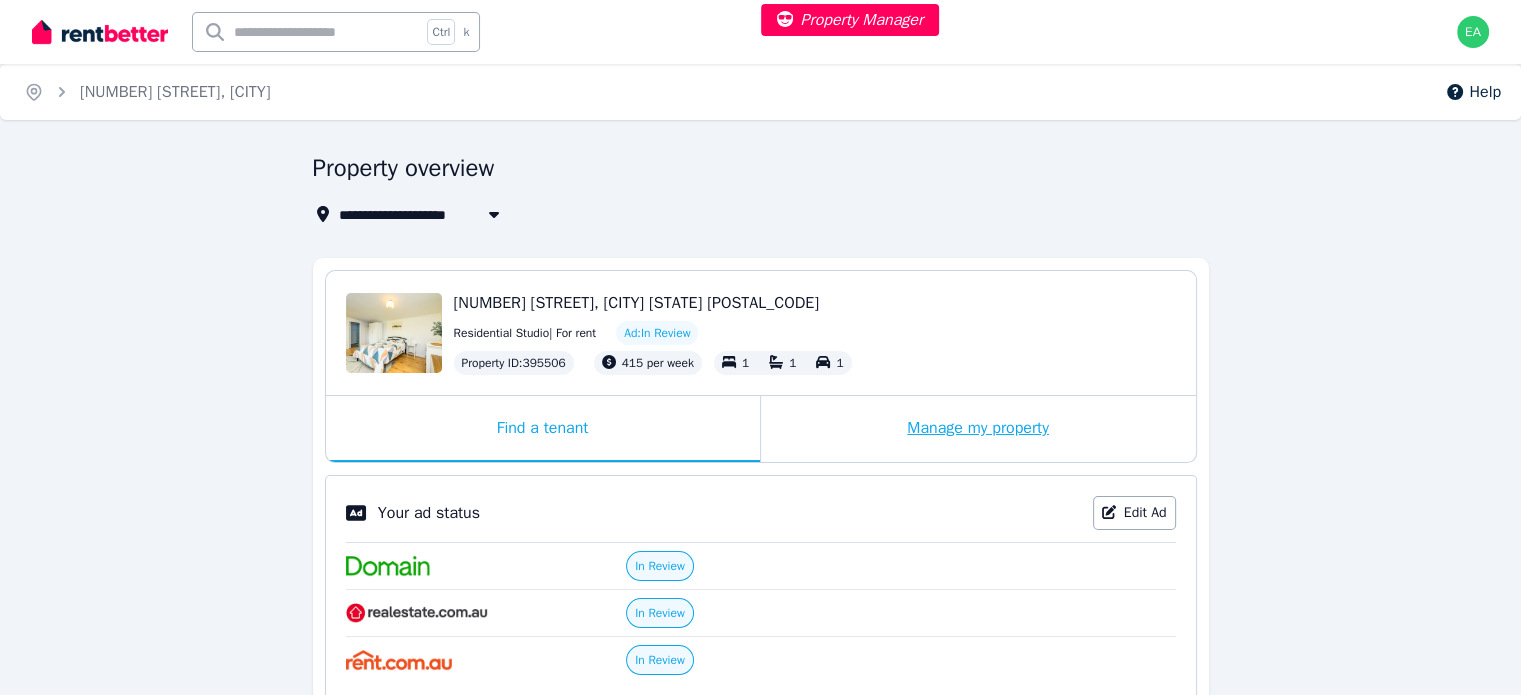 click on "Manage my property" at bounding box center [978, 429] 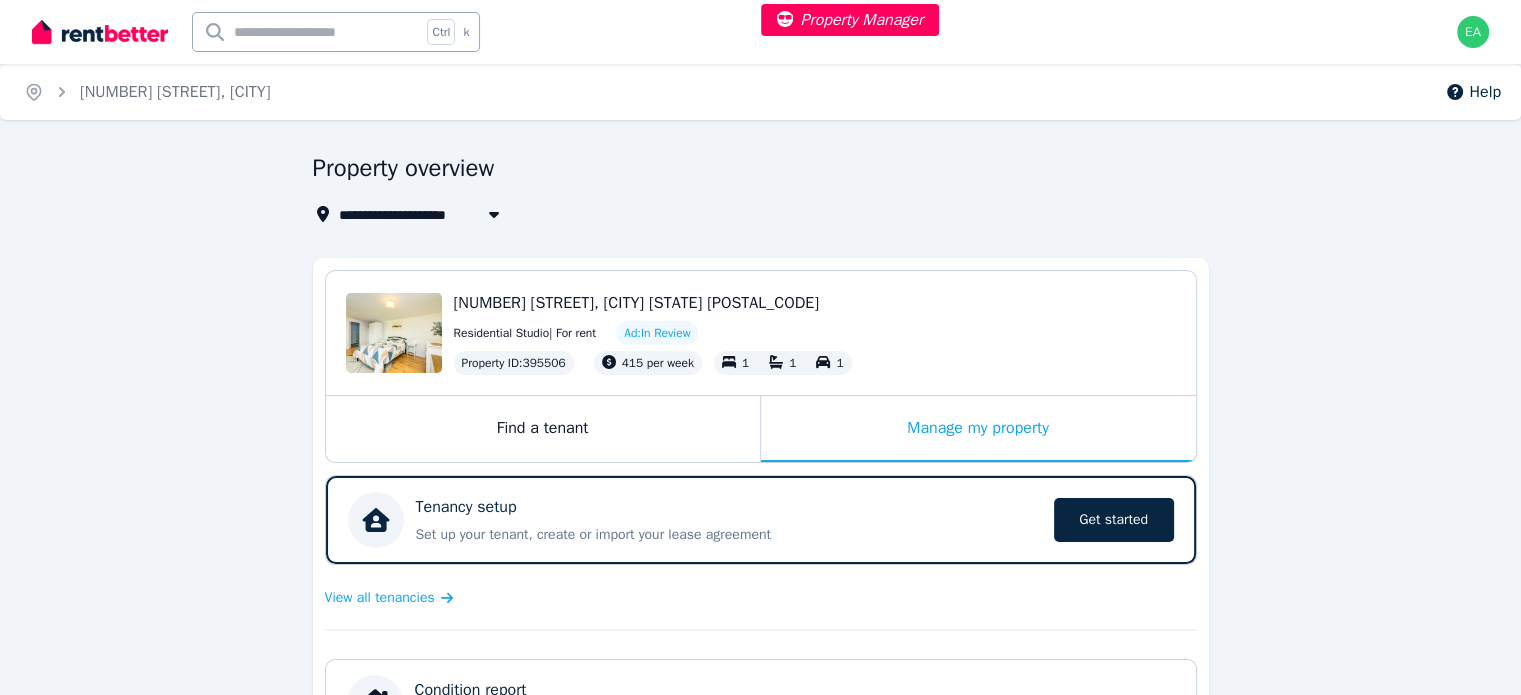 scroll, scrollTop: 400, scrollLeft: 0, axis: vertical 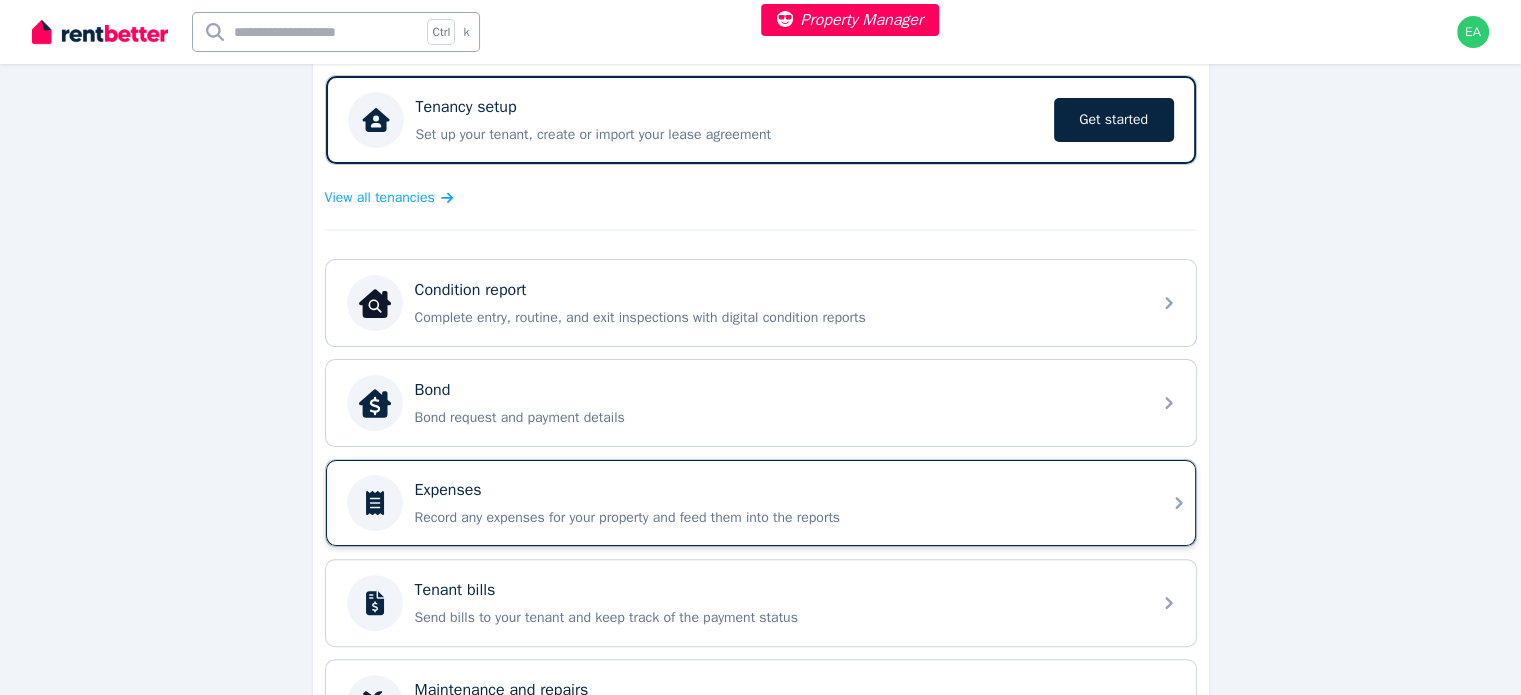 click on "Expenses Record any expenses for your property and feed them into the reports" at bounding box center [777, 503] 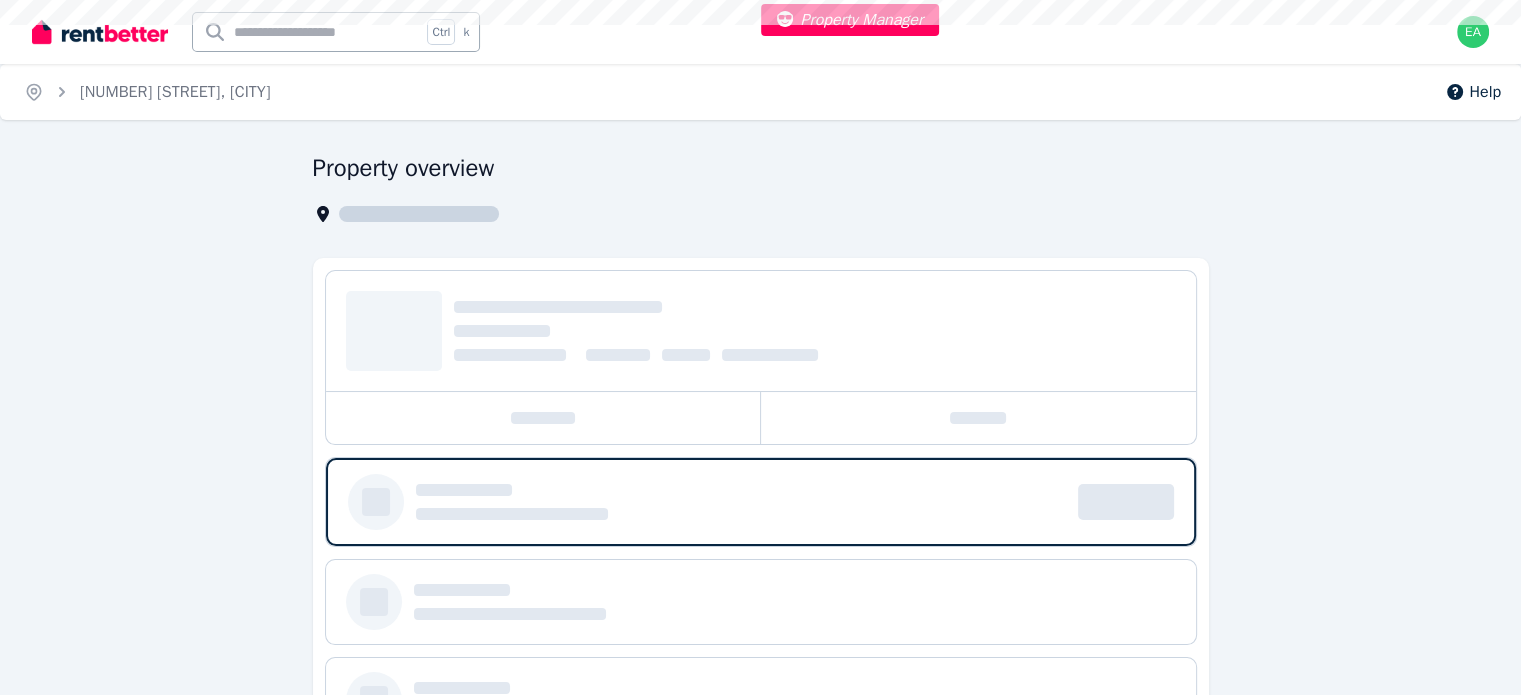 select on "***" 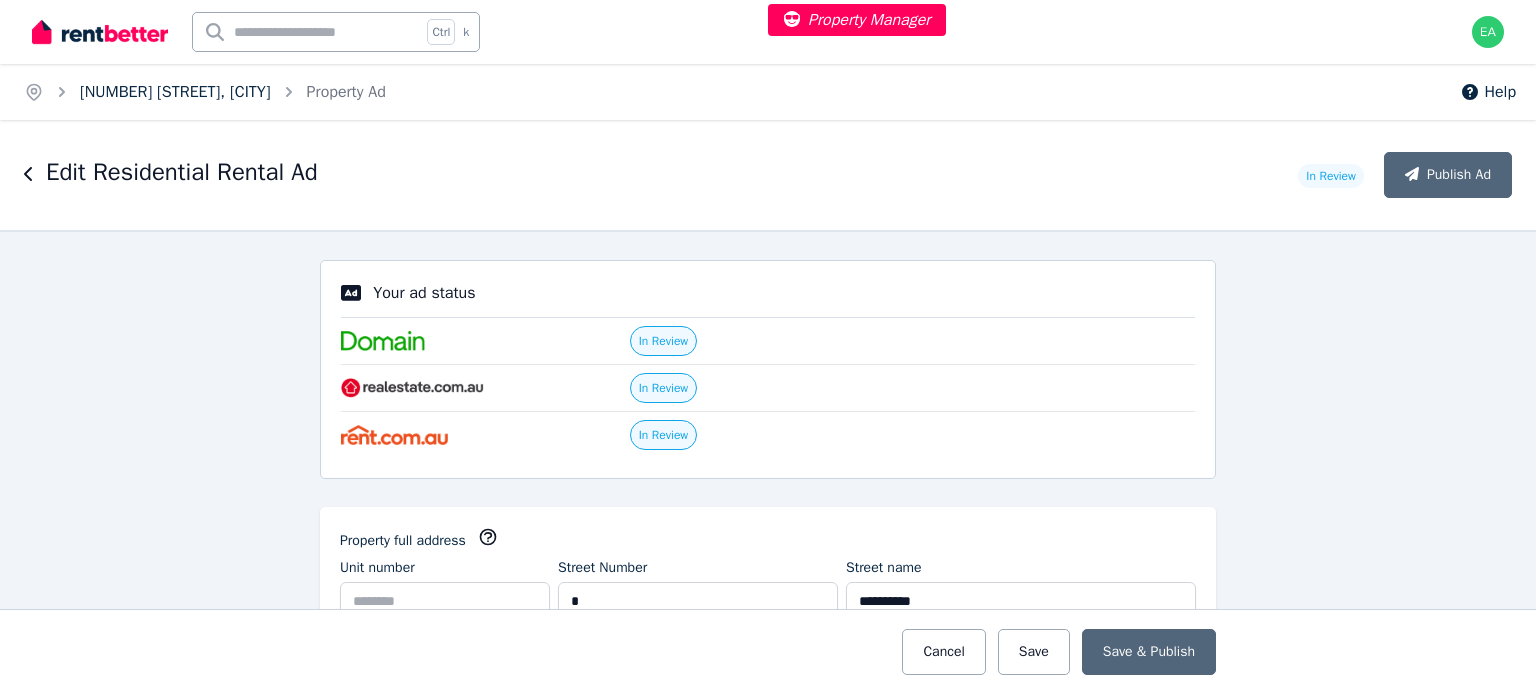 click on "6 Melrose St, Newport" at bounding box center (175, 92) 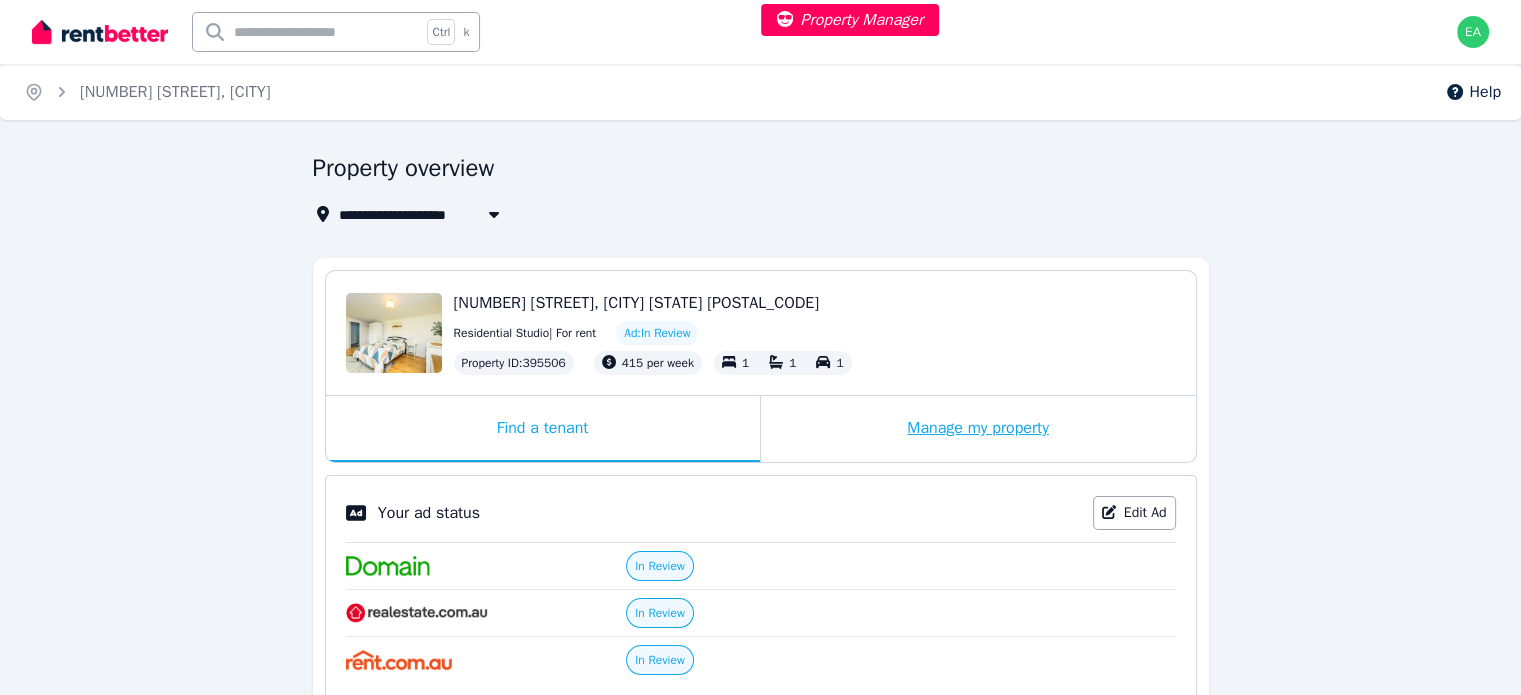 click on "Manage my property" at bounding box center [978, 429] 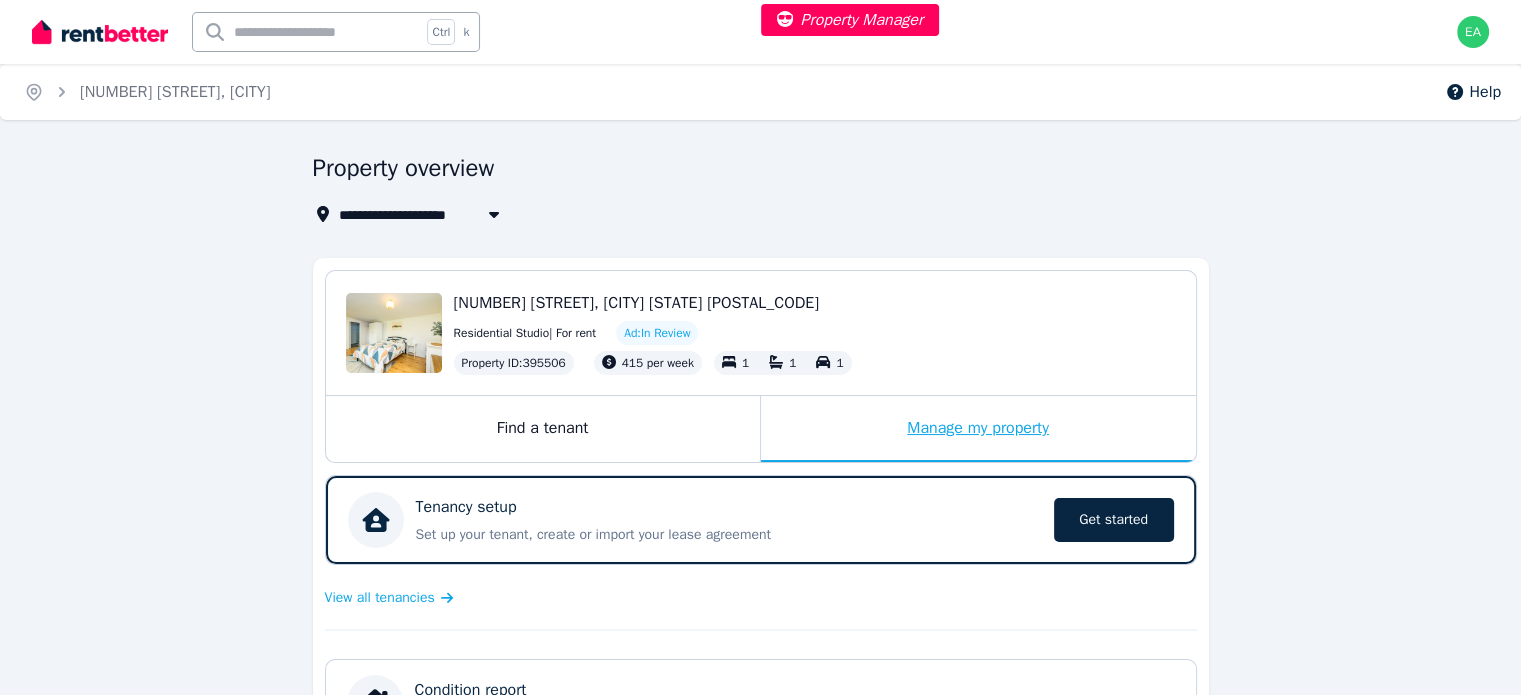 scroll, scrollTop: 600, scrollLeft: 0, axis: vertical 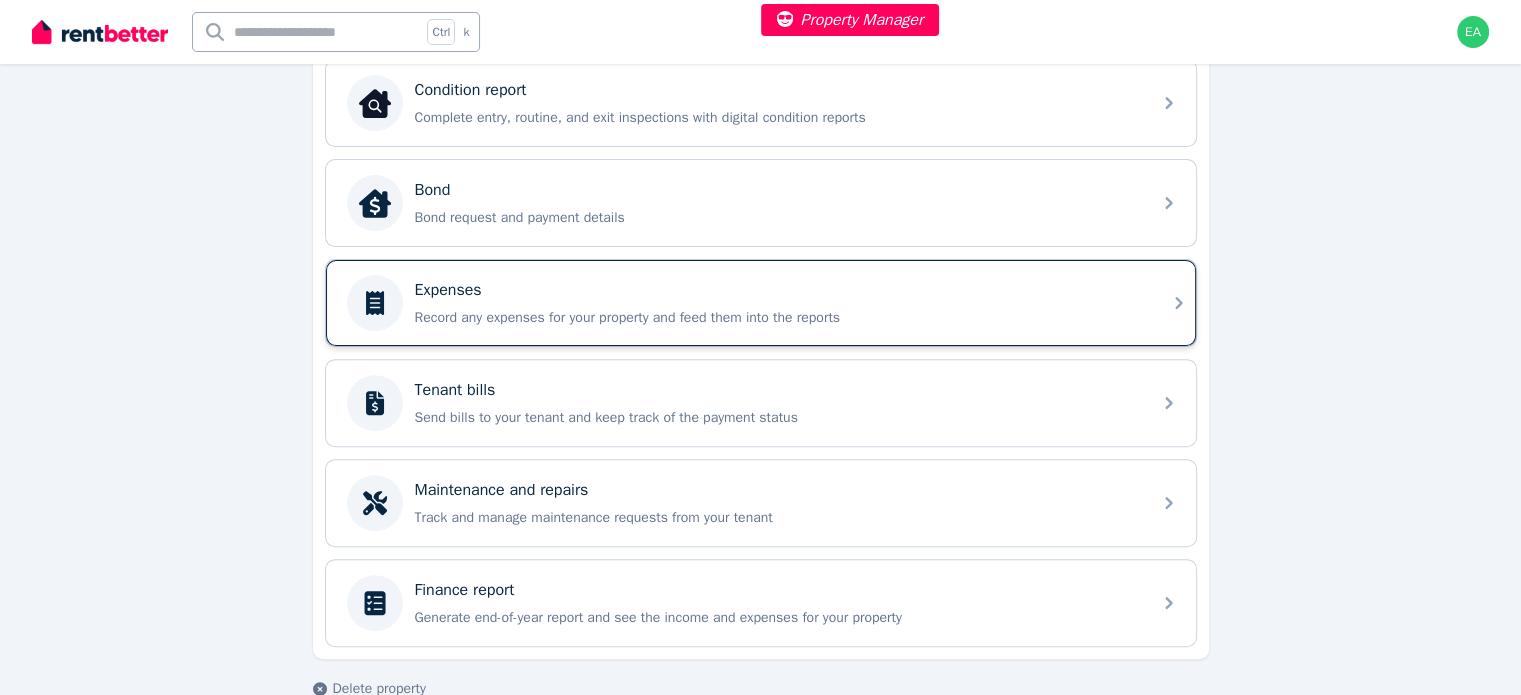 click on "Expenses Record any expenses for your property and feed them into the reports" at bounding box center [761, 303] 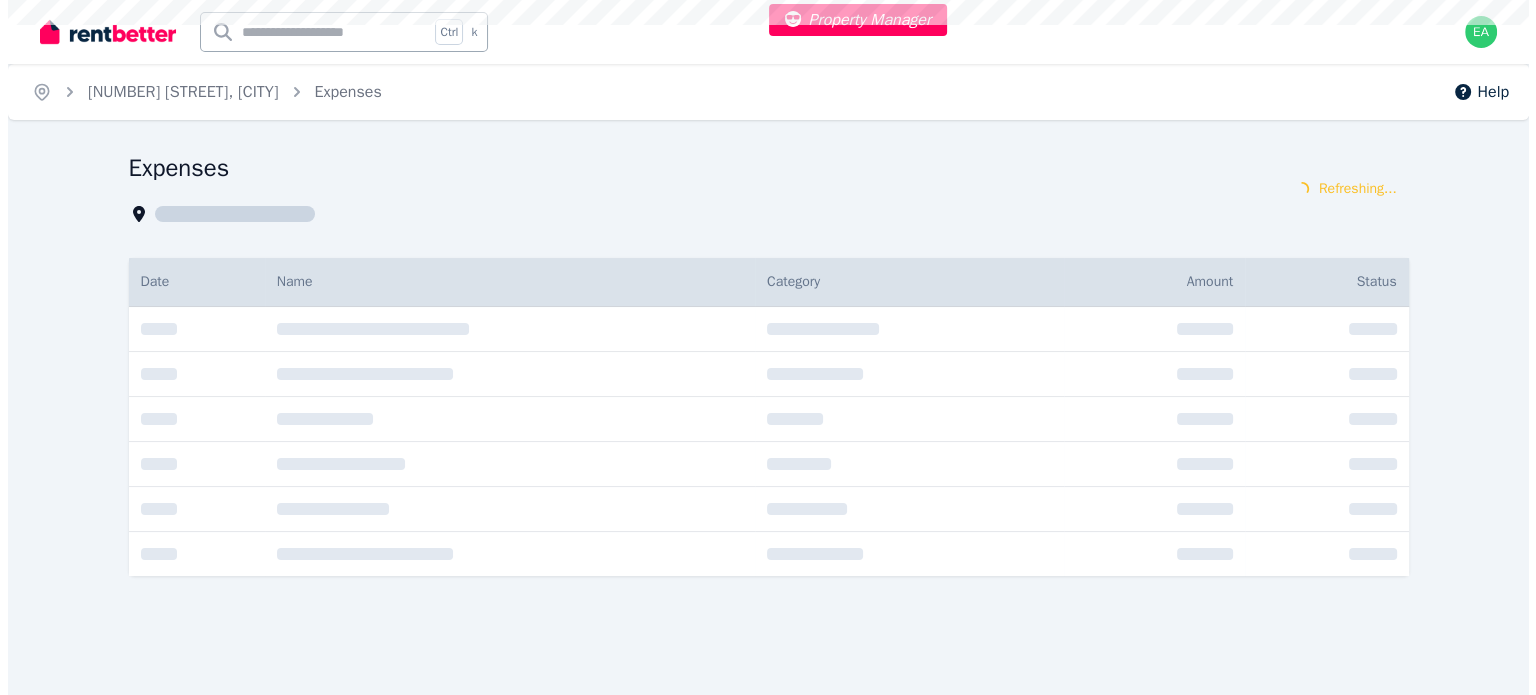 scroll, scrollTop: 0, scrollLeft: 0, axis: both 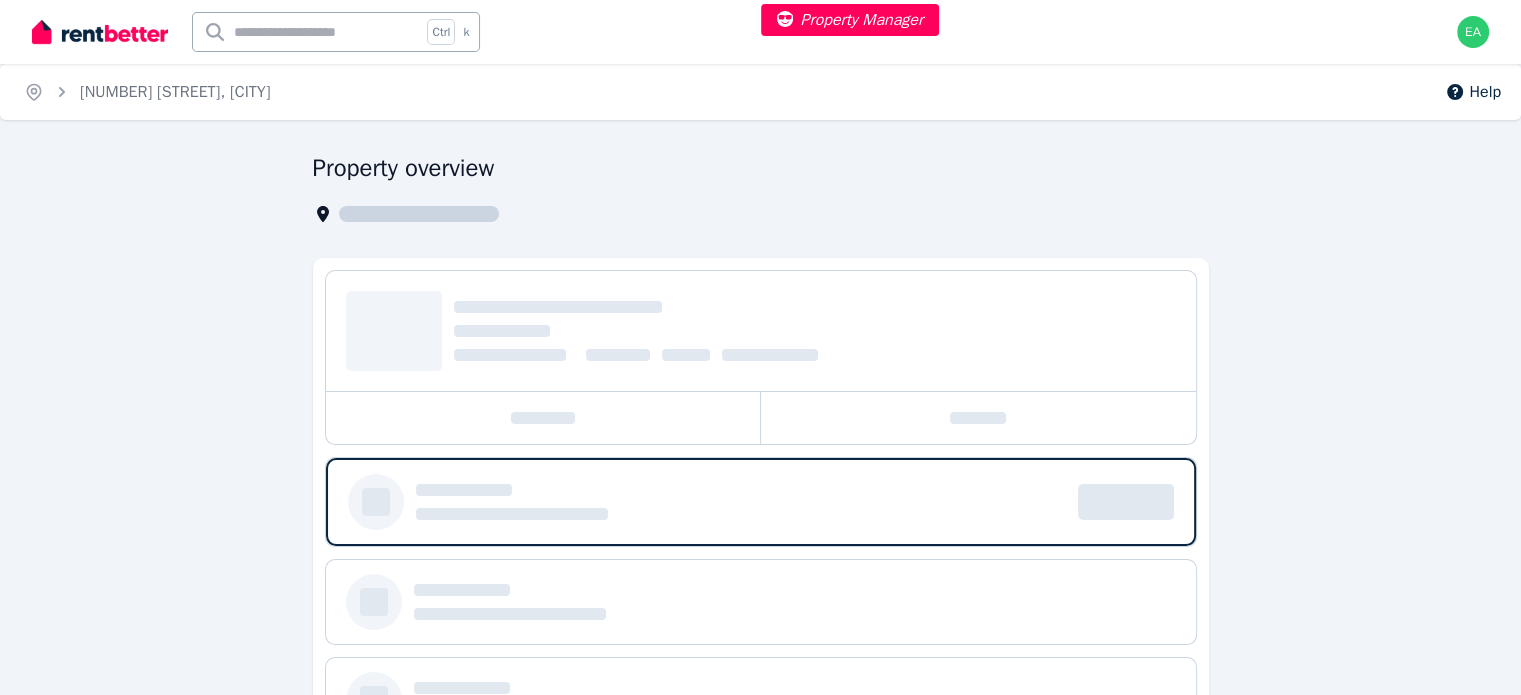 select on "***" 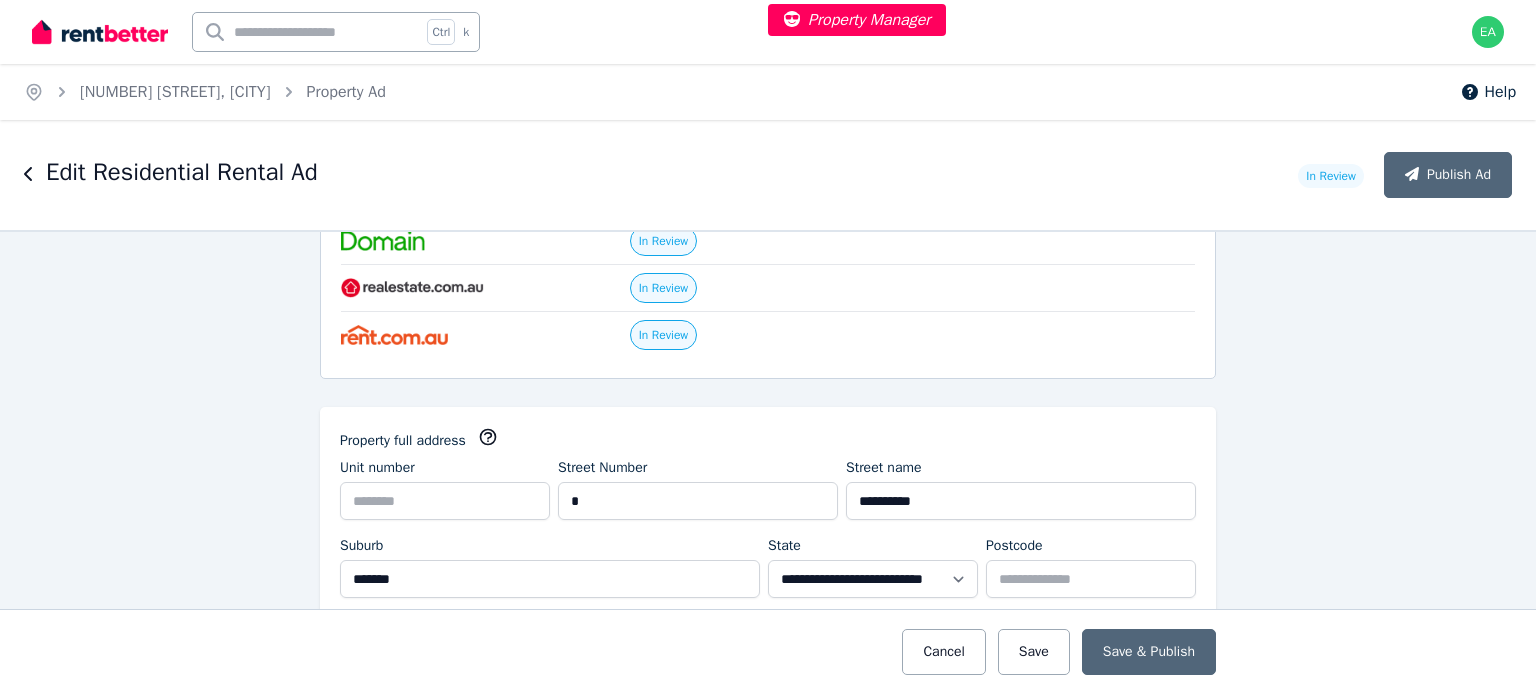 scroll, scrollTop: 0, scrollLeft: 0, axis: both 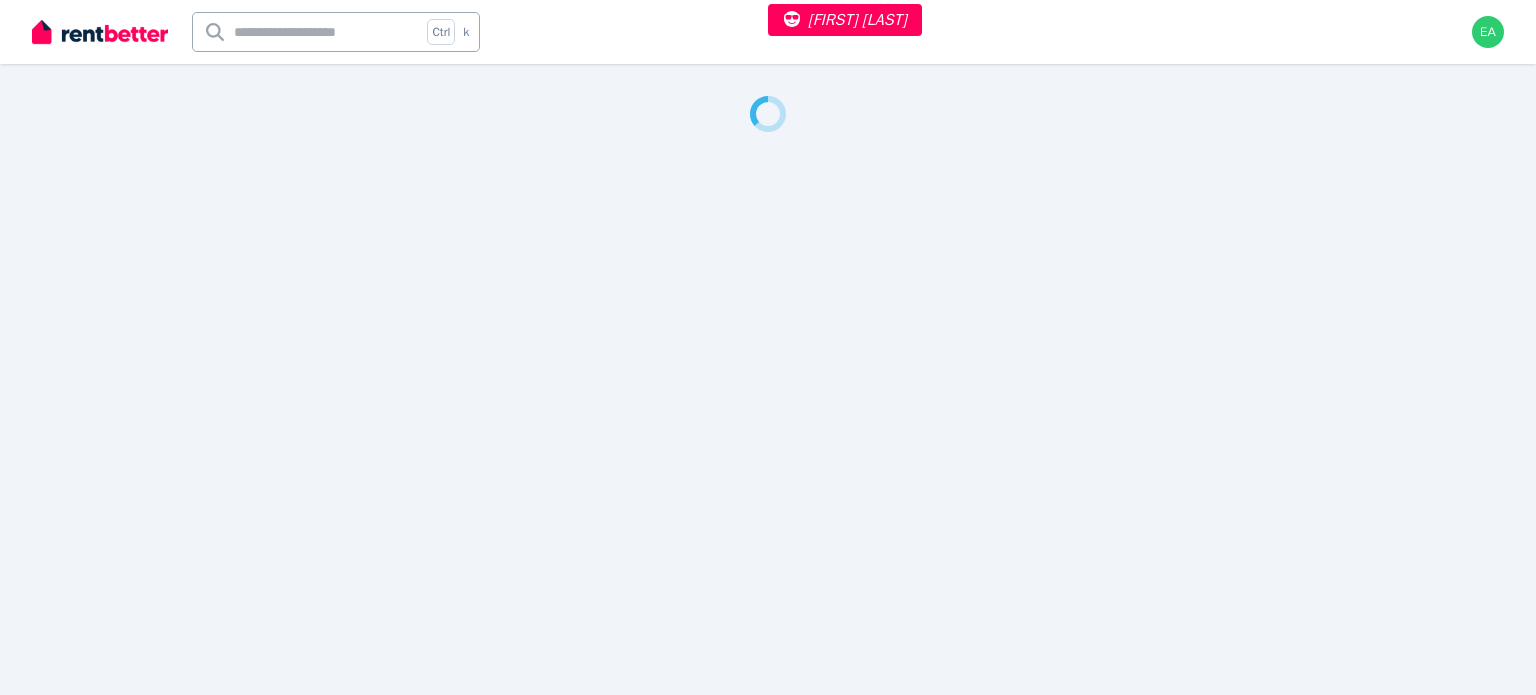 select on "***" 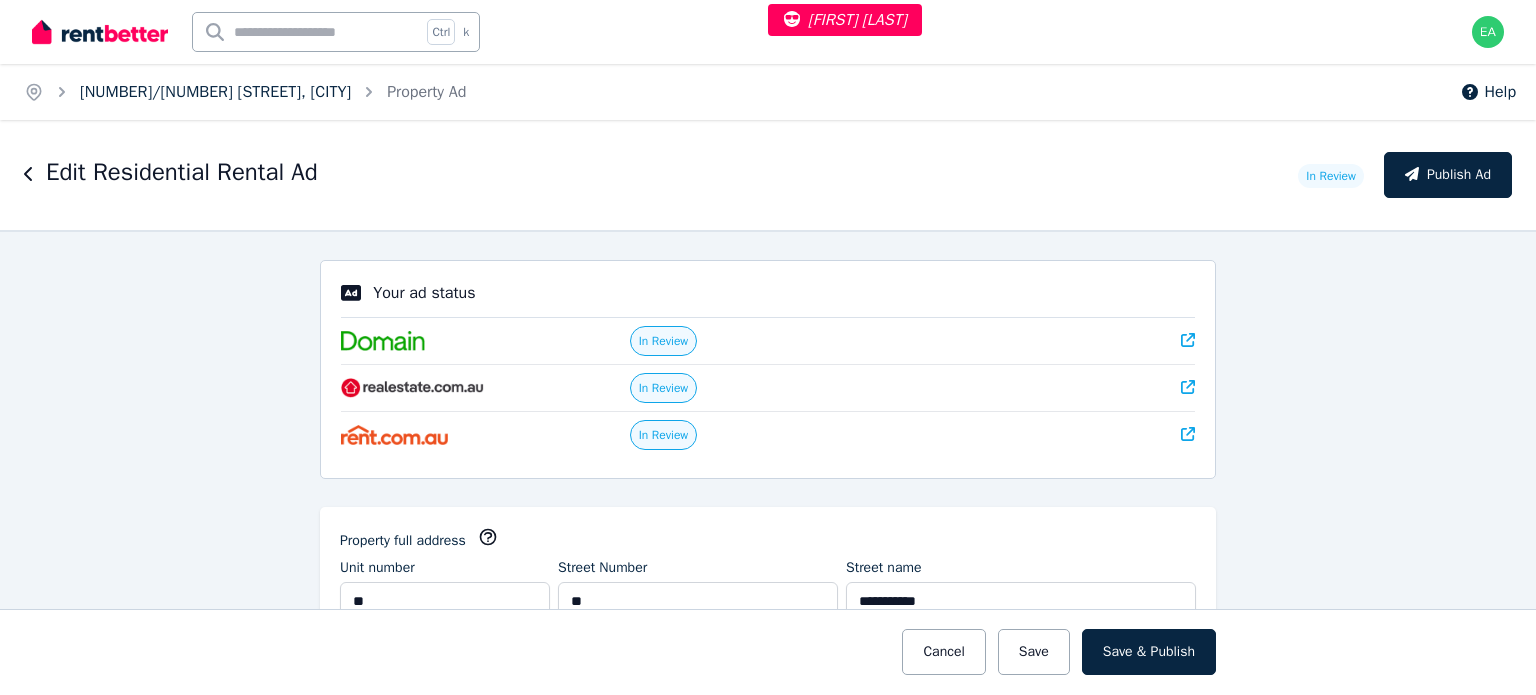 click on "33/81 Annerley Rd, Woolloongabba" at bounding box center (215, 92) 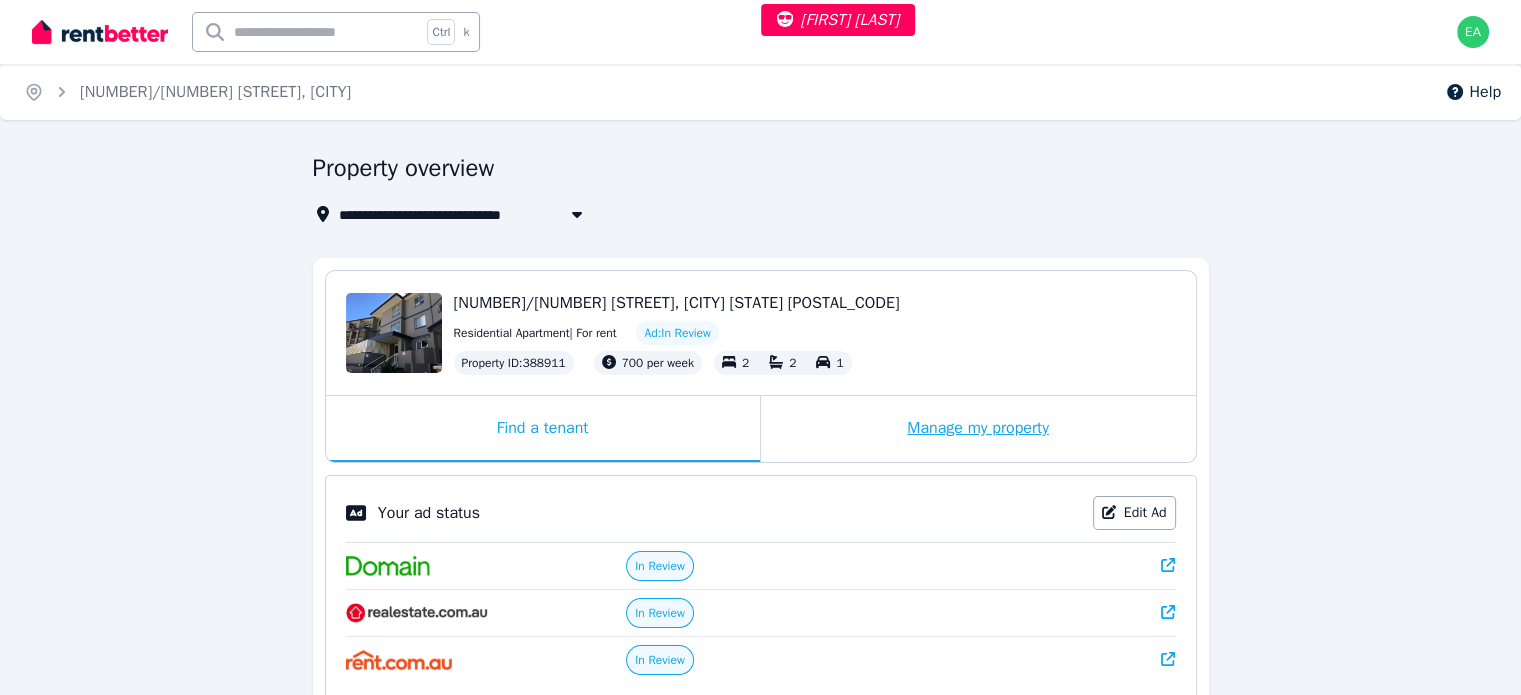 click on "Manage my property" at bounding box center (978, 429) 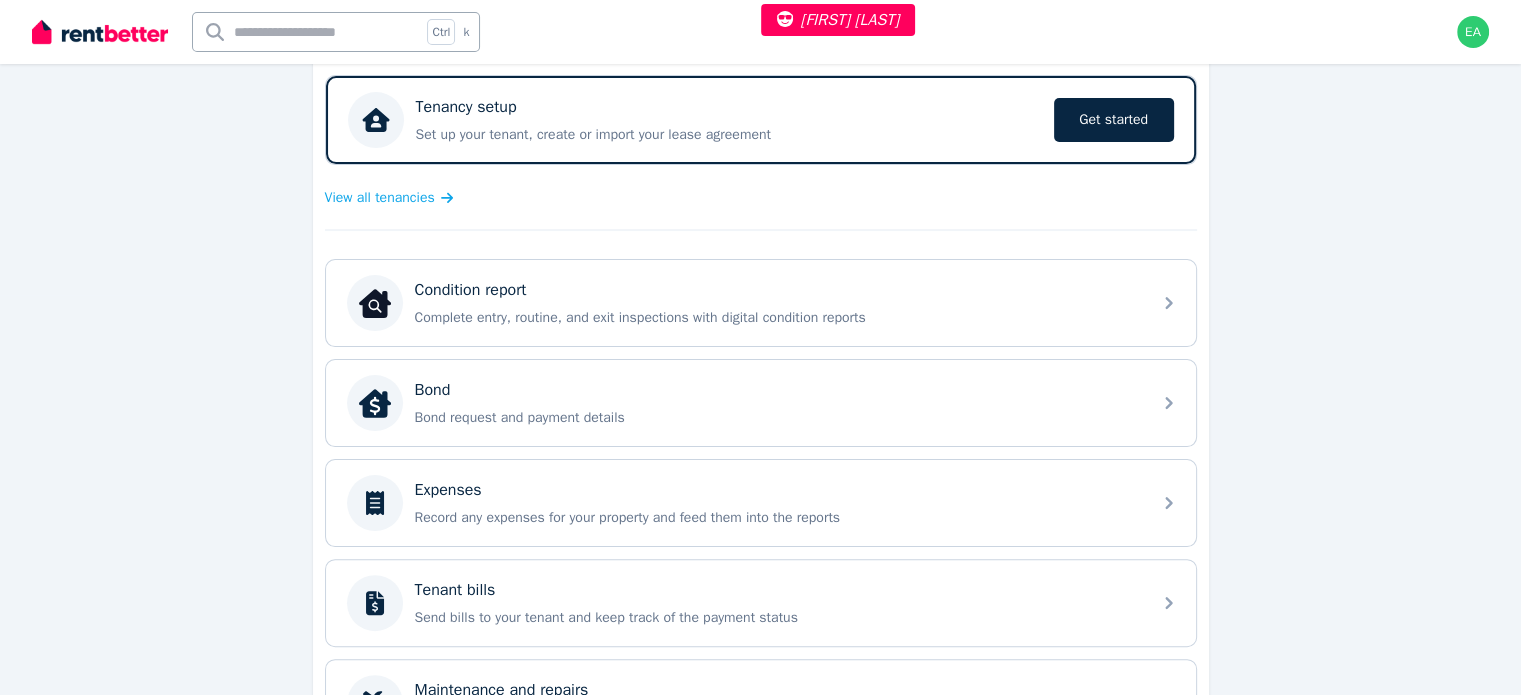 scroll, scrollTop: 500, scrollLeft: 0, axis: vertical 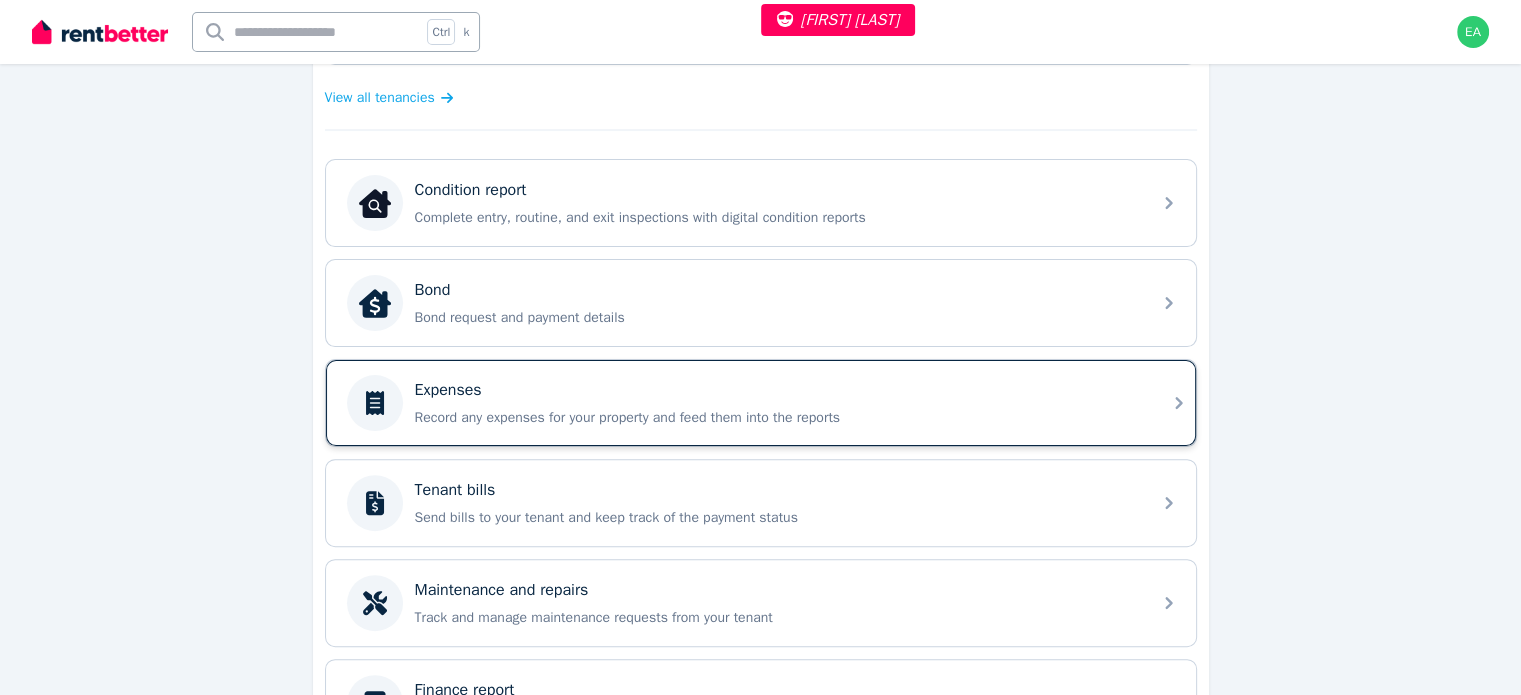 click on "Expenses Record any expenses for your property and feed them into the reports" at bounding box center [777, 403] 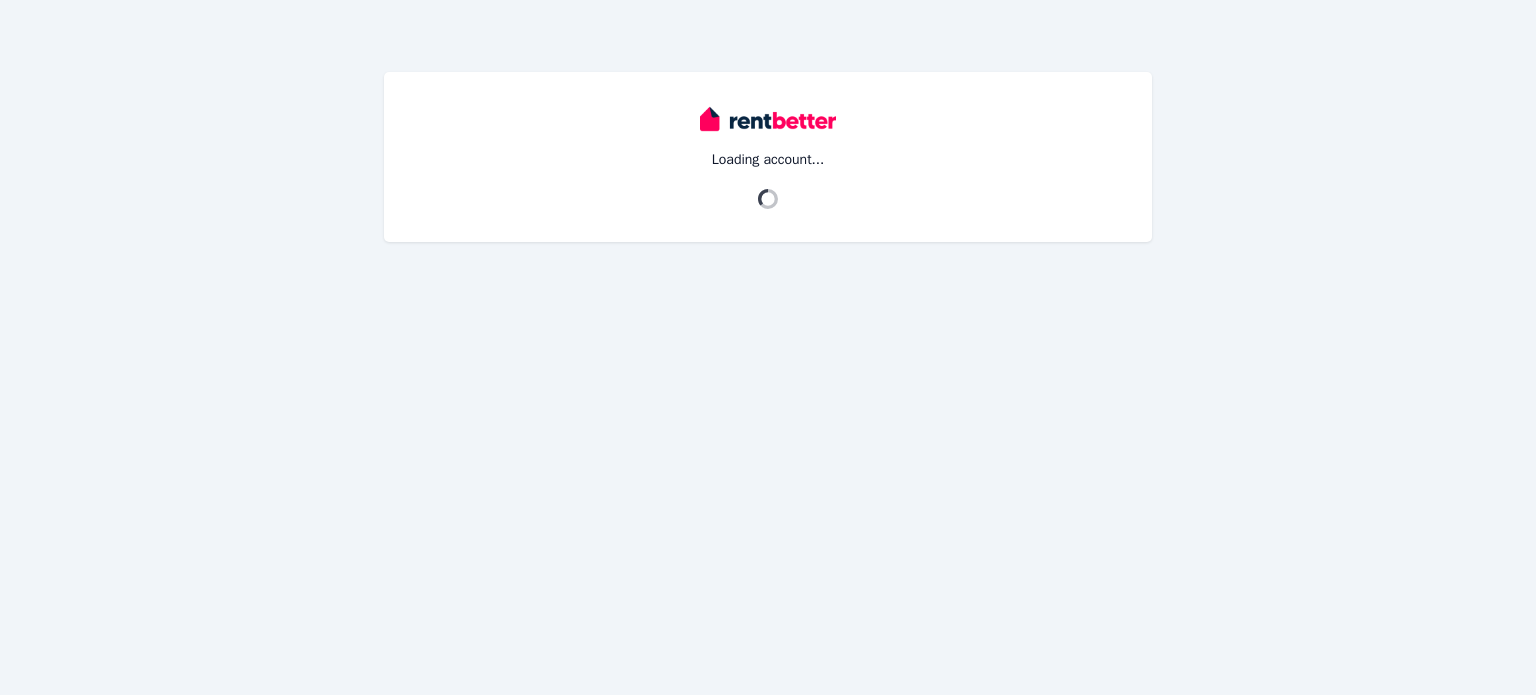 scroll, scrollTop: 0, scrollLeft: 0, axis: both 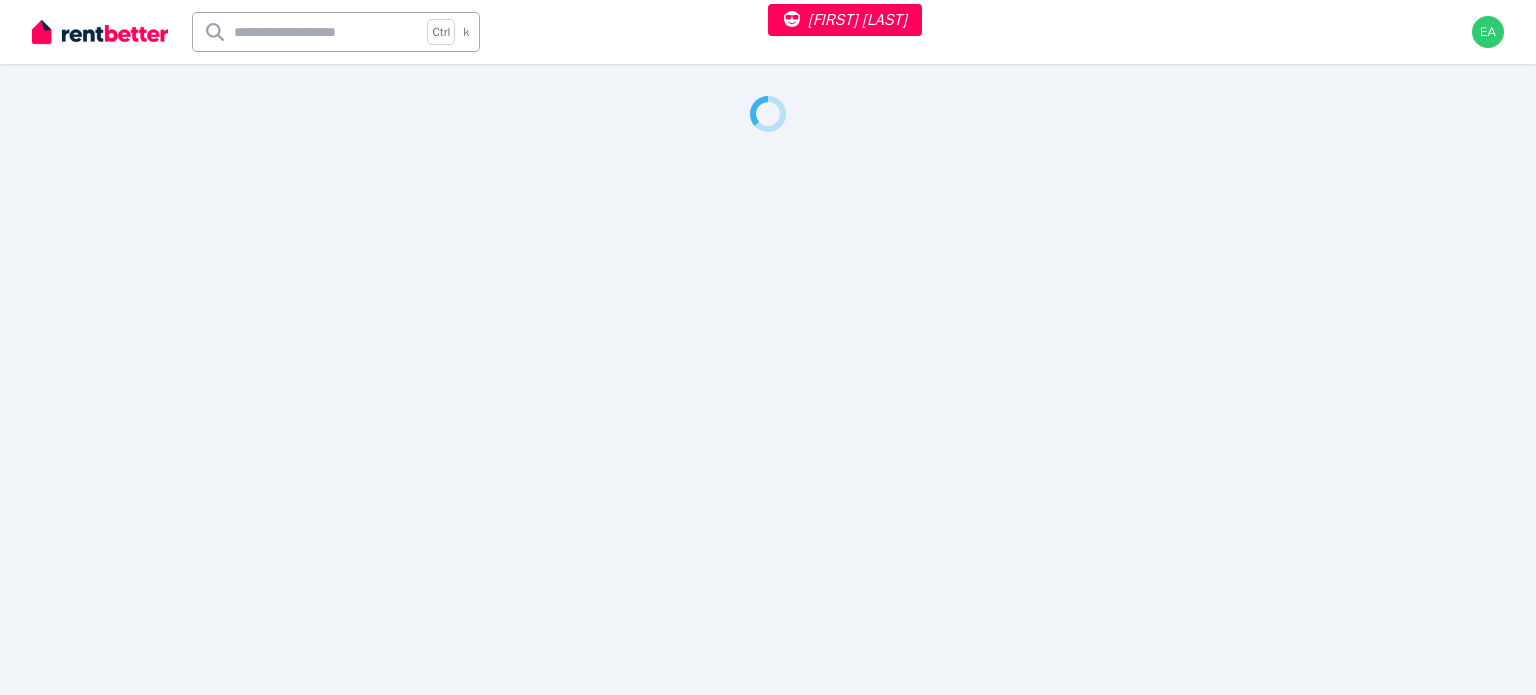 select on "***" 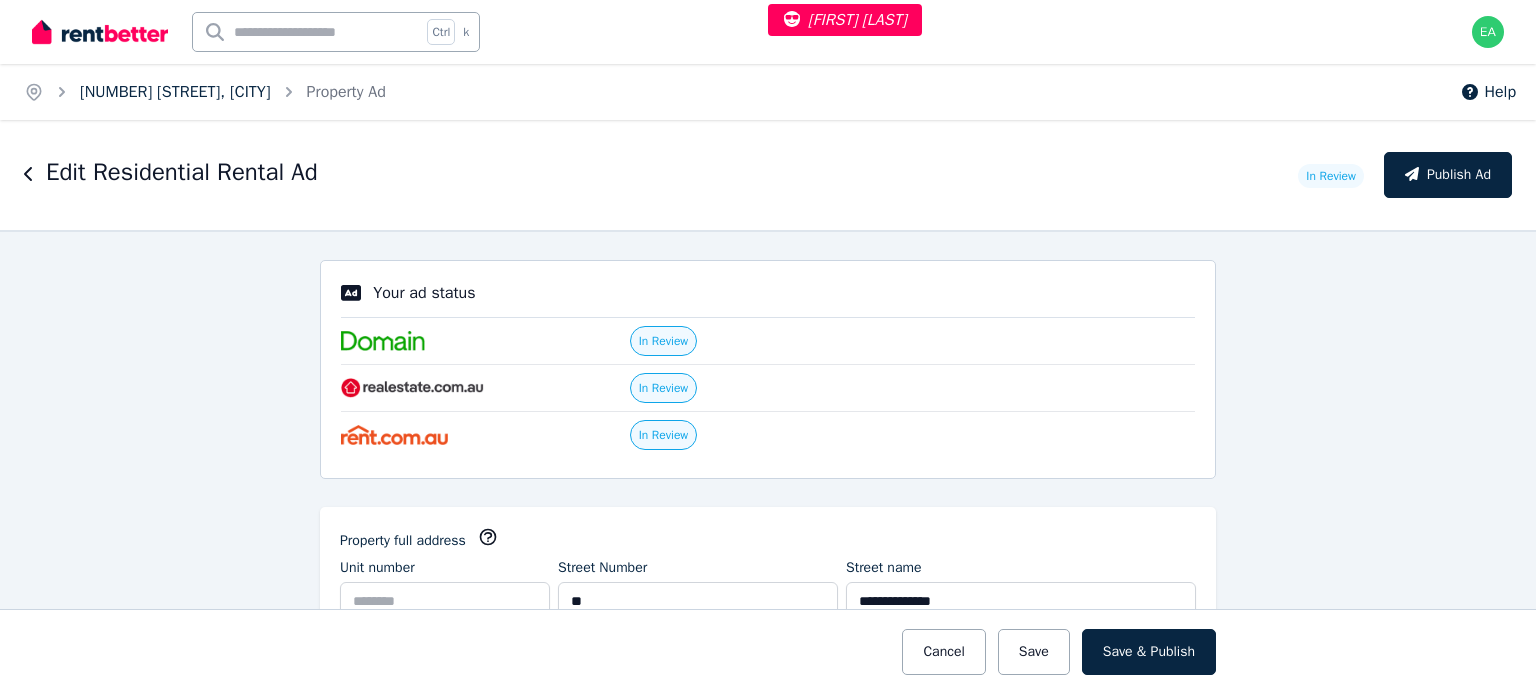 click on "[NUMBER] [STREET], [CITY]" at bounding box center (175, 92) 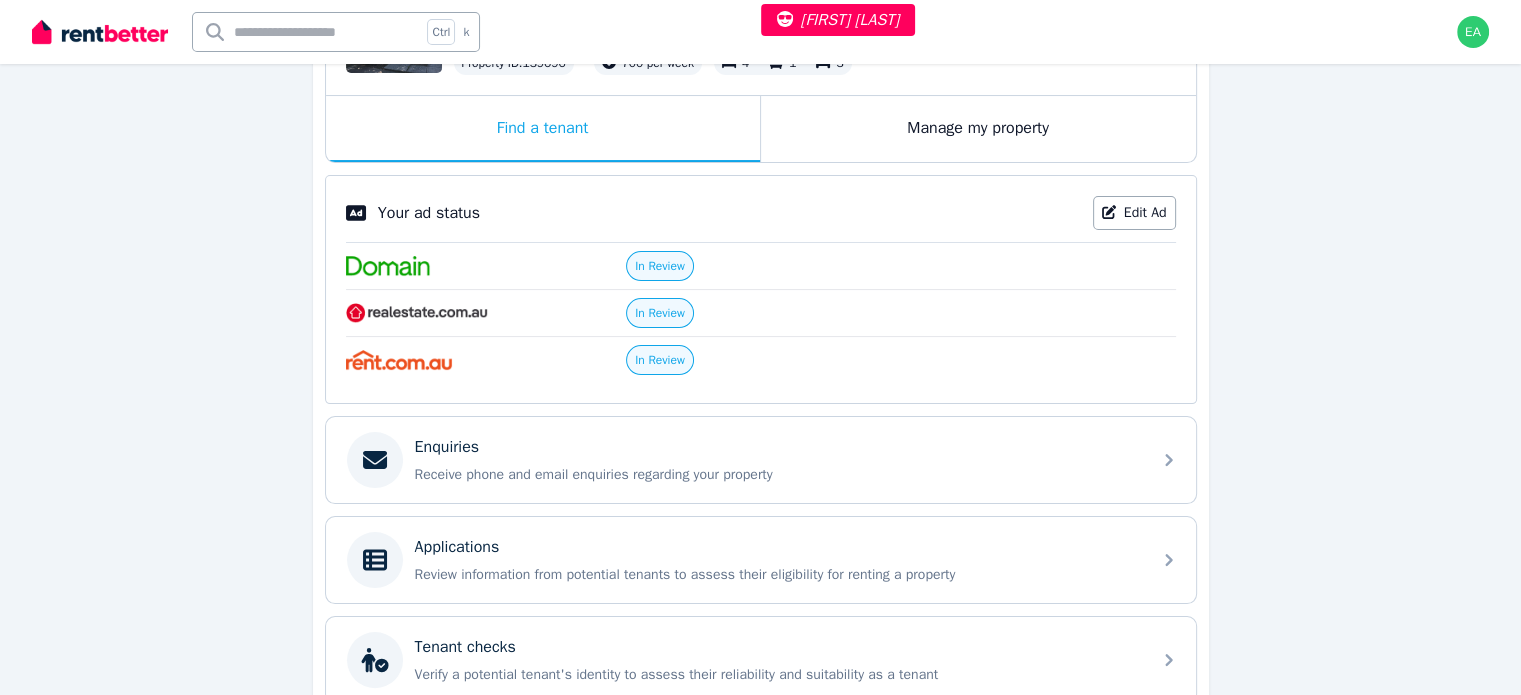 scroll, scrollTop: 100, scrollLeft: 0, axis: vertical 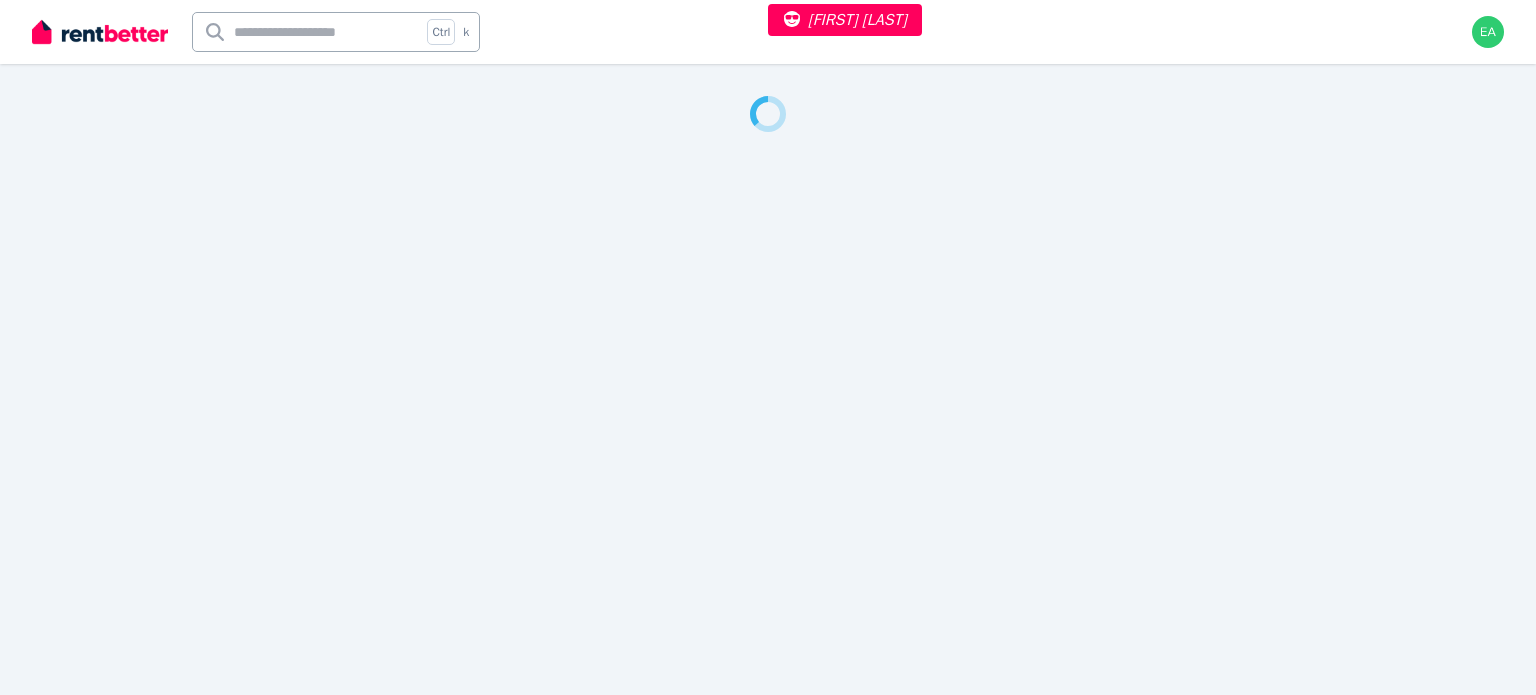 select on "***" 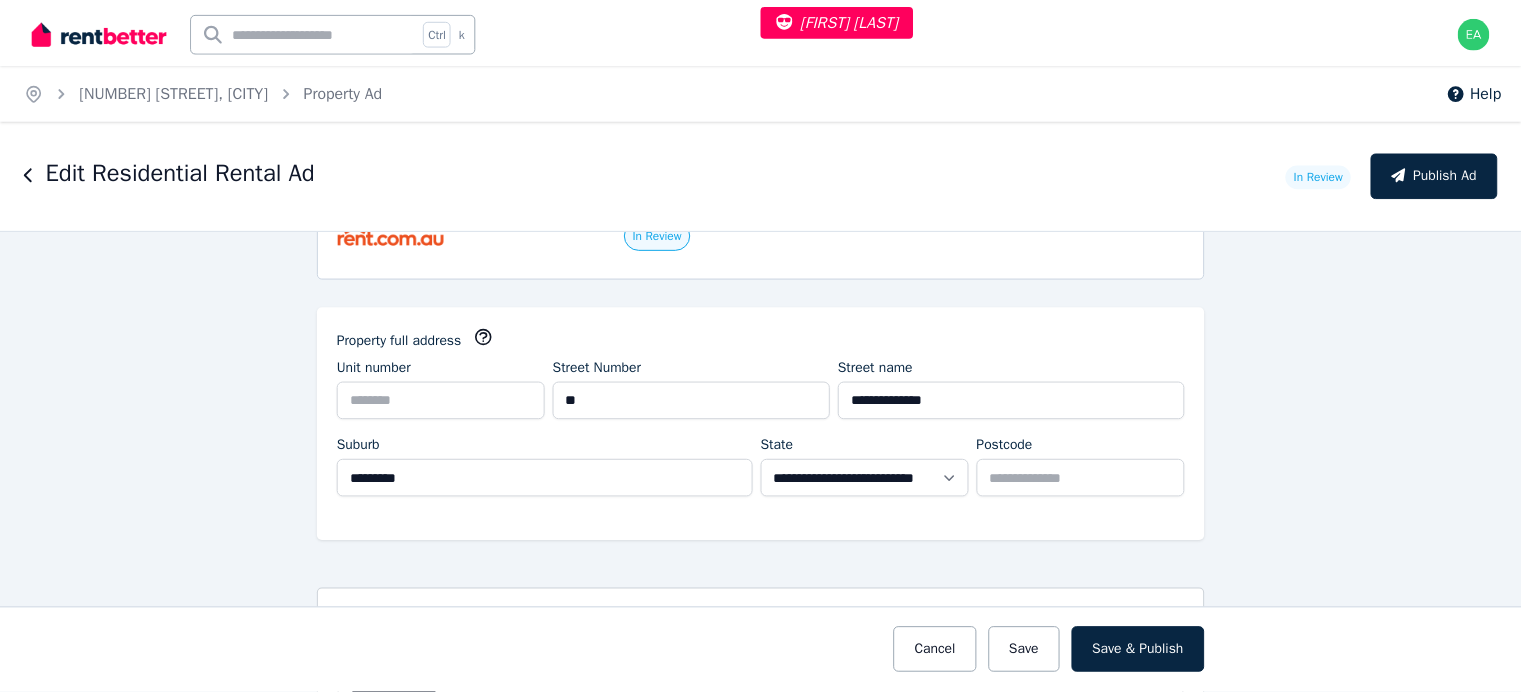 scroll, scrollTop: 400, scrollLeft: 0, axis: vertical 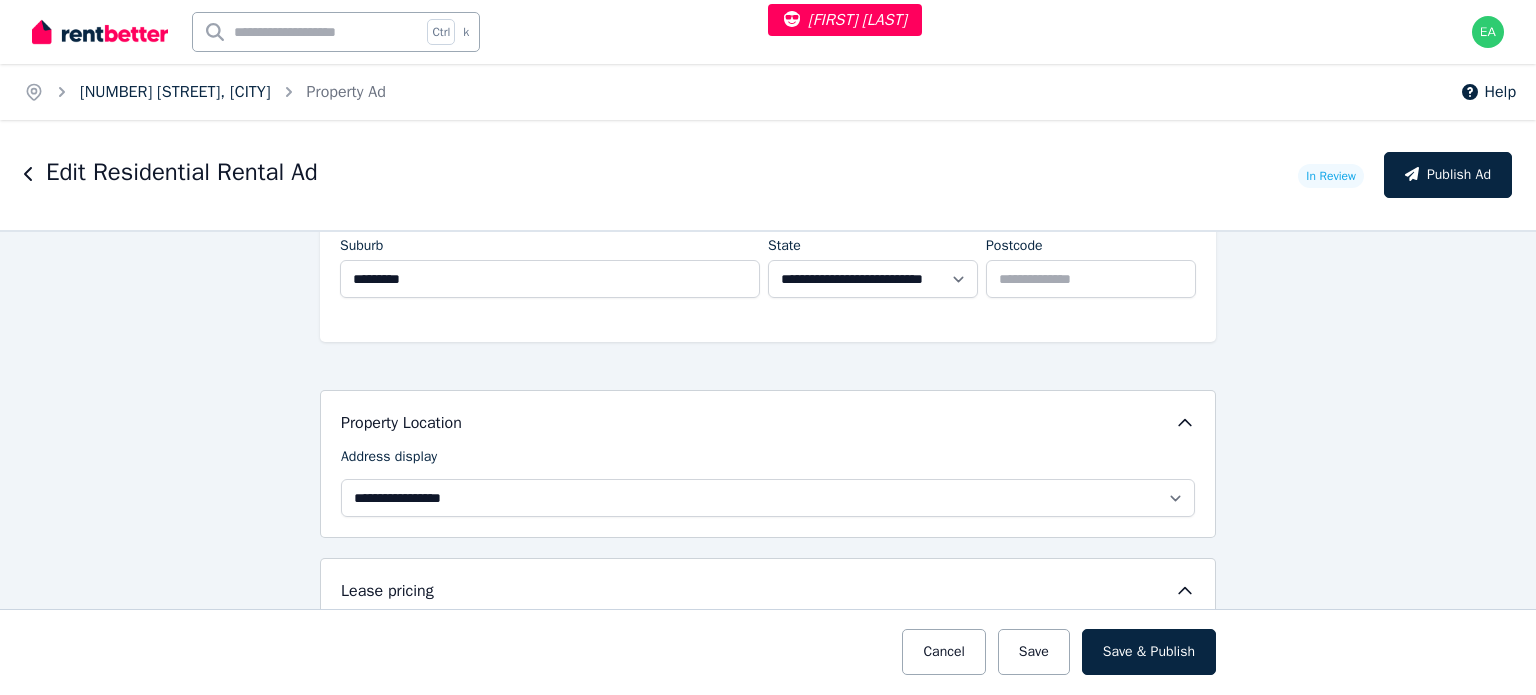 click on "[NUMBER] [STREET], [CITY]" at bounding box center (175, 92) 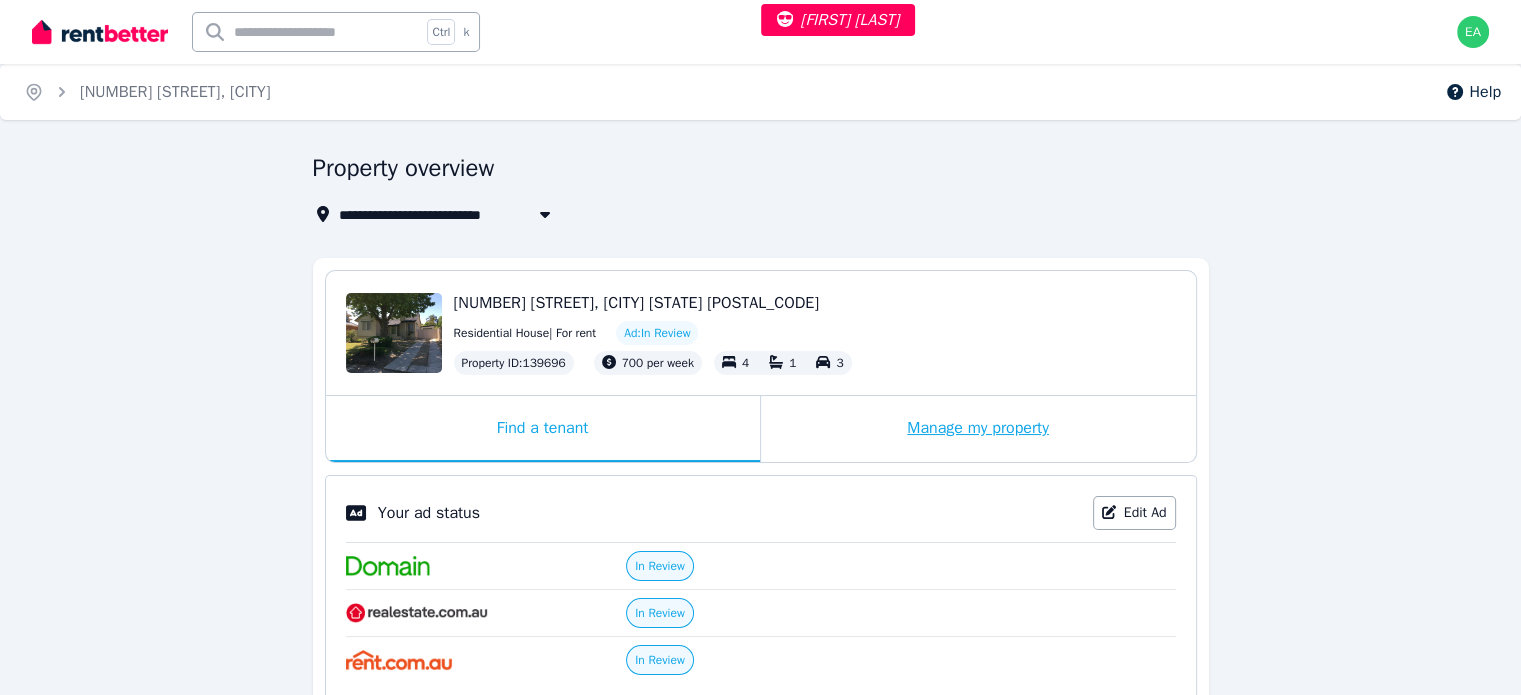 click on "Manage my property" at bounding box center (978, 429) 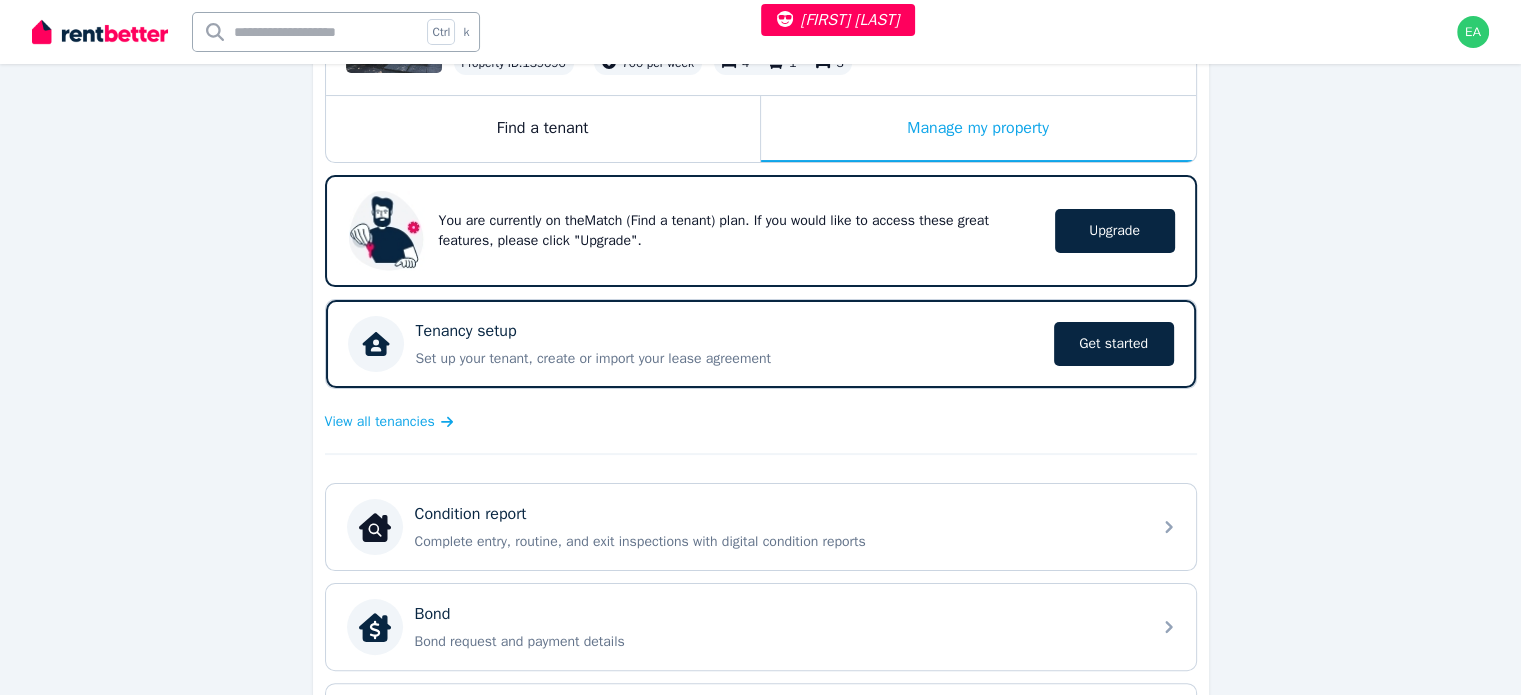 scroll, scrollTop: 500, scrollLeft: 0, axis: vertical 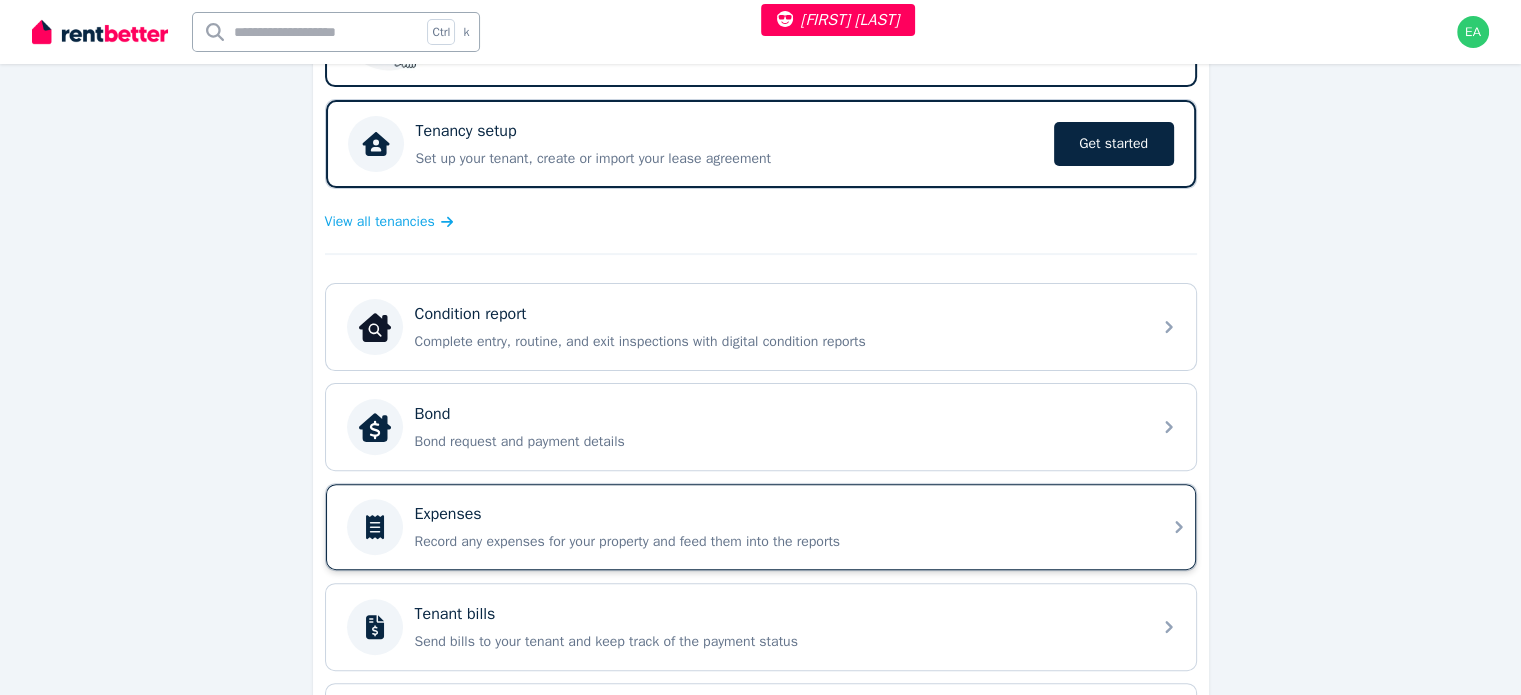 click on "Record any expenses for your property and feed them into the reports" at bounding box center [777, 542] 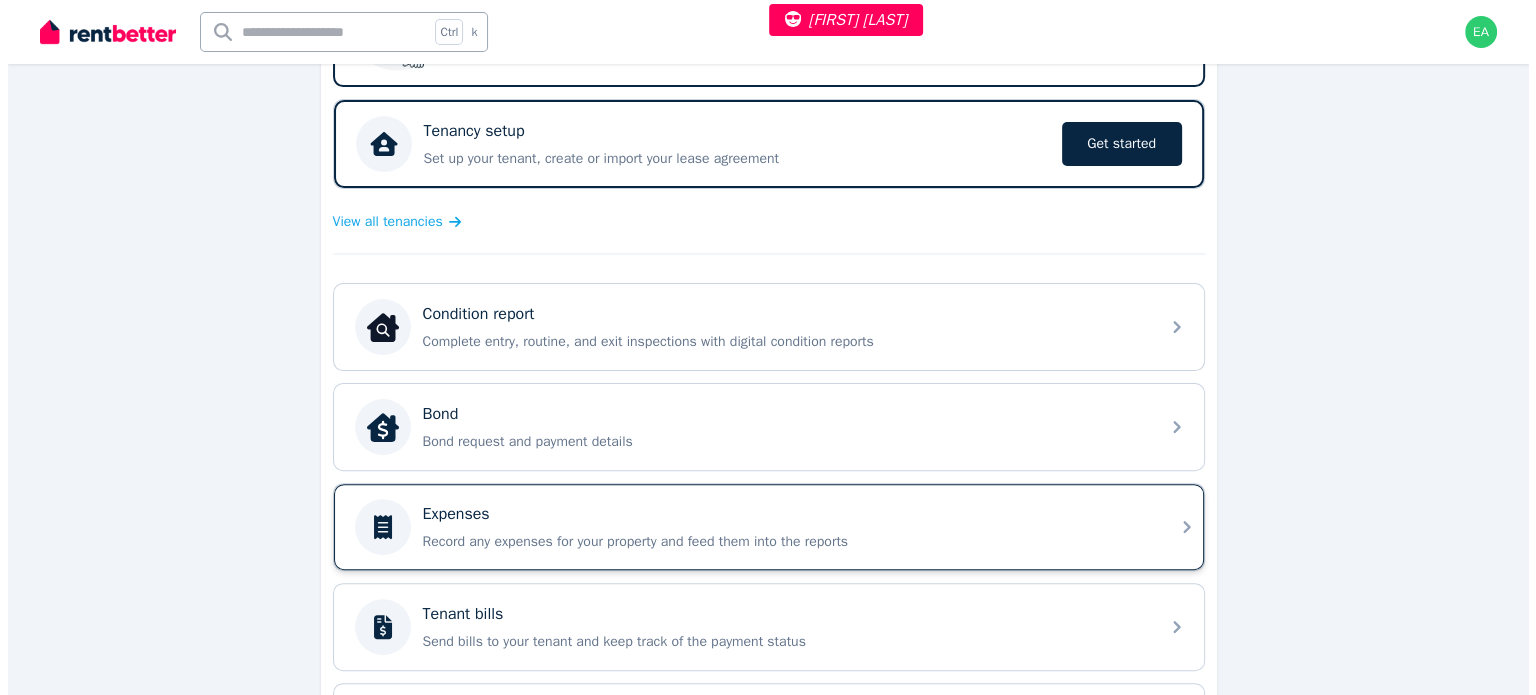 scroll, scrollTop: 0, scrollLeft: 0, axis: both 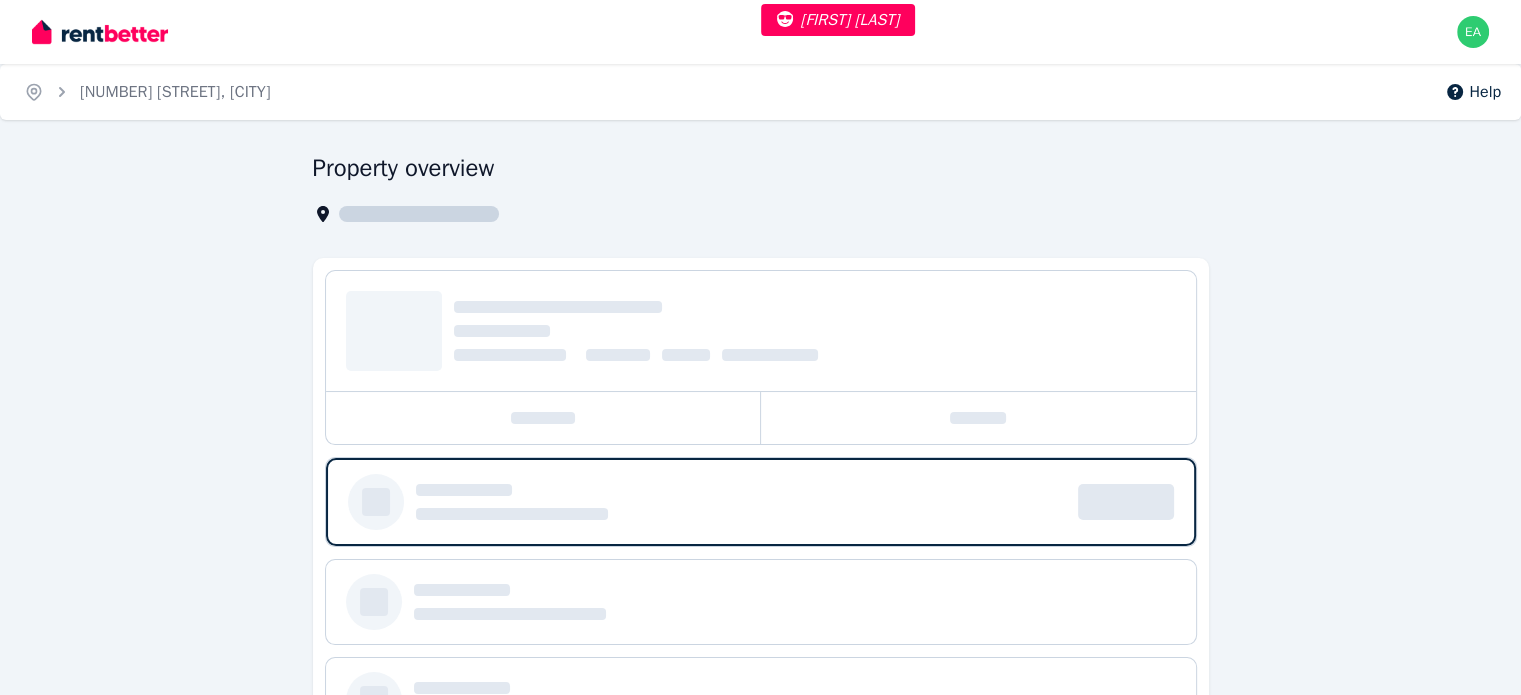 select on "***" 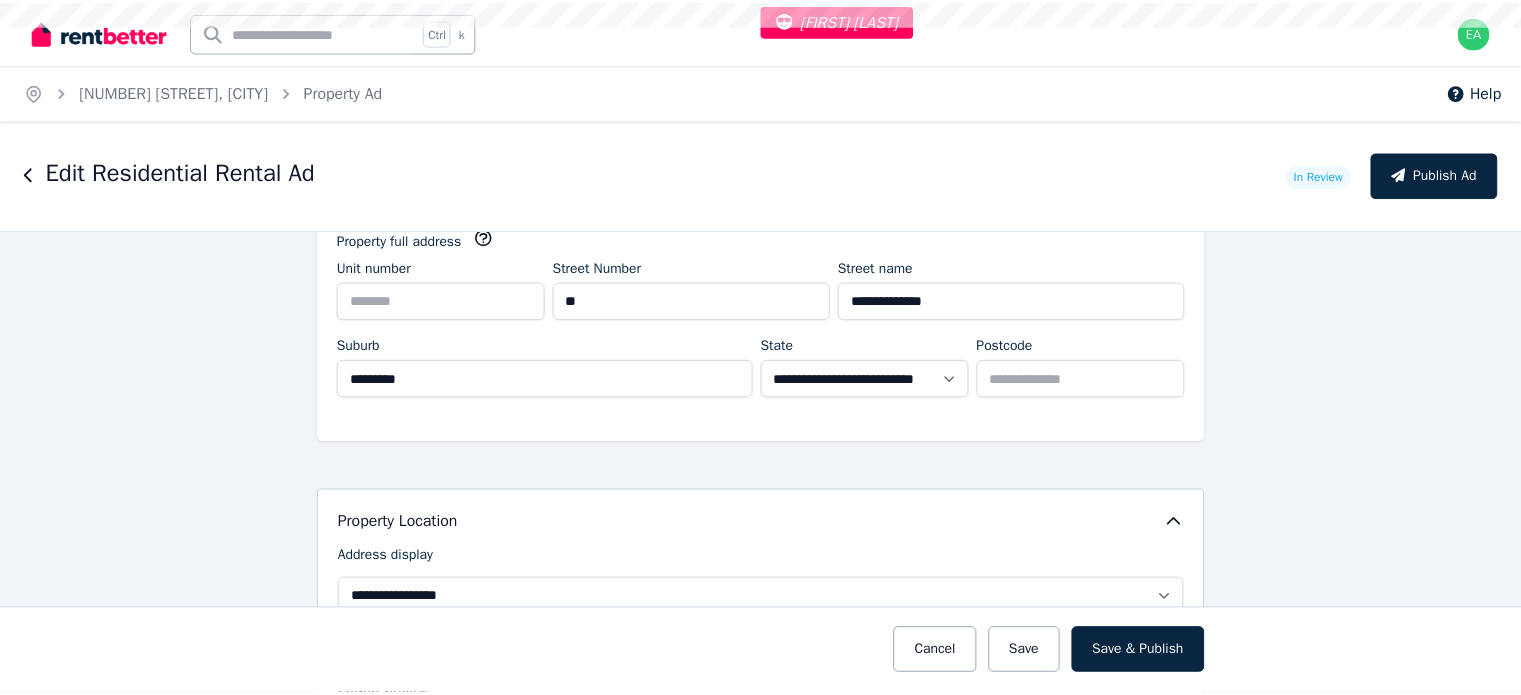 scroll, scrollTop: 400, scrollLeft: 0, axis: vertical 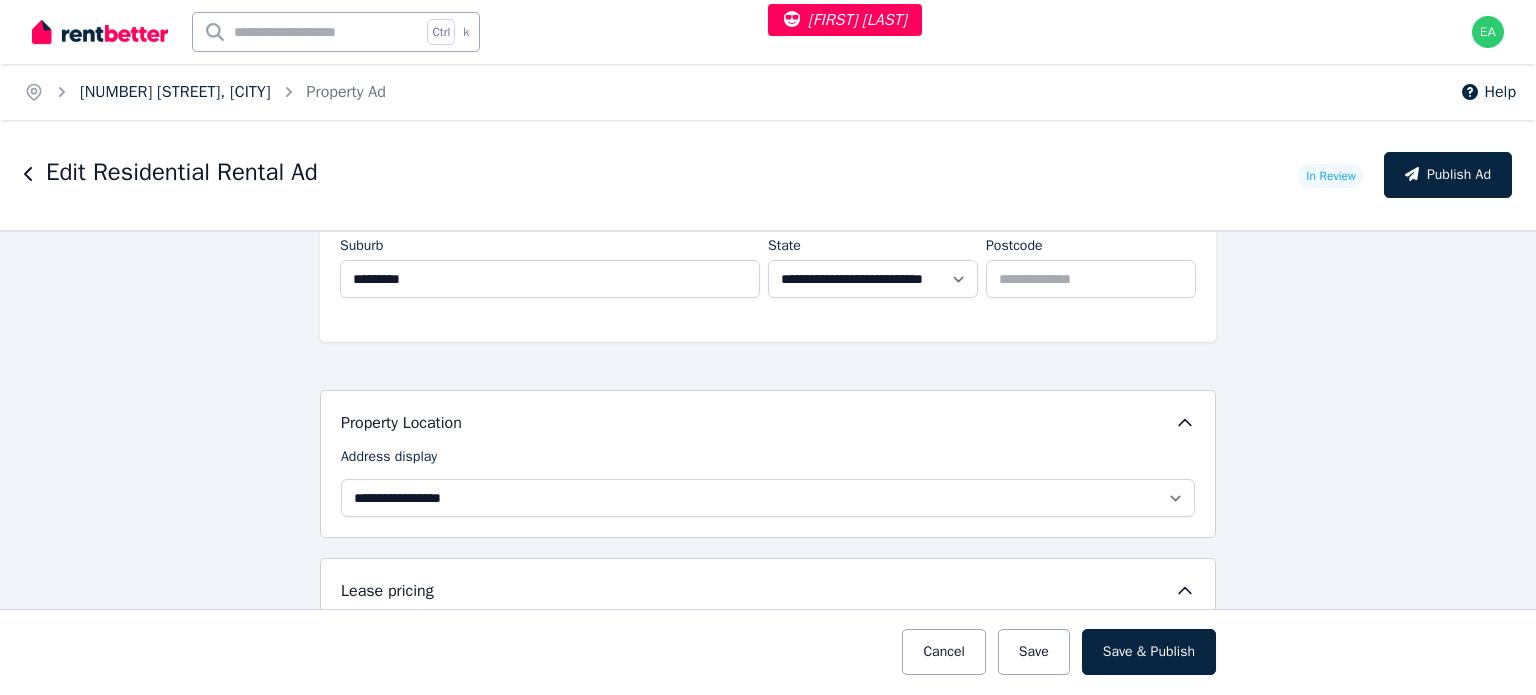 click on "22 Aloomba Street, Chadstone" at bounding box center (175, 92) 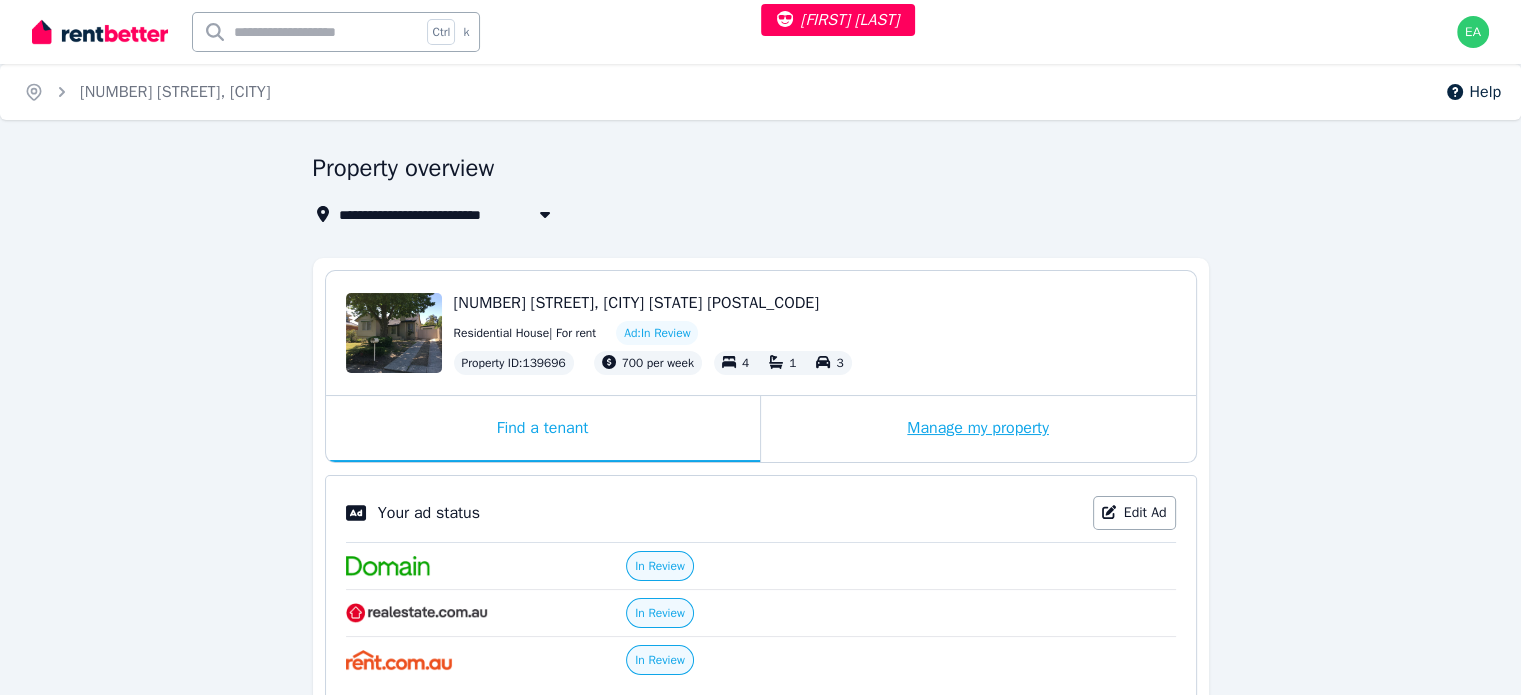 click on "Manage my property" at bounding box center (978, 429) 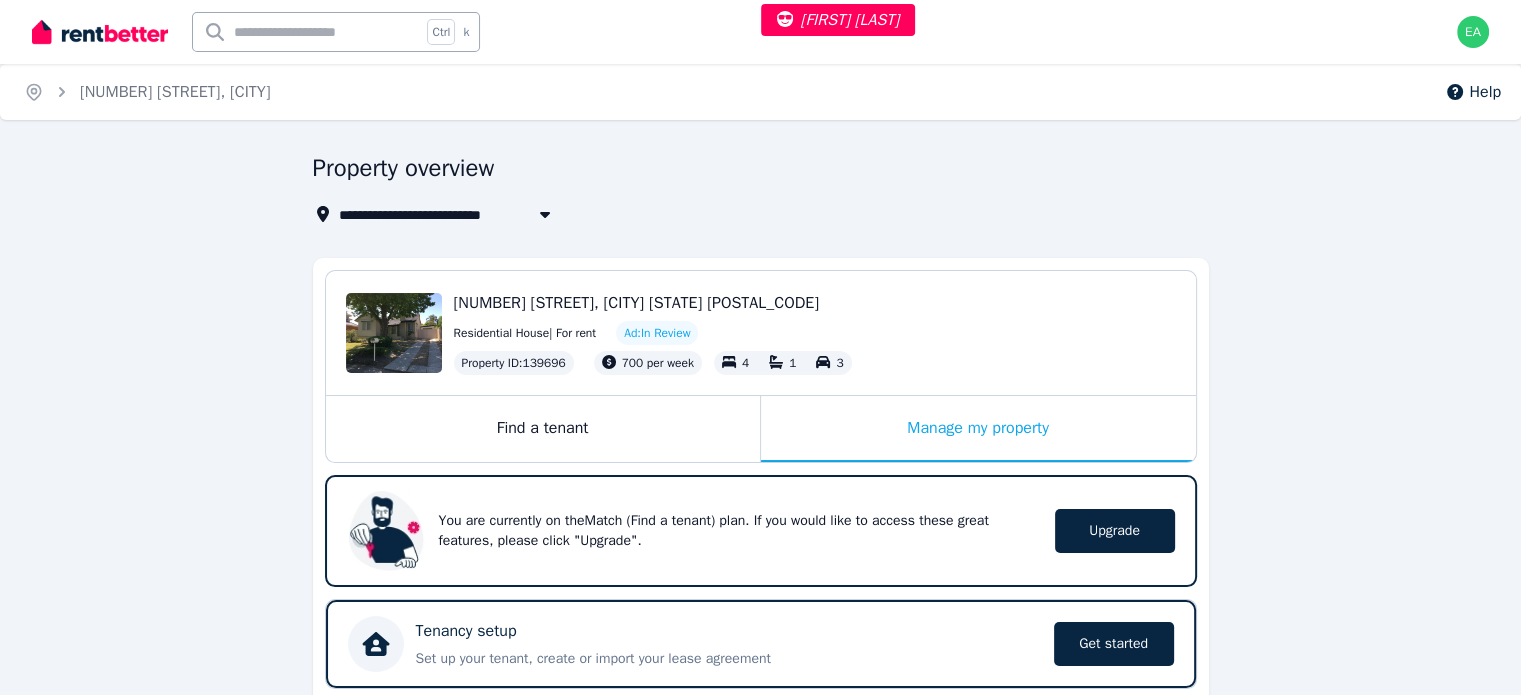 scroll, scrollTop: 400, scrollLeft: 0, axis: vertical 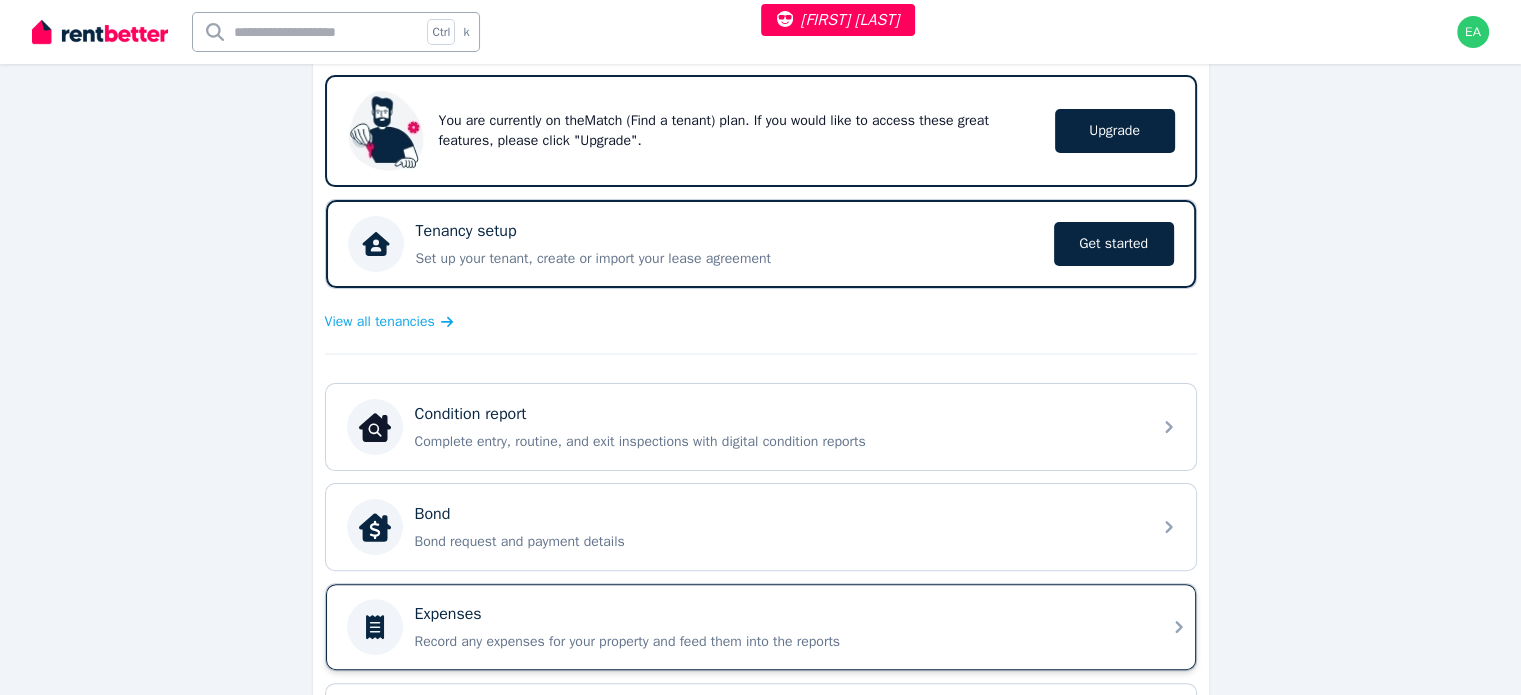 click on "Expenses" at bounding box center (777, 614) 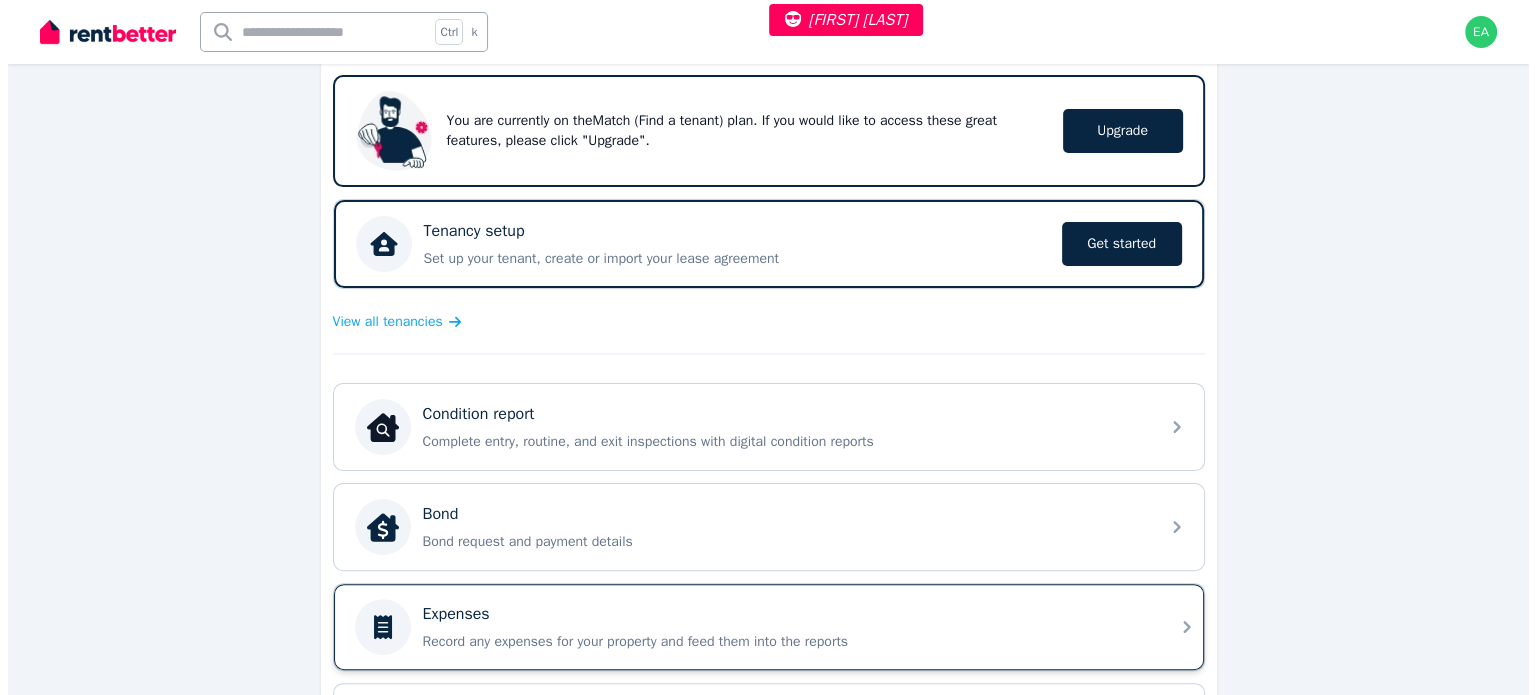 scroll, scrollTop: 0, scrollLeft: 0, axis: both 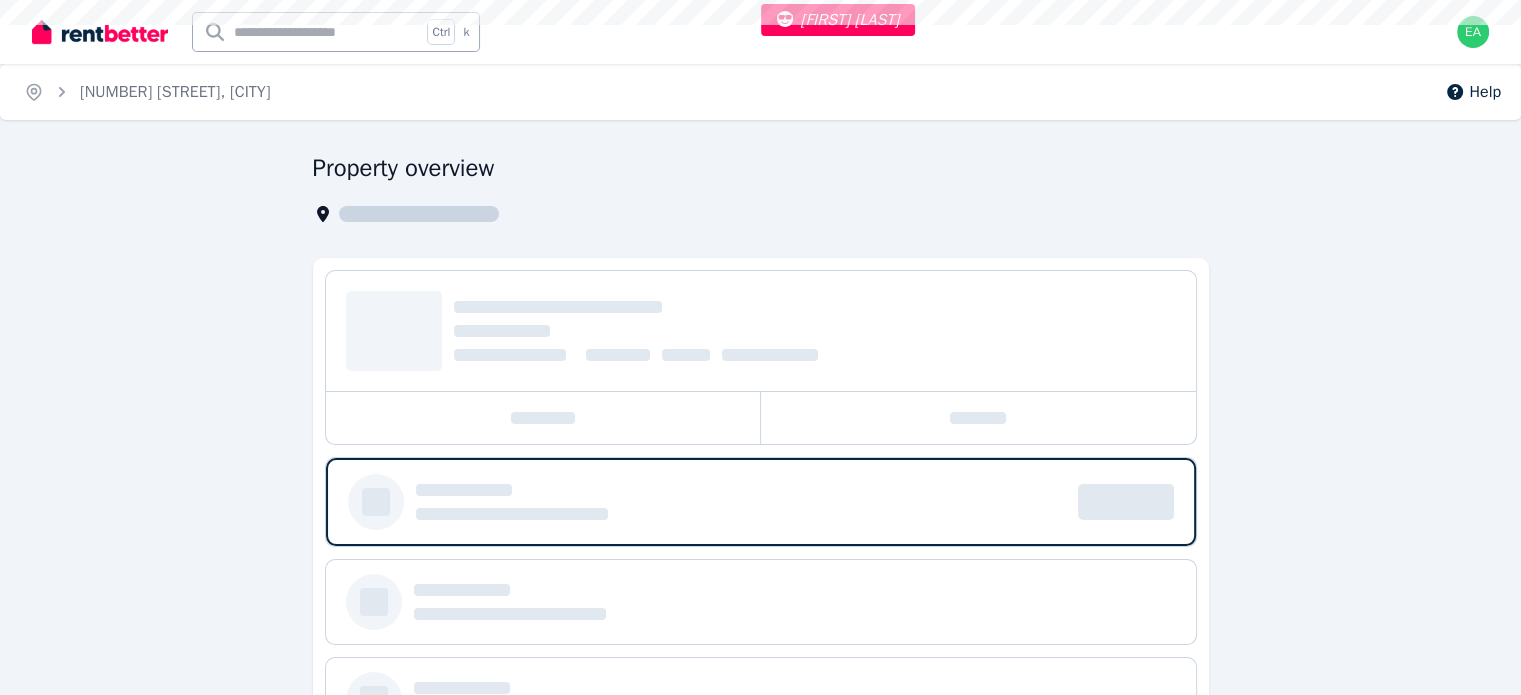 select on "***" 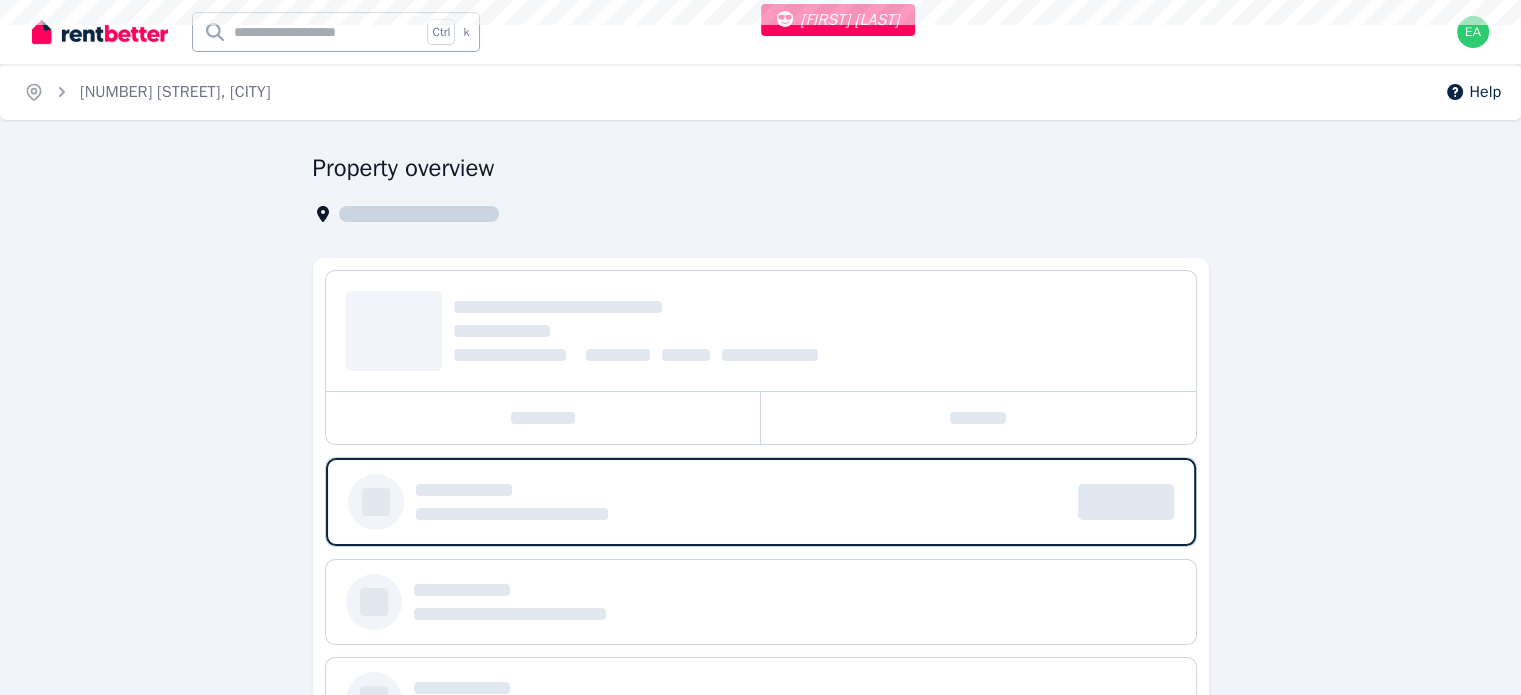 select on "**********" 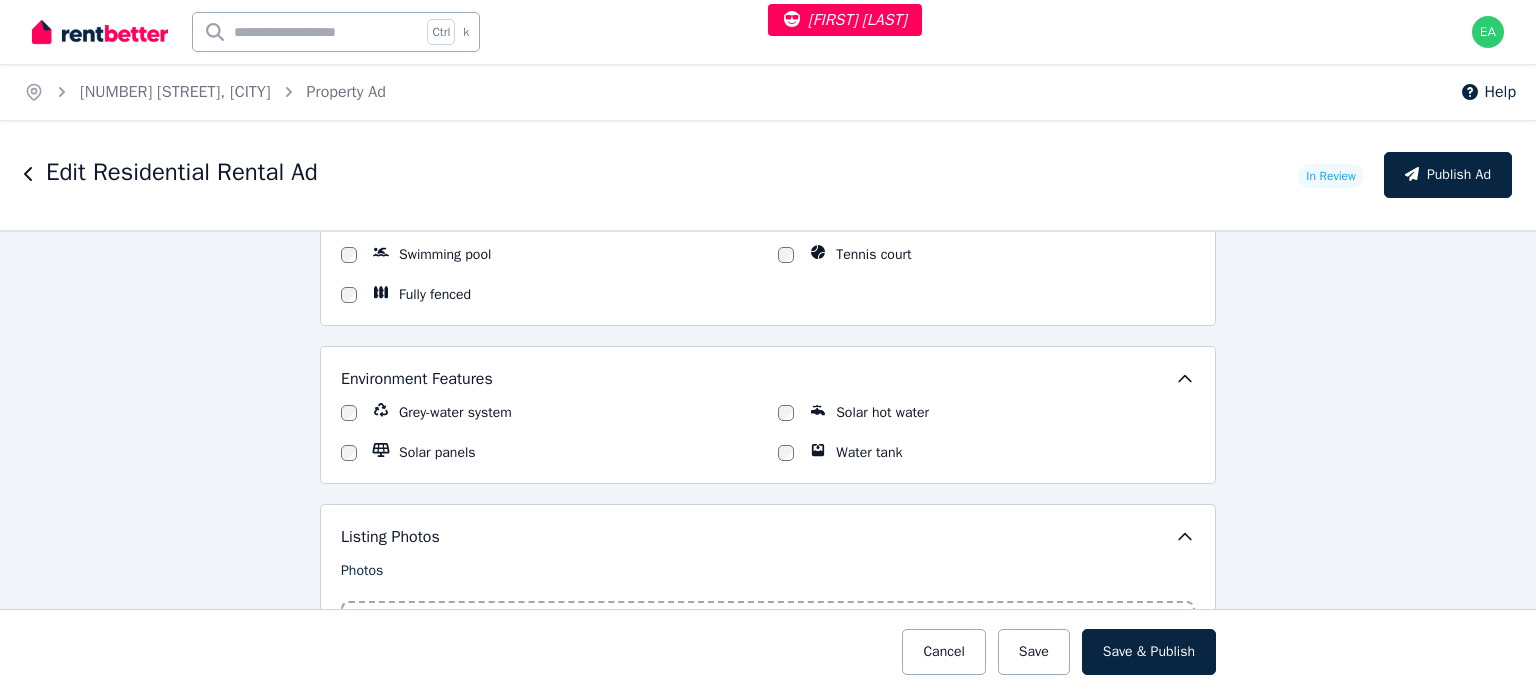 scroll, scrollTop: 2600, scrollLeft: 0, axis: vertical 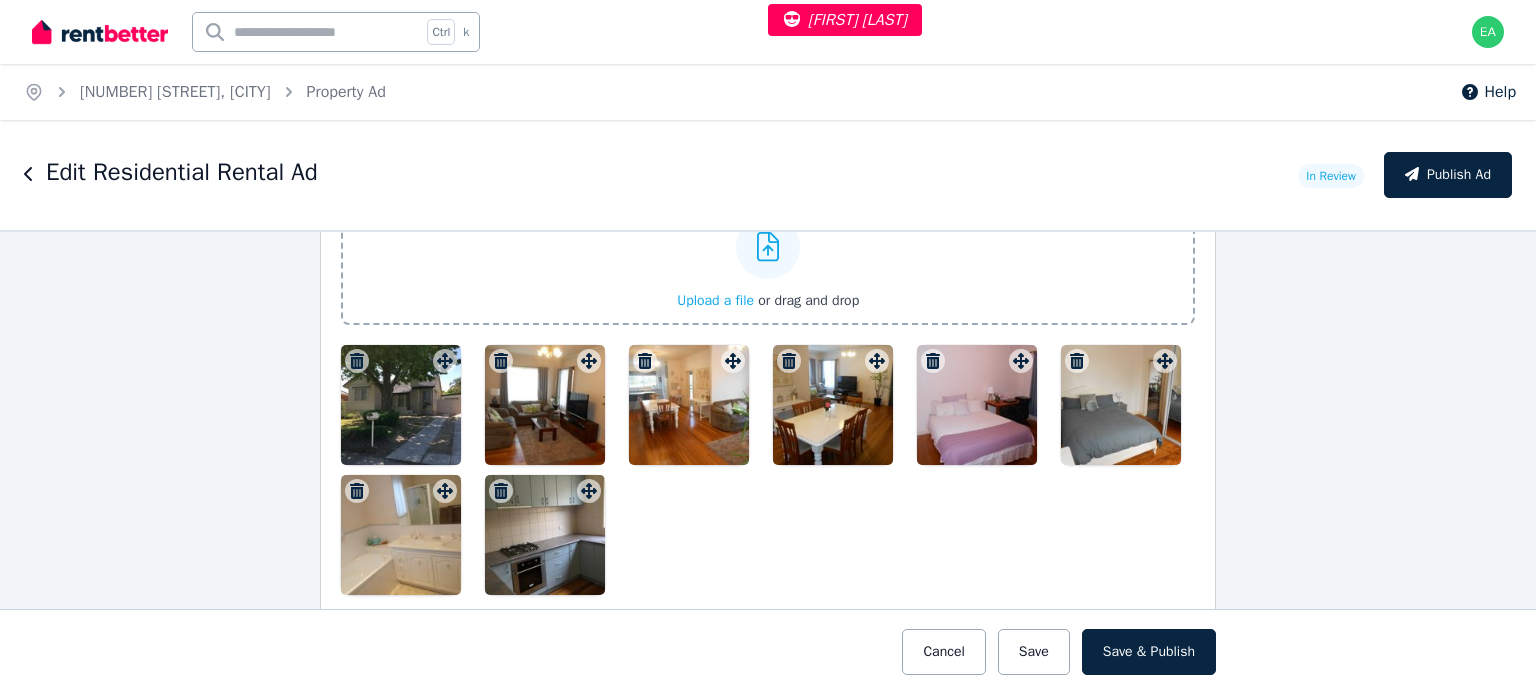 click at bounding box center [401, 405] 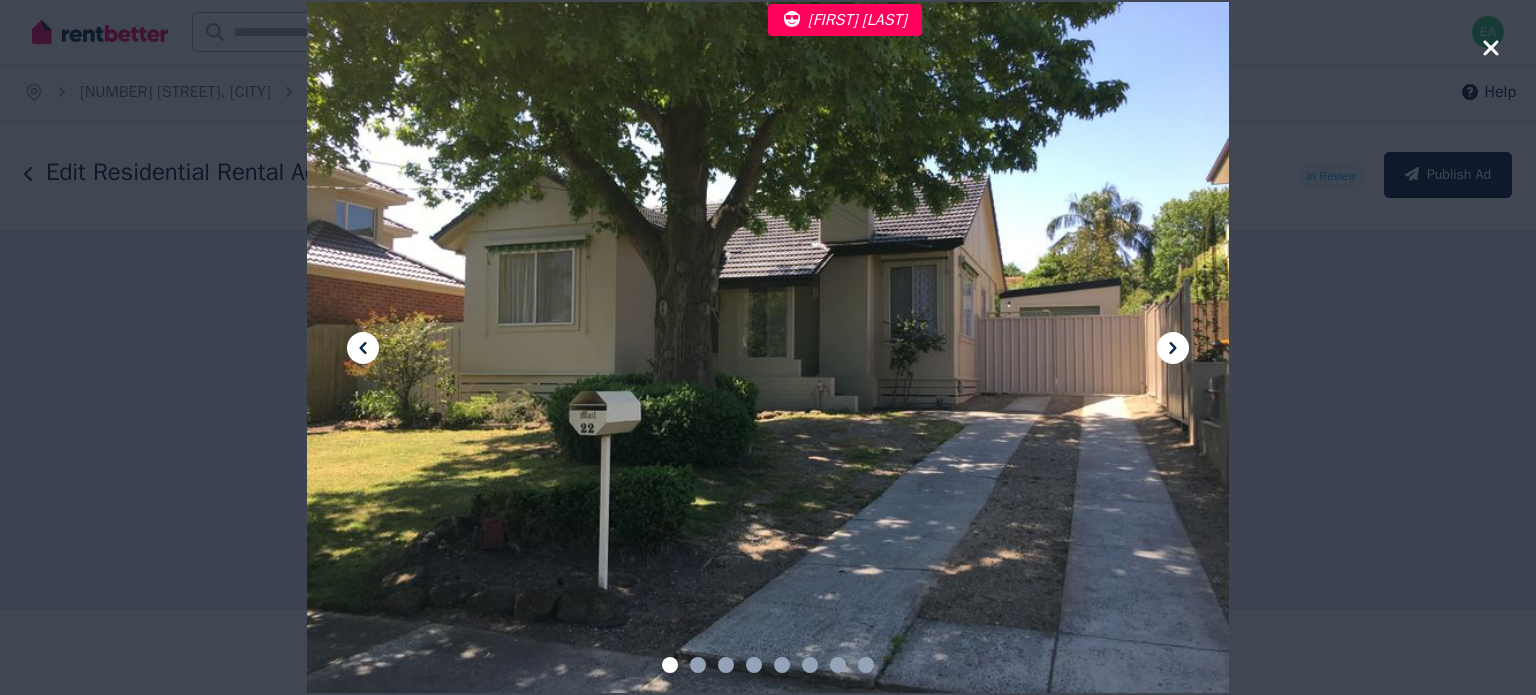 click 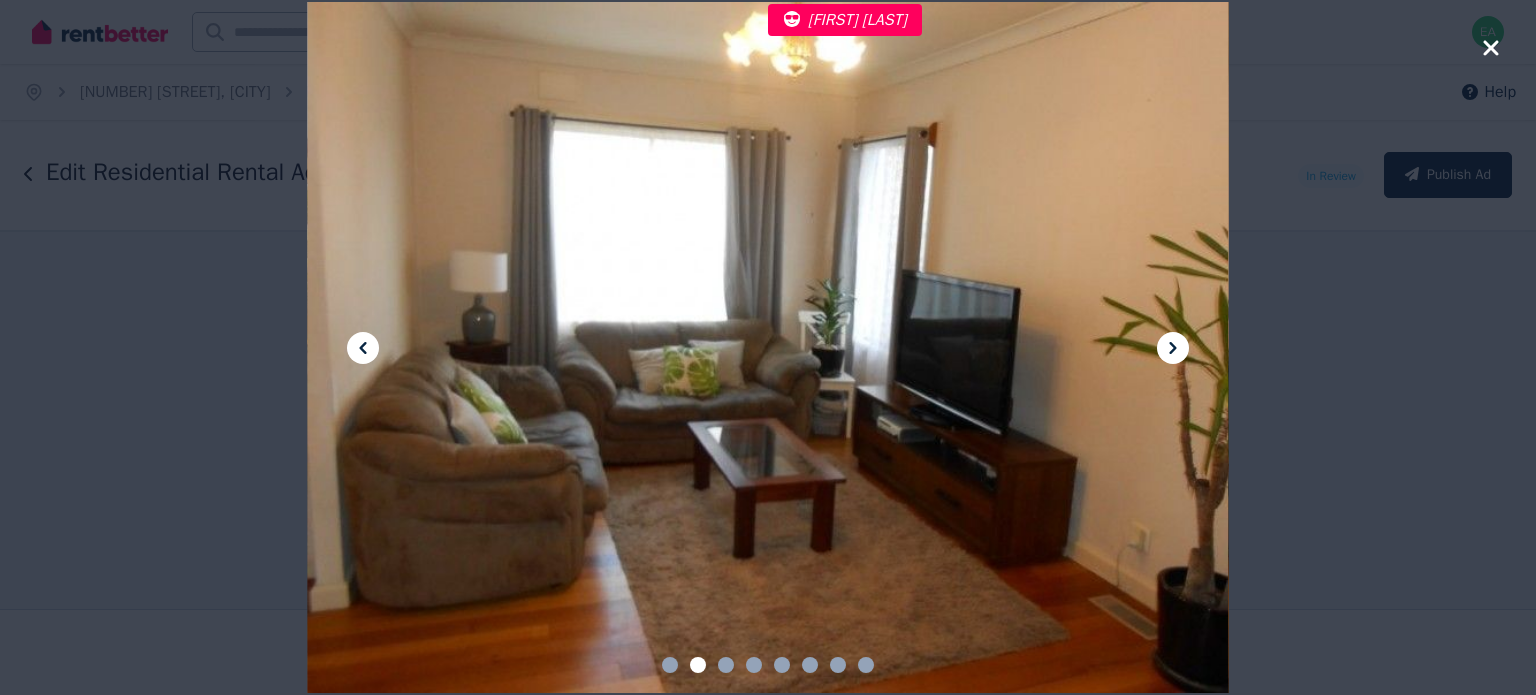 click 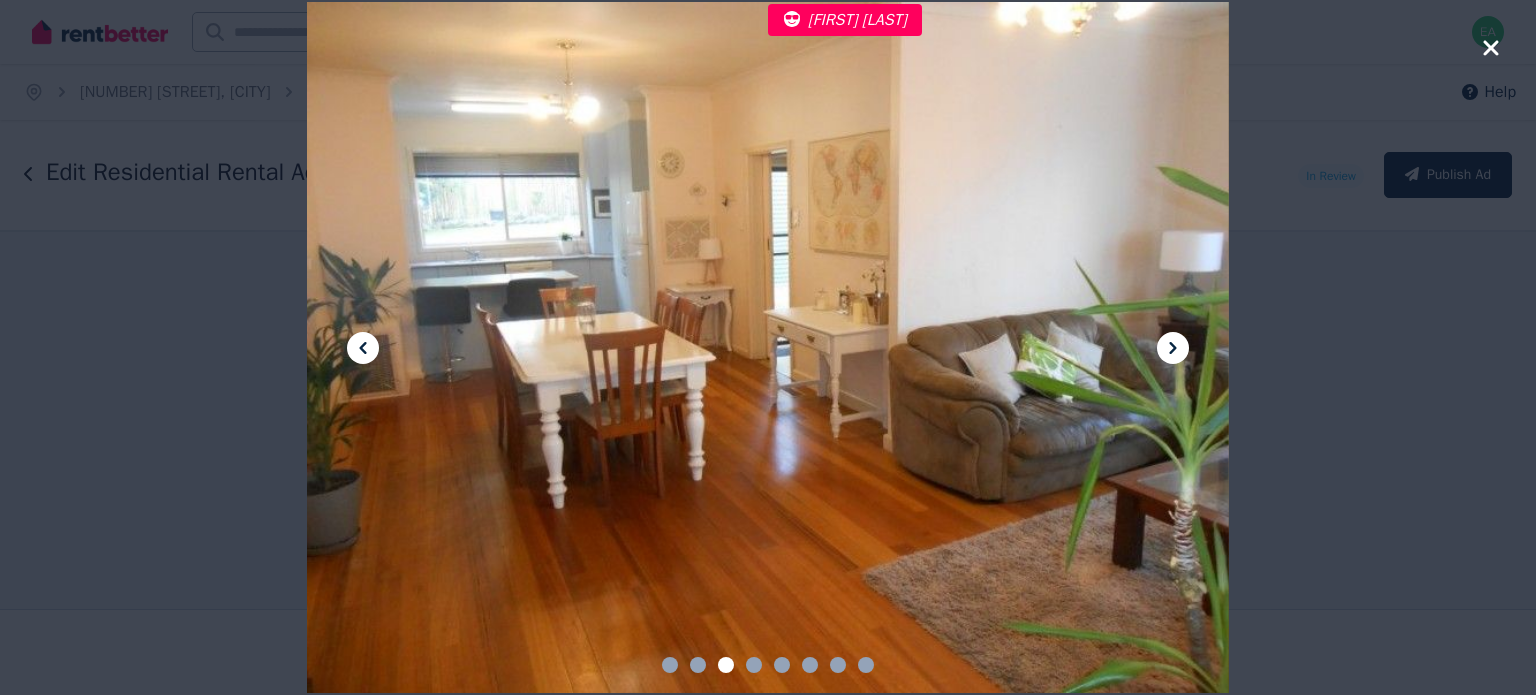 click 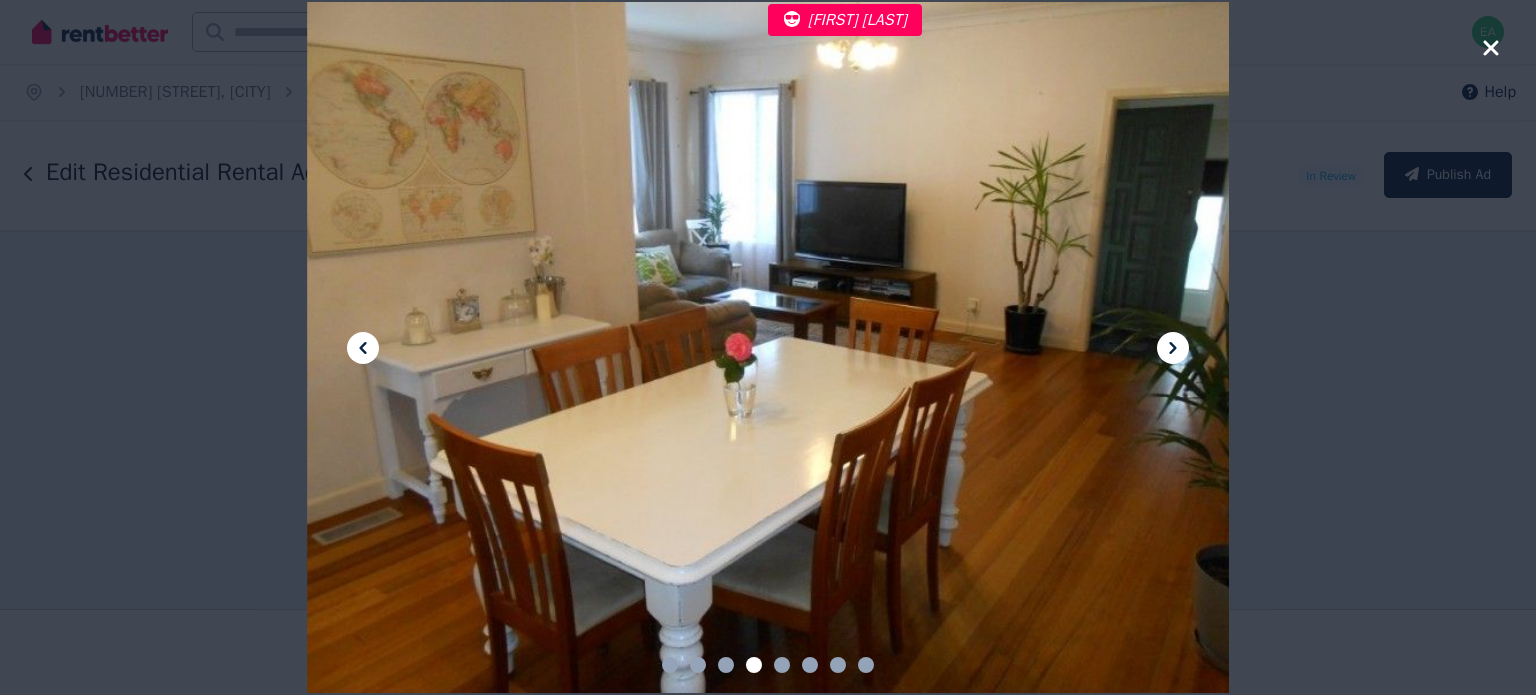 click 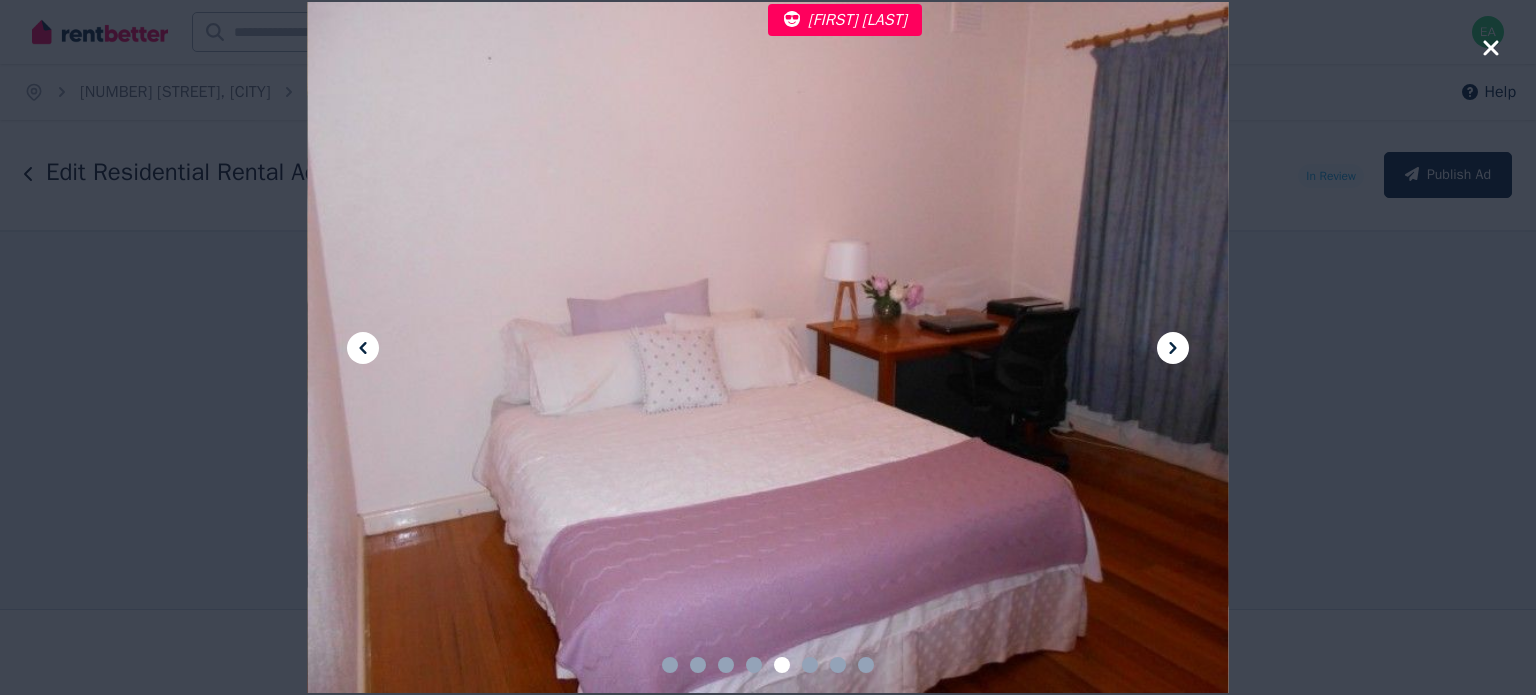 click 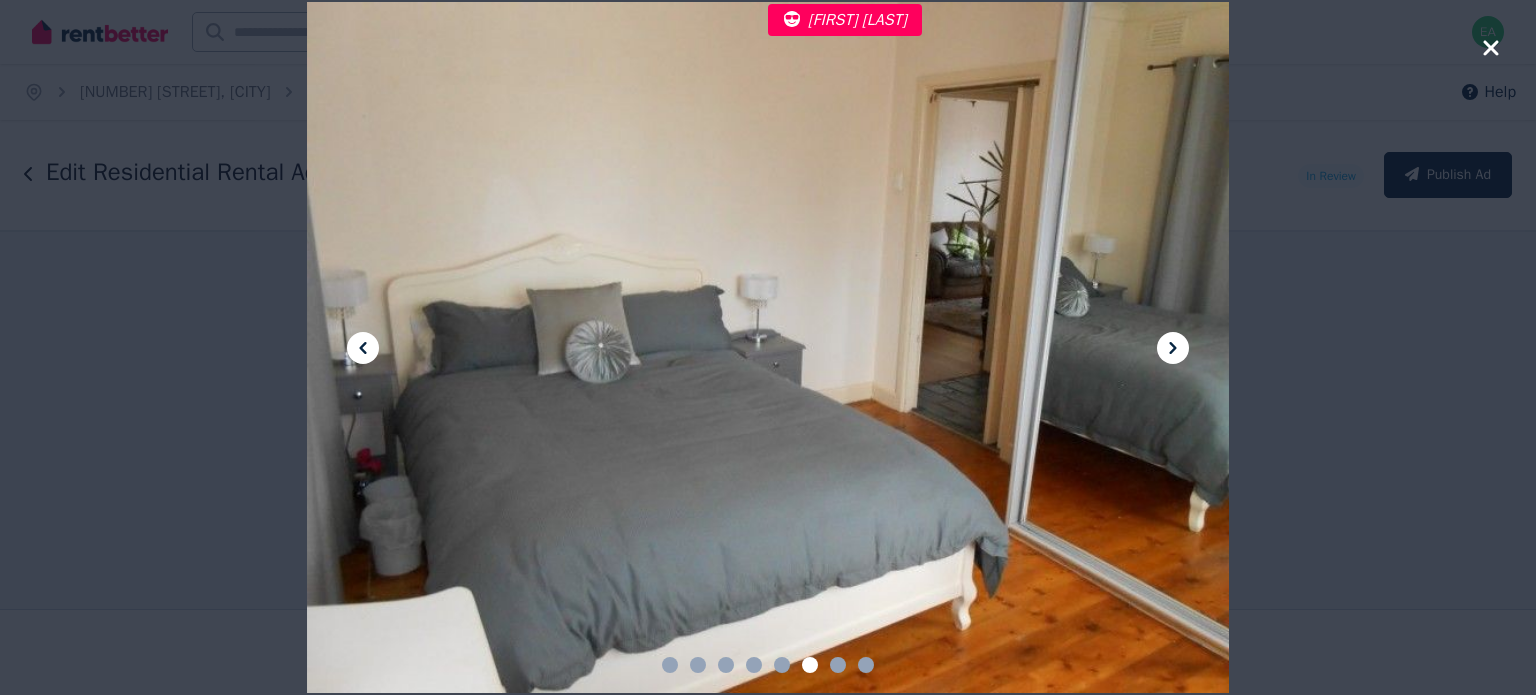 click 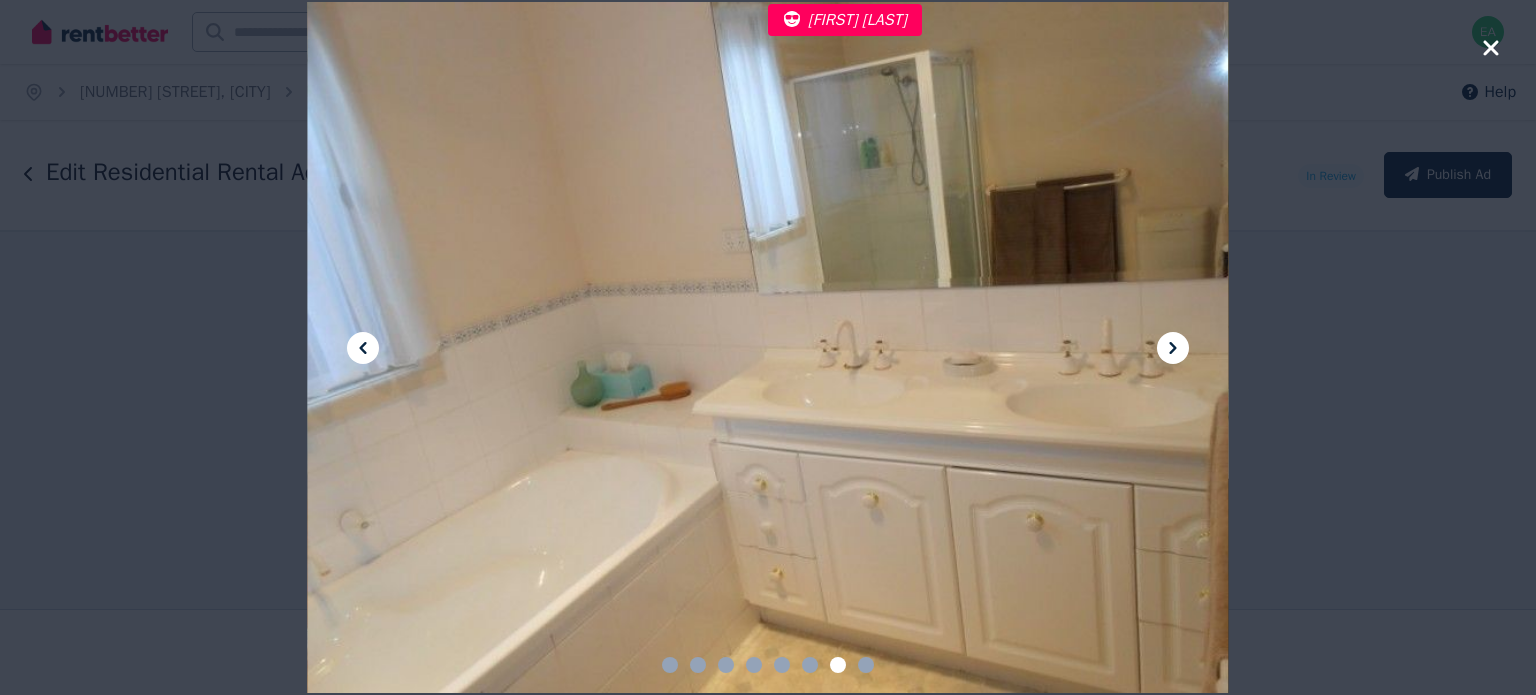 click 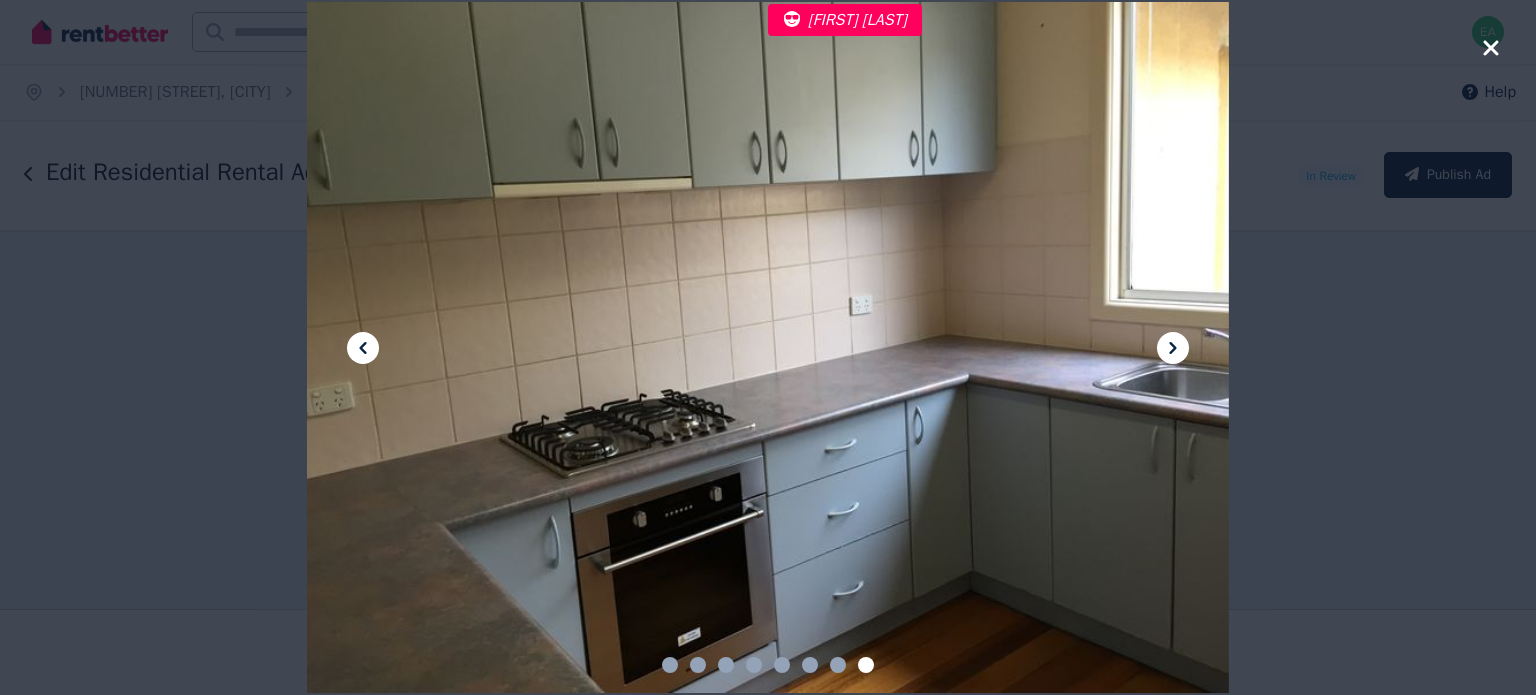 click 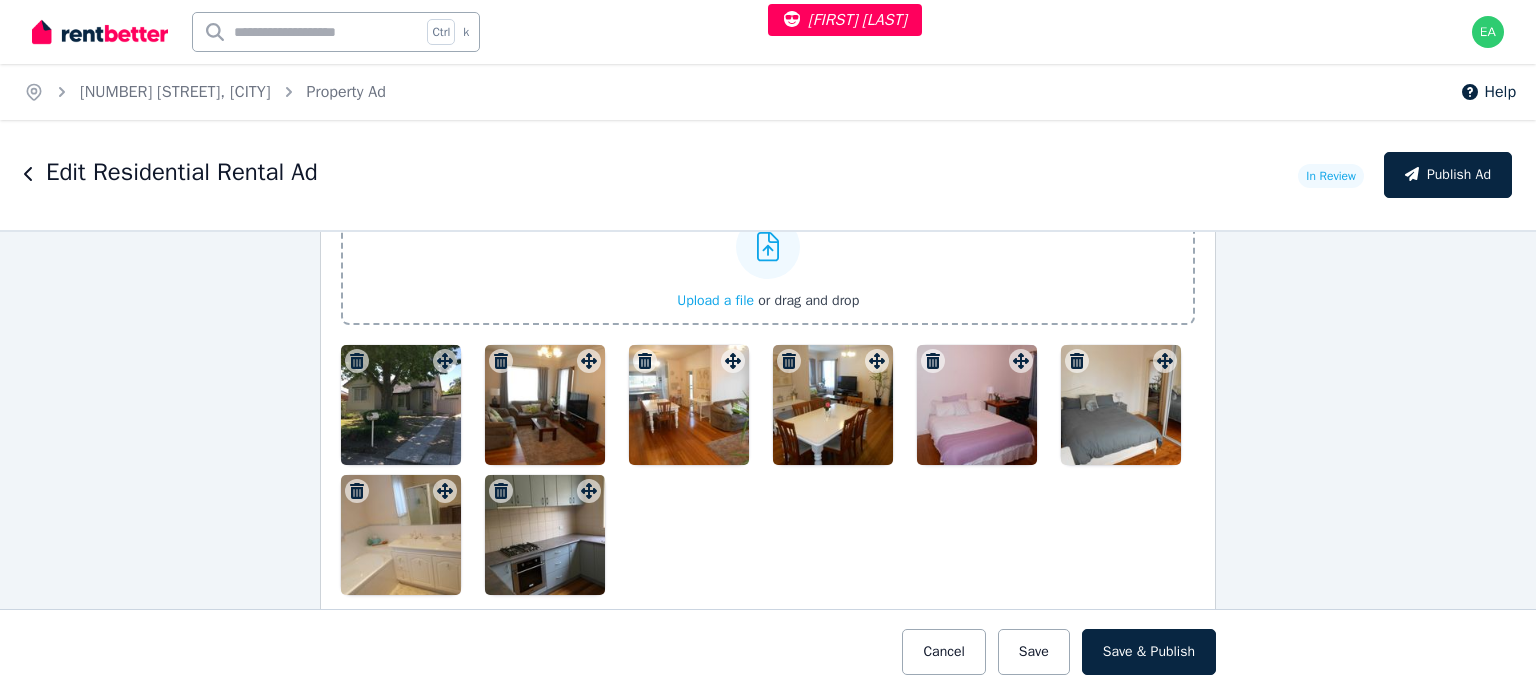 scroll, scrollTop: 2900, scrollLeft: 0, axis: vertical 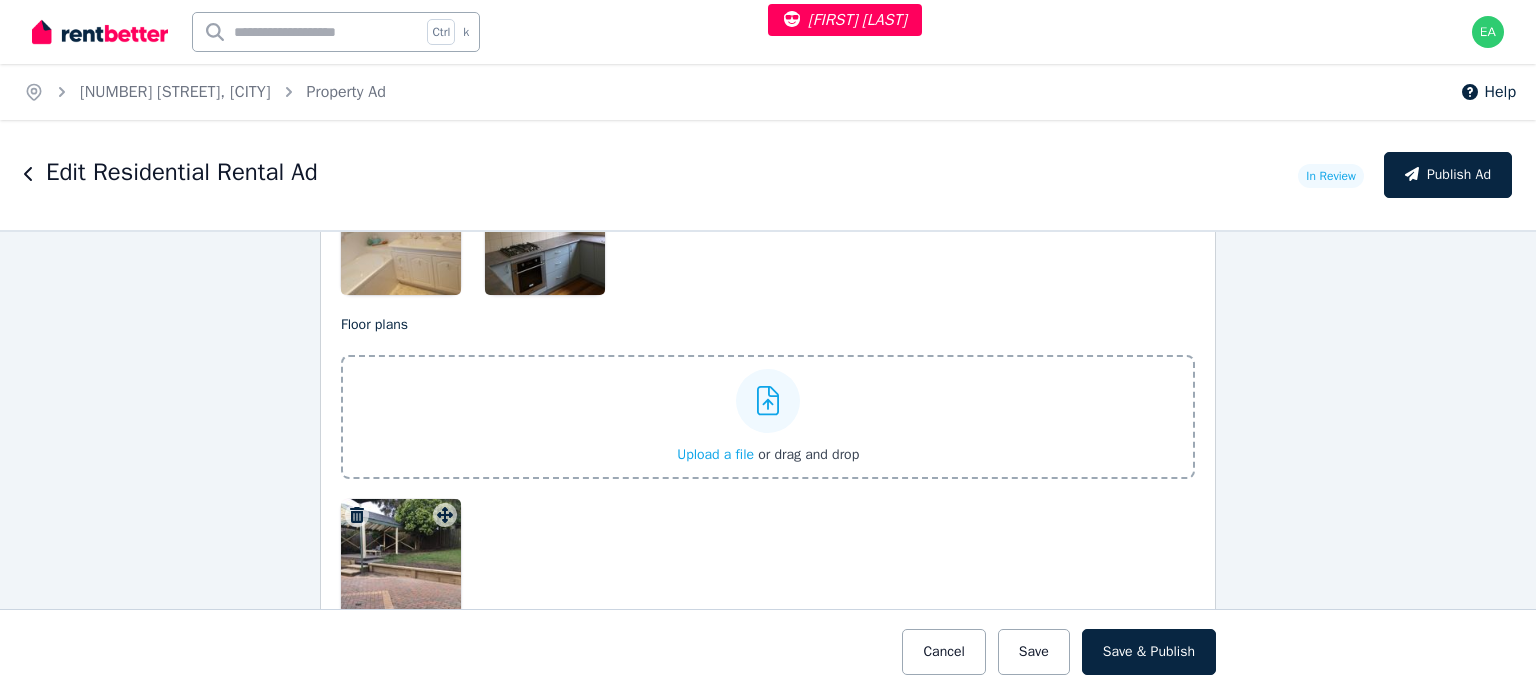 click at bounding box center [401, 559] 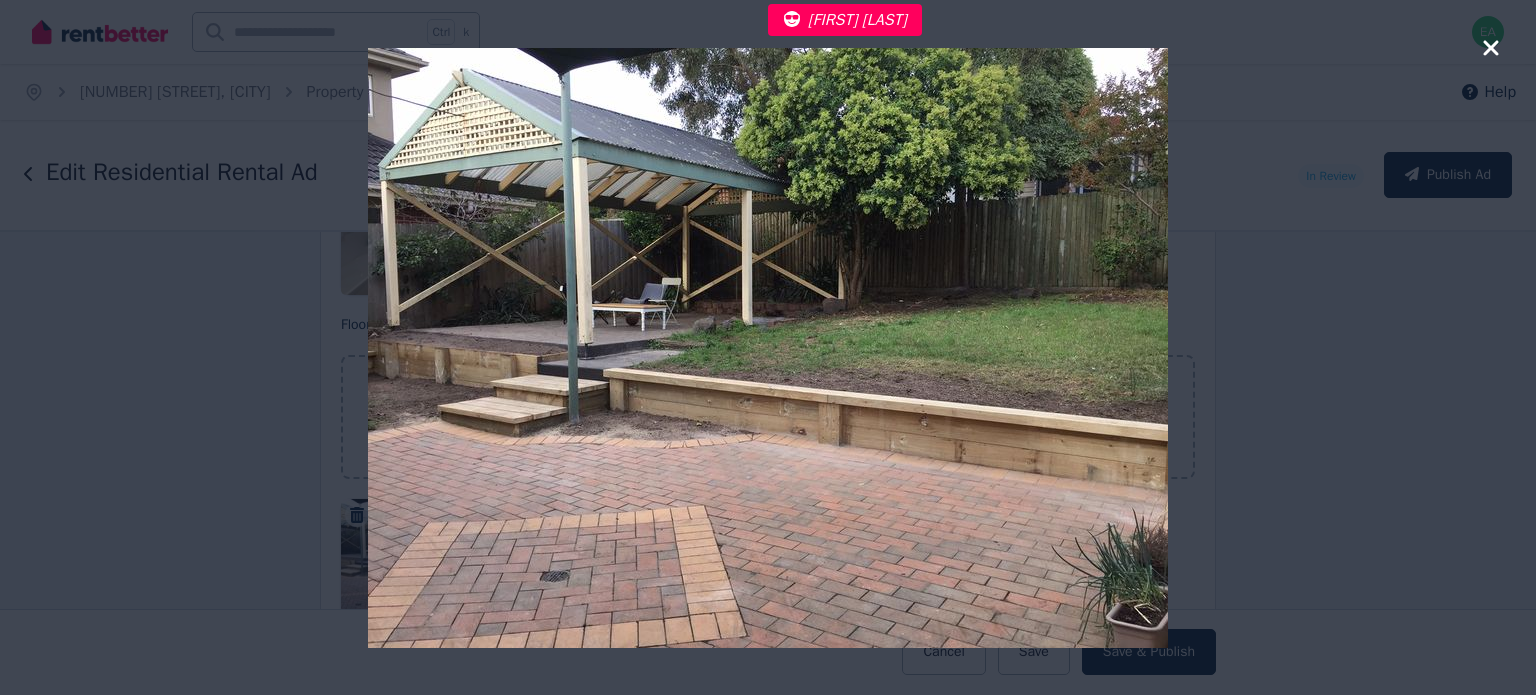 click 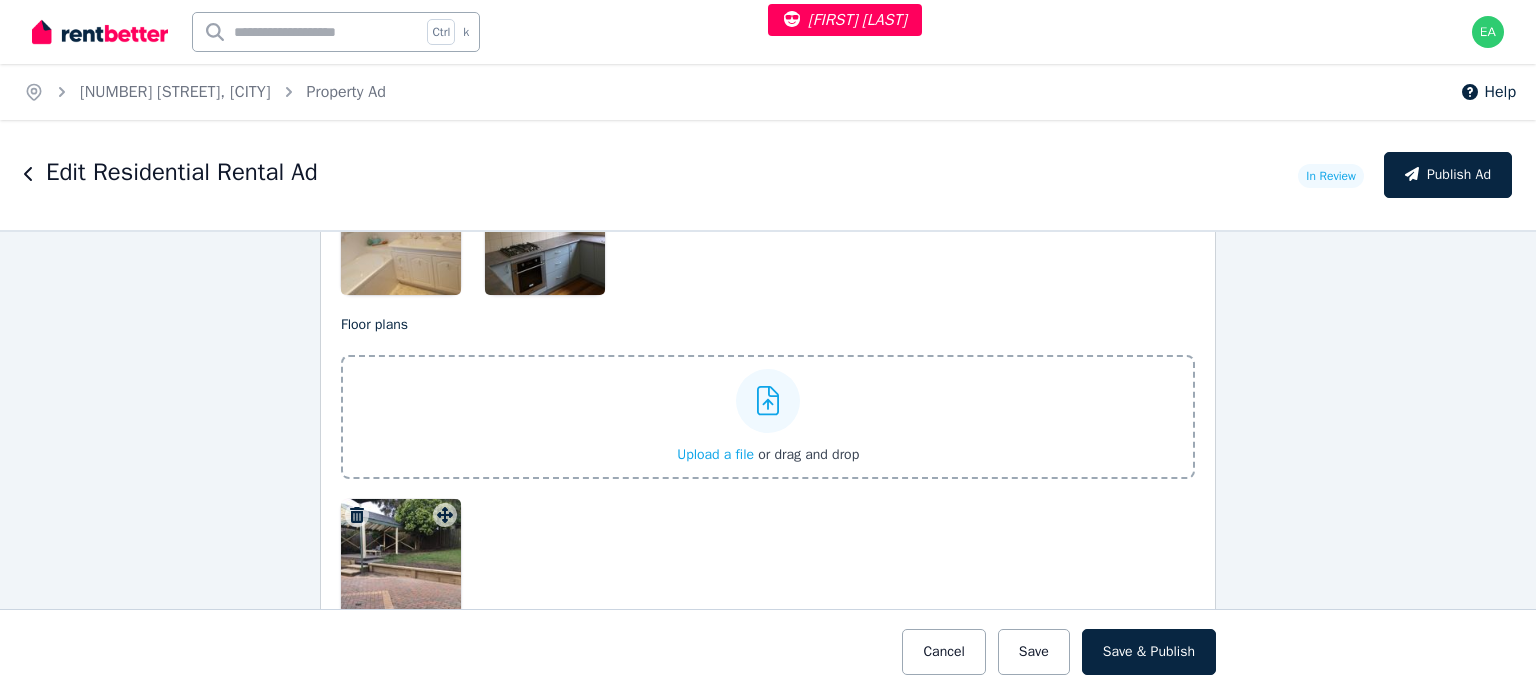 scroll, scrollTop: 2500, scrollLeft: 0, axis: vertical 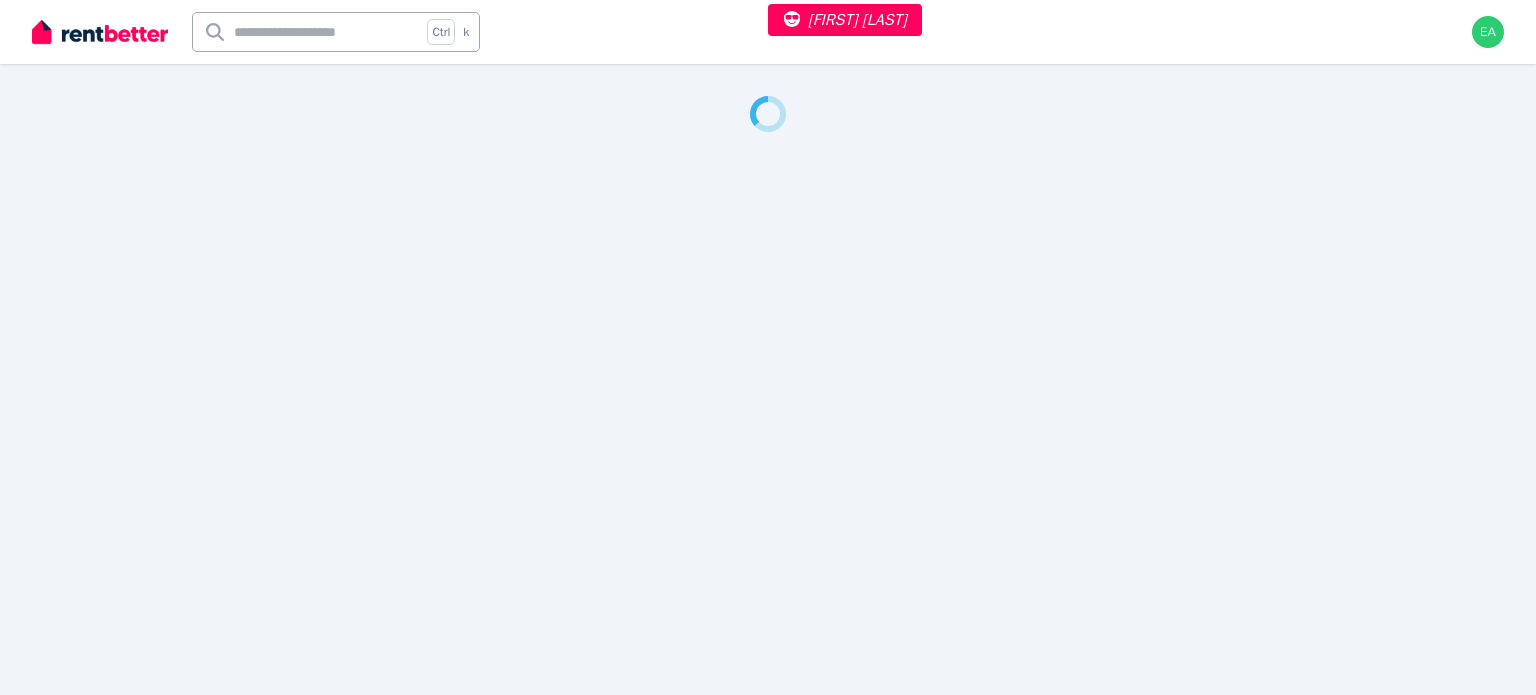select on "***" 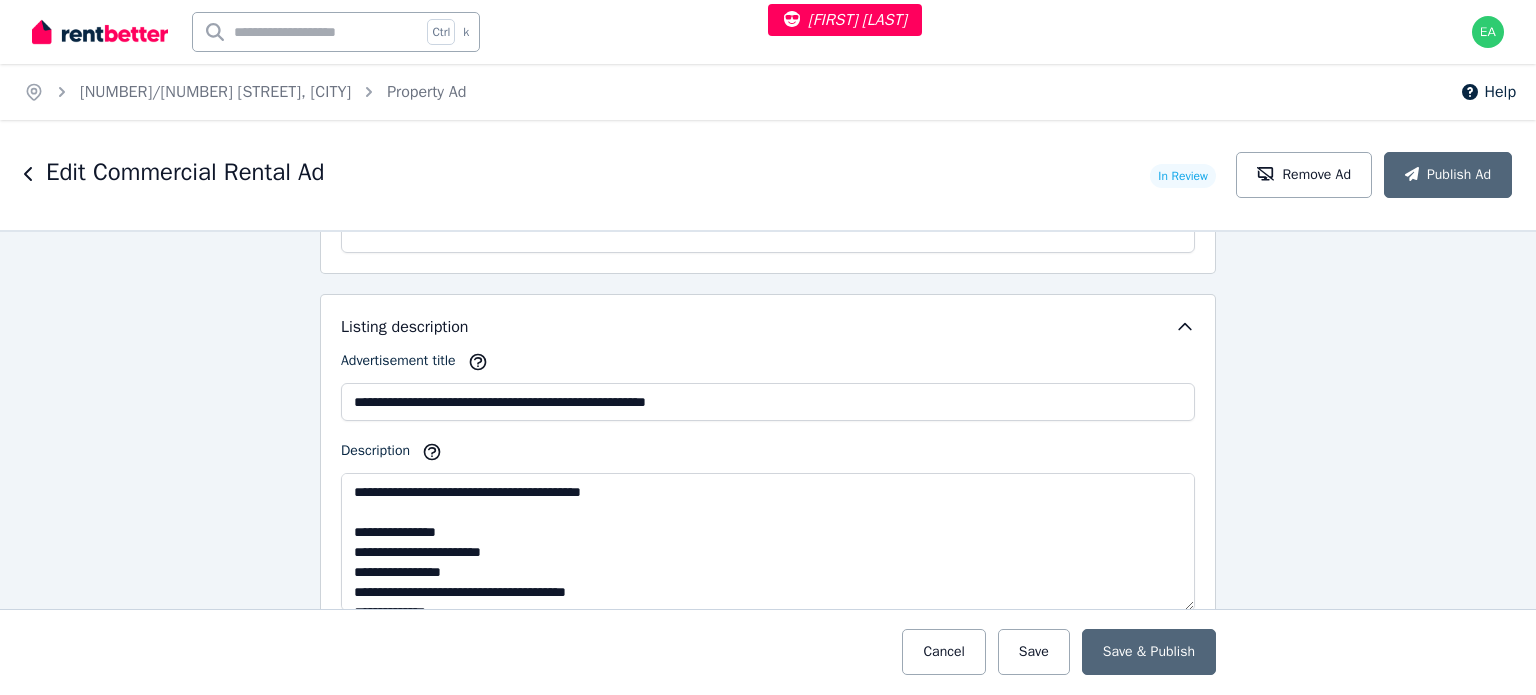 scroll, scrollTop: 2000, scrollLeft: 0, axis: vertical 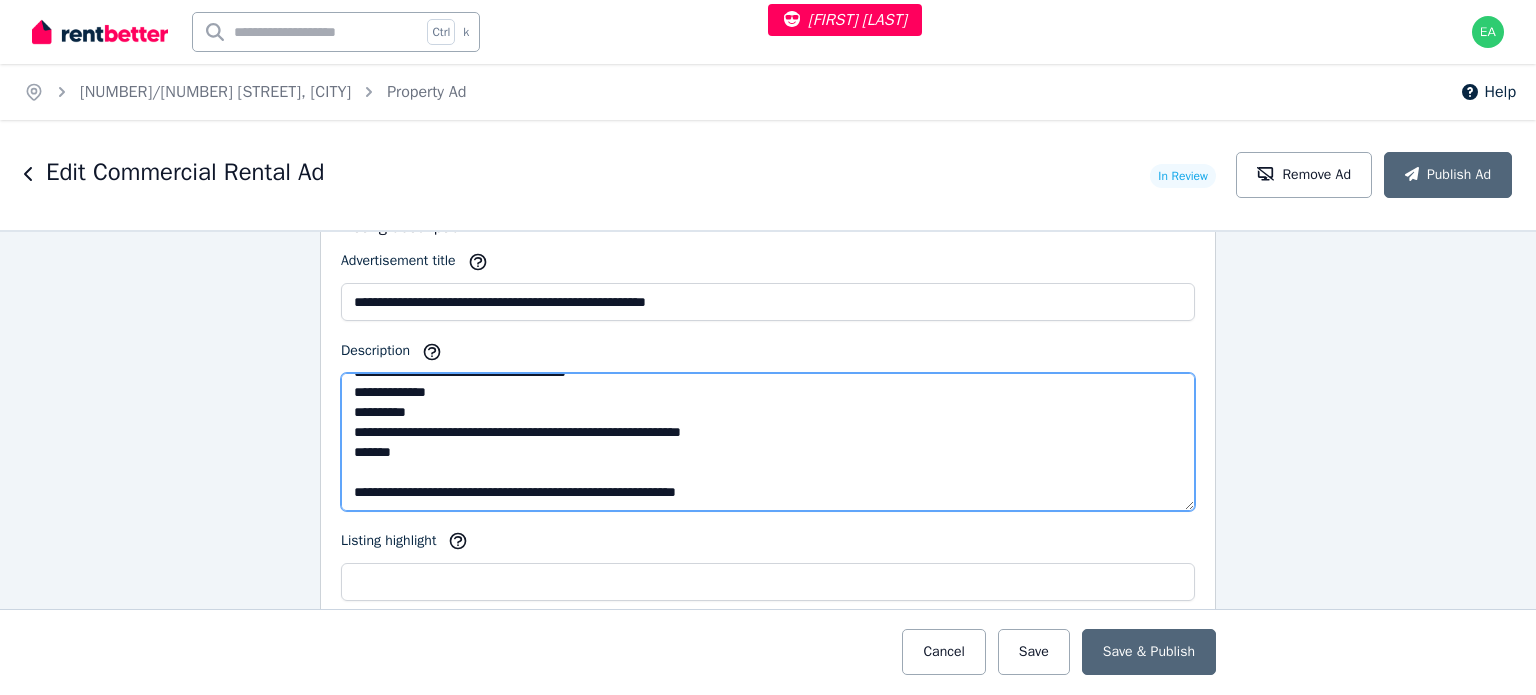 drag, startPoint x: 561, startPoint y: 475, endPoint x: 628, endPoint y: 481, distance: 67.26812 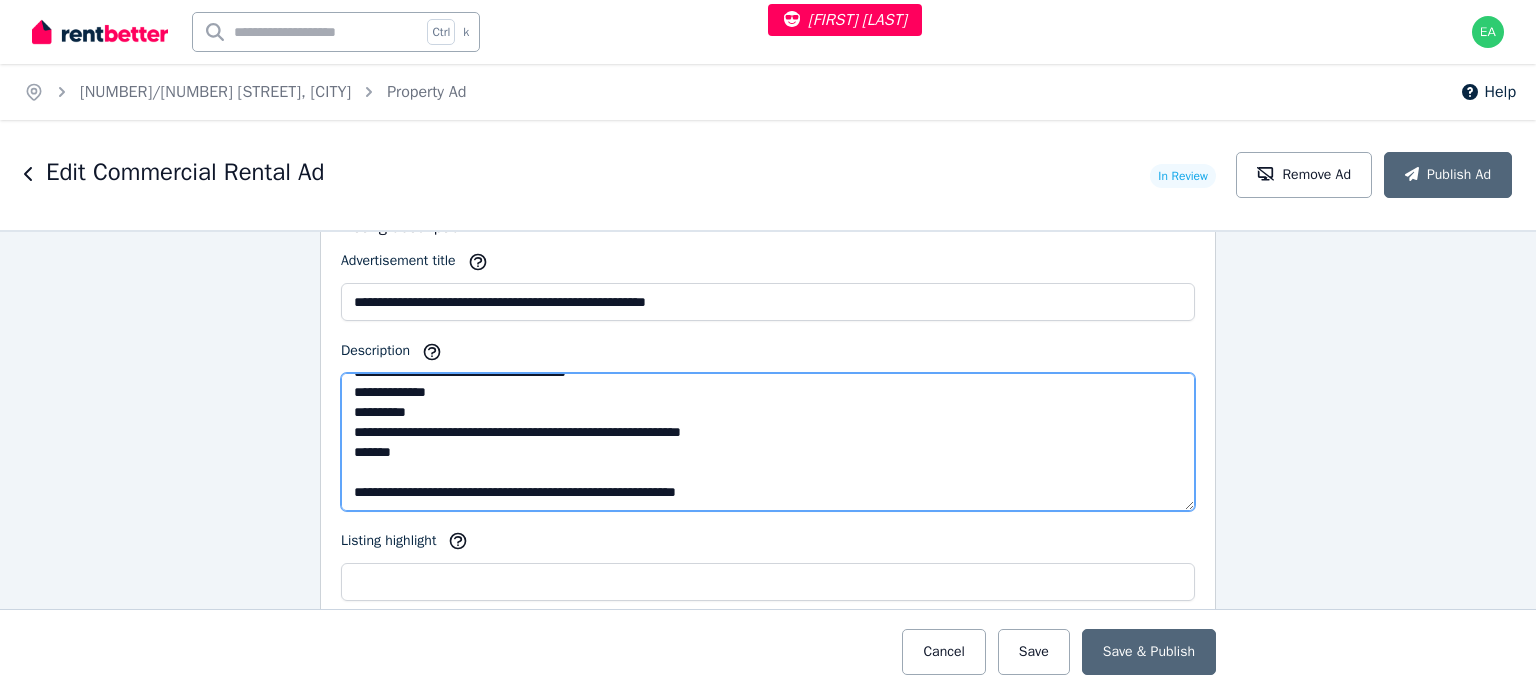 click on "**********" at bounding box center [768, 442] 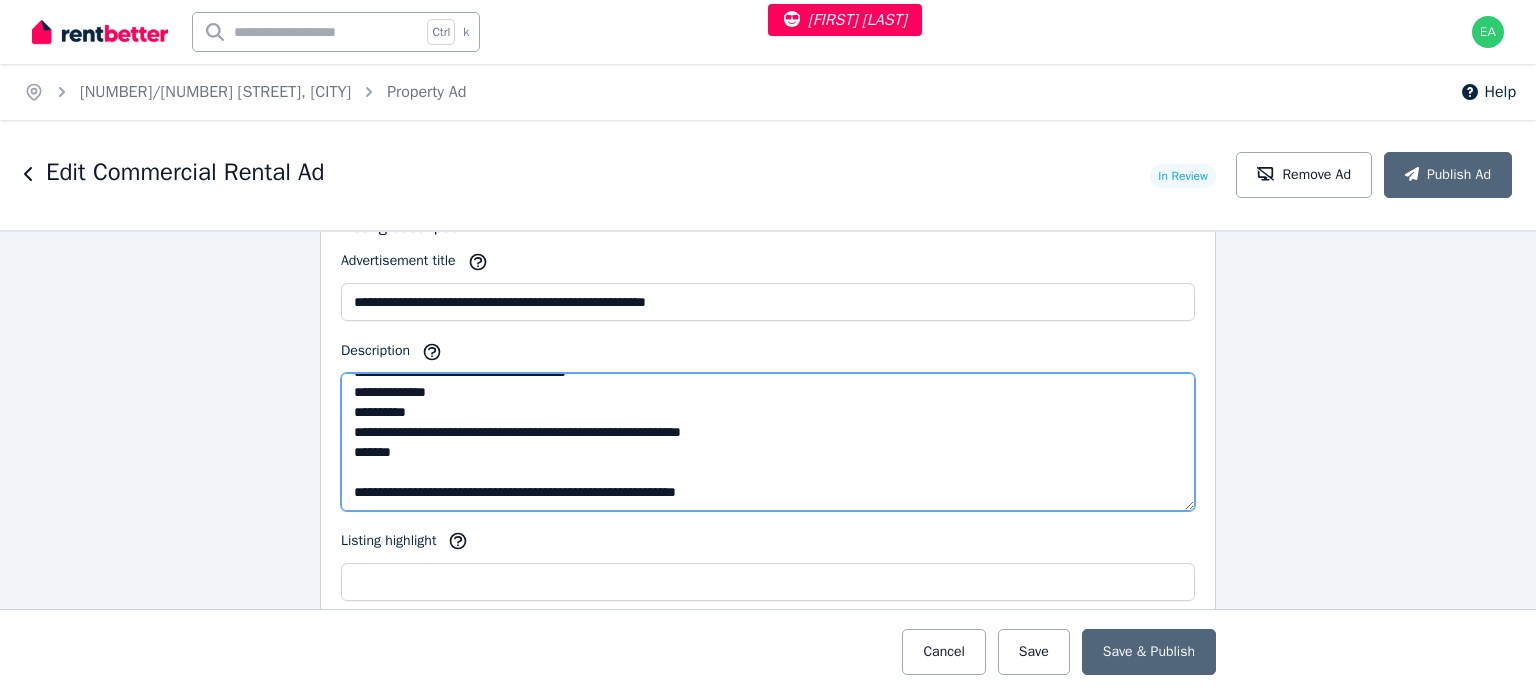 drag, startPoint x: 849, startPoint y: 487, endPoint x: 336, endPoint y: 499, distance: 513.1403 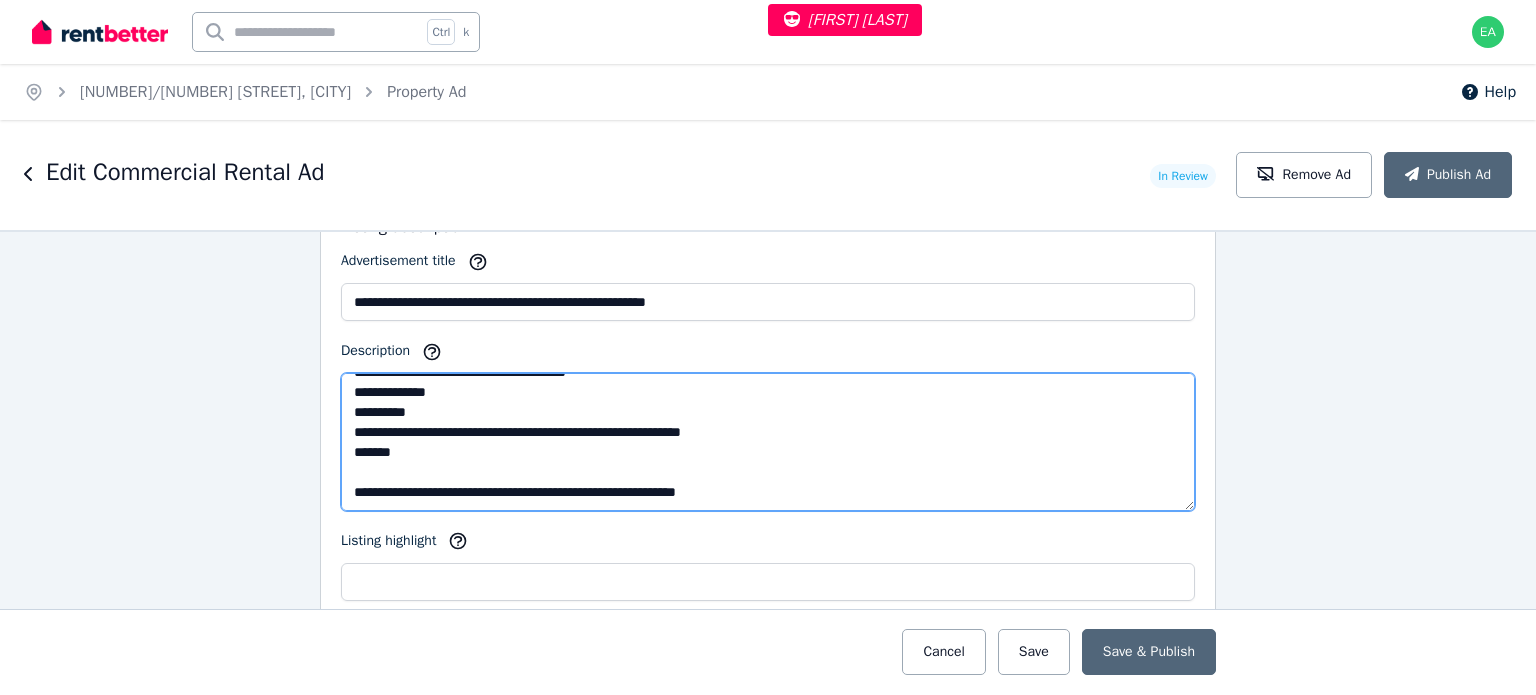 click on "**********" at bounding box center (768, 516) 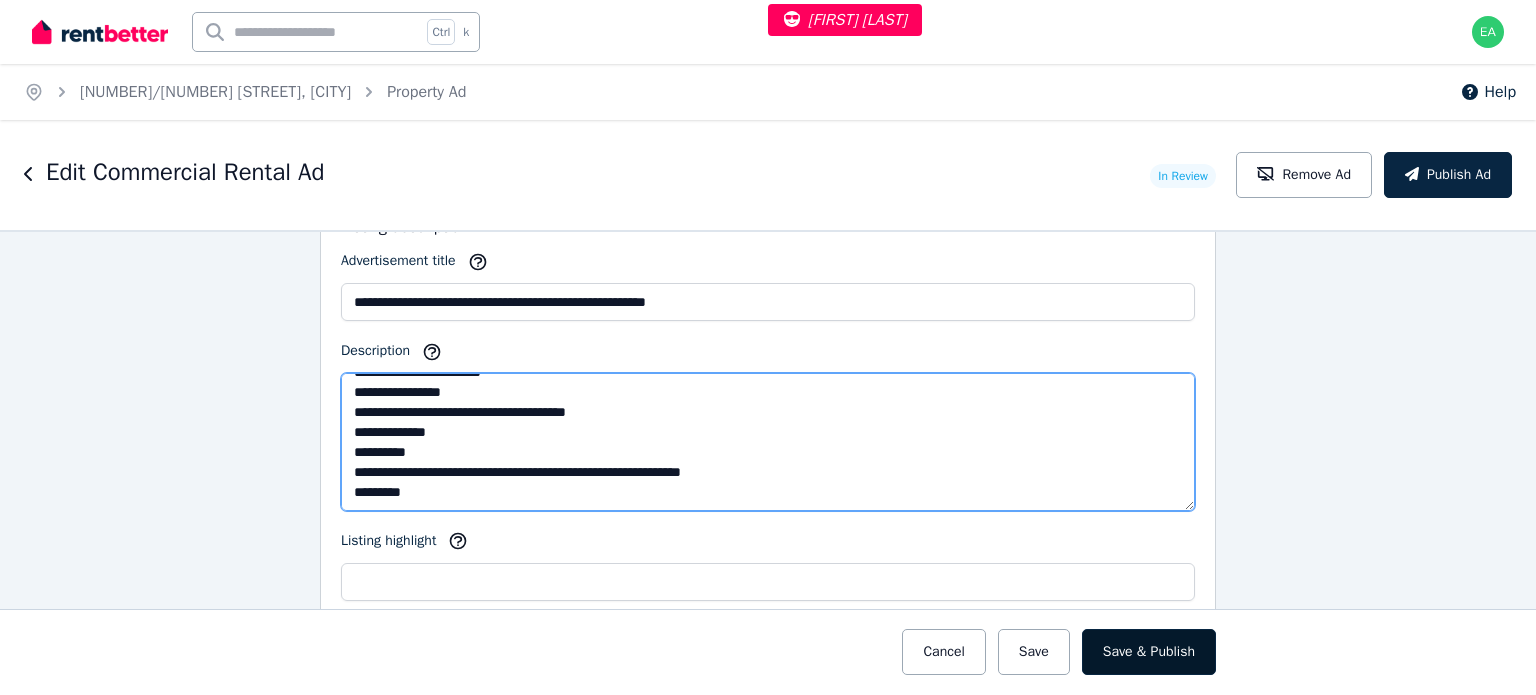 type on "**********" 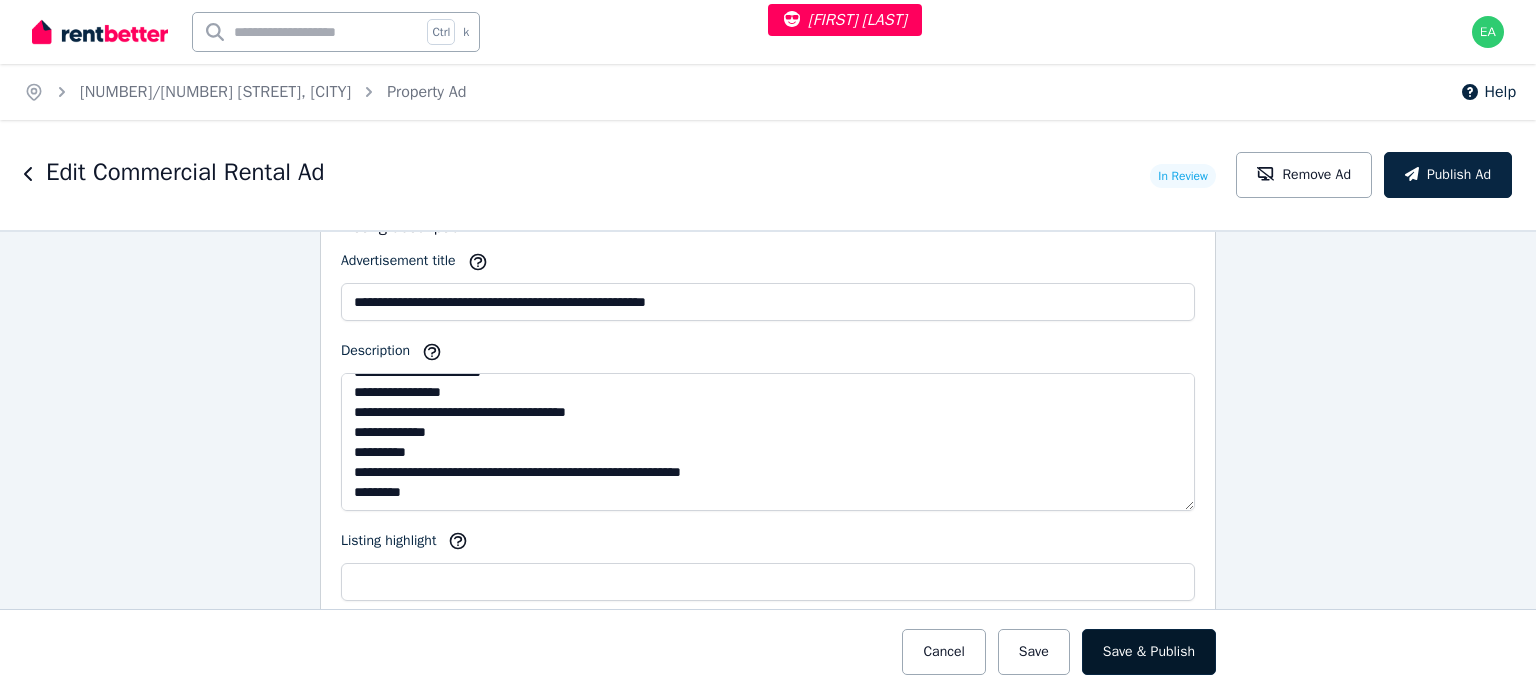click on "Save & Publish" at bounding box center [1149, 652] 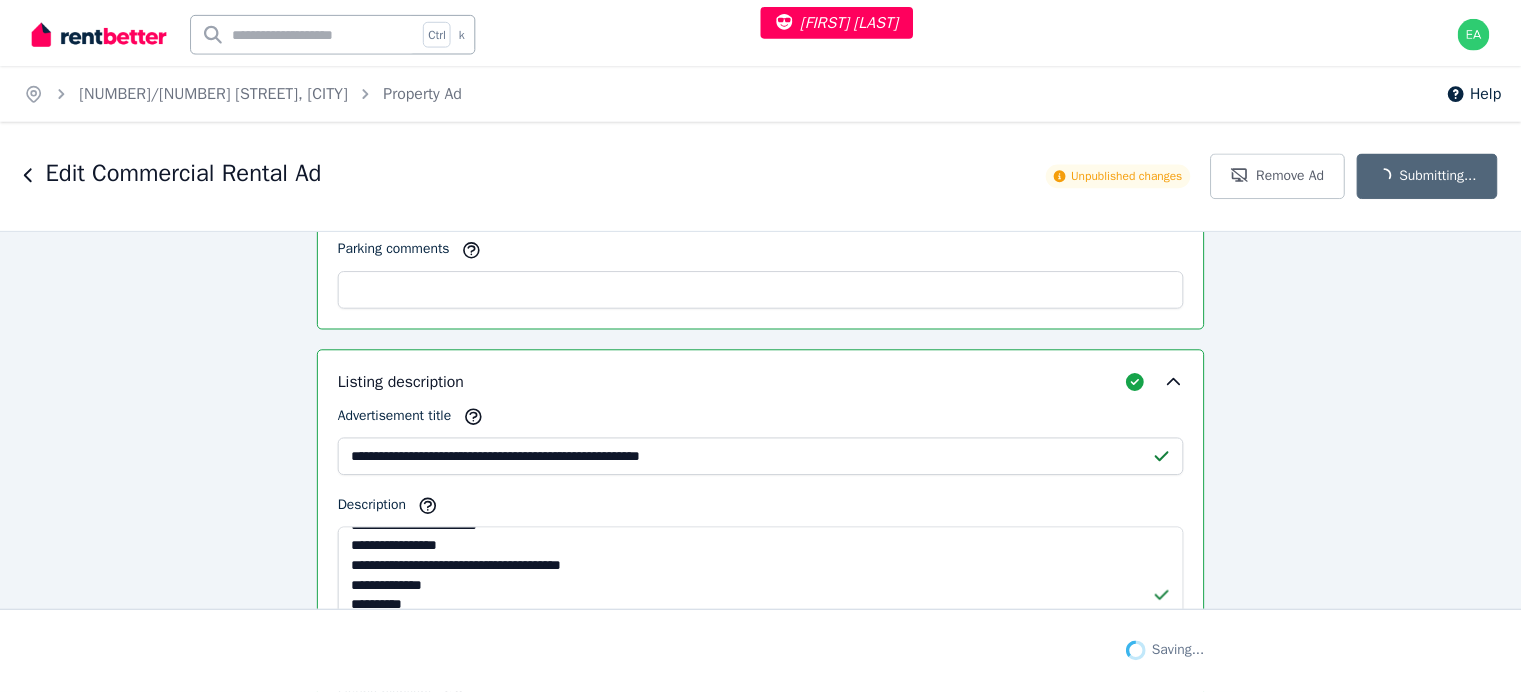 scroll, scrollTop: 2156, scrollLeft: 0, axis: vertical 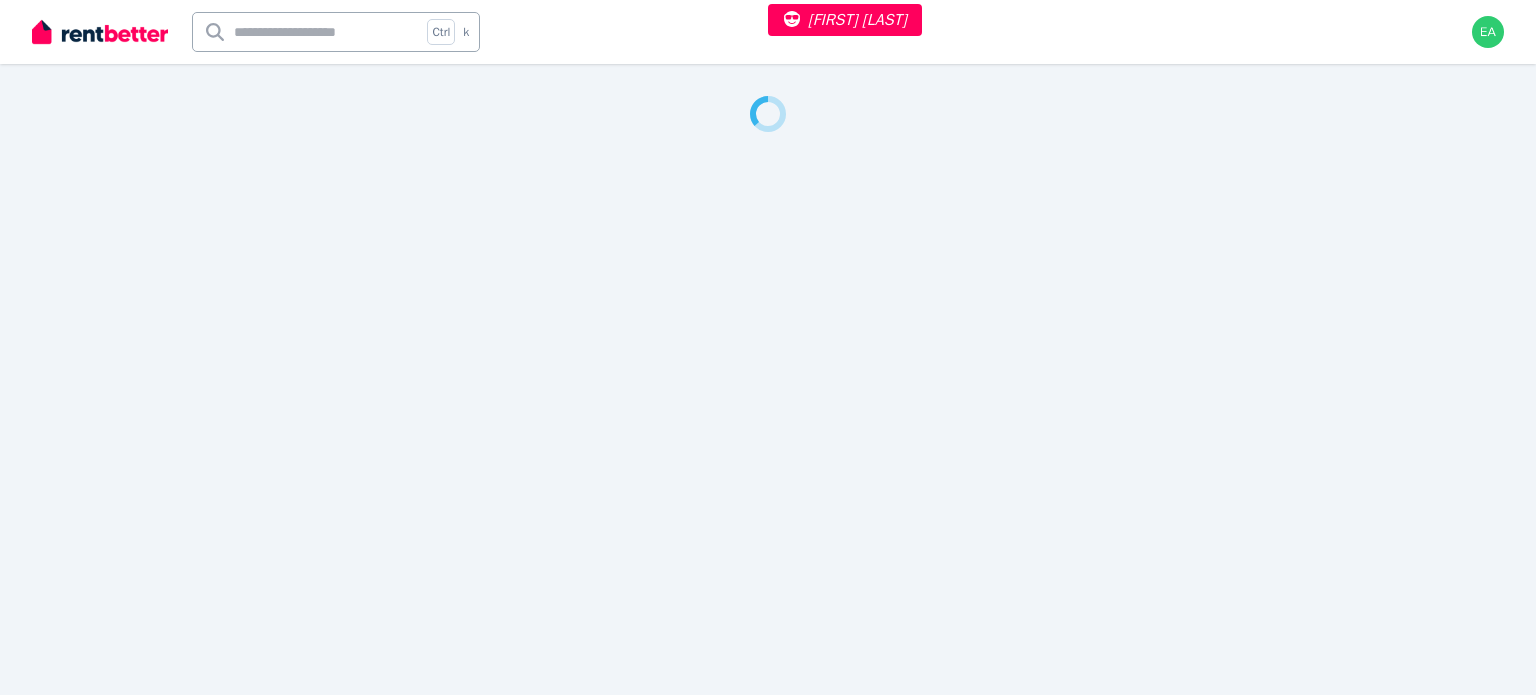select on "***" 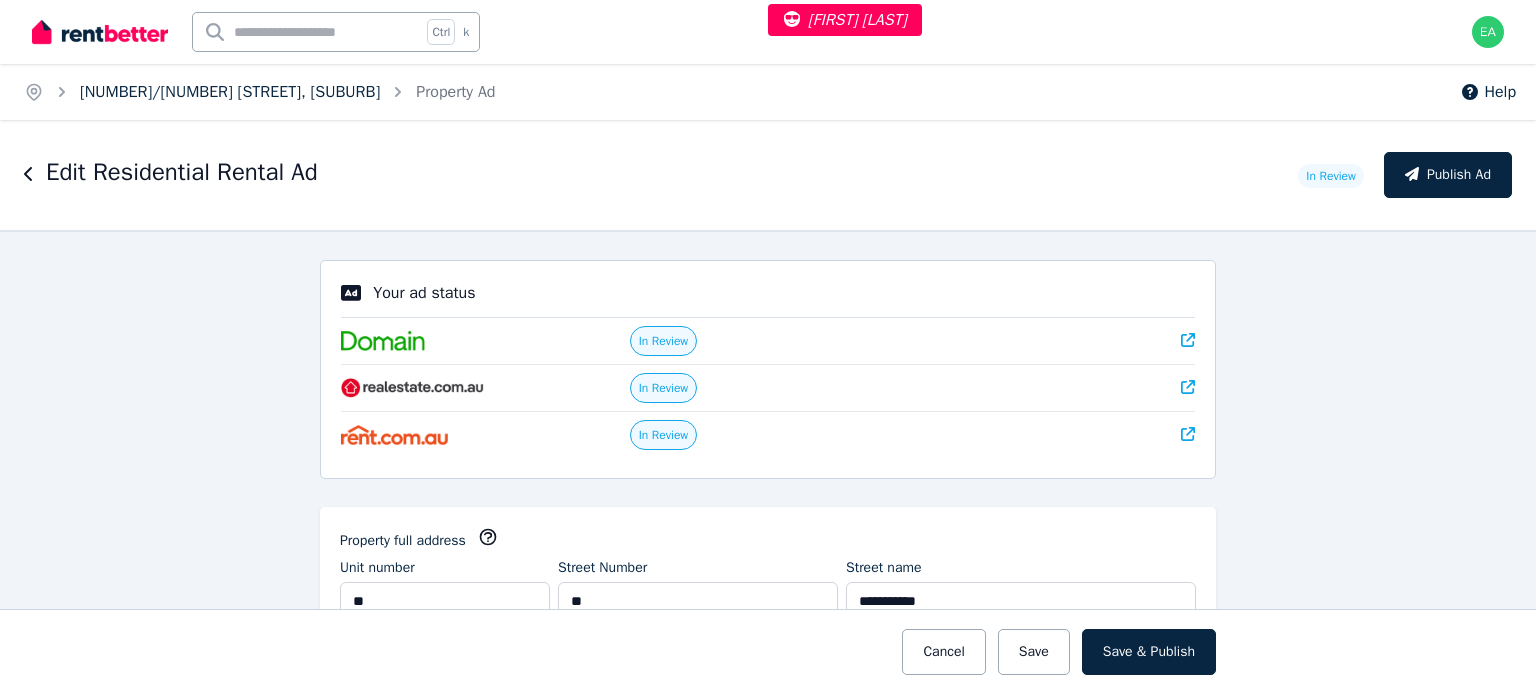 click on "[NUMBER]/[NUMBER] [STREET], [SUBURB]" at bounding box center (230, 92) 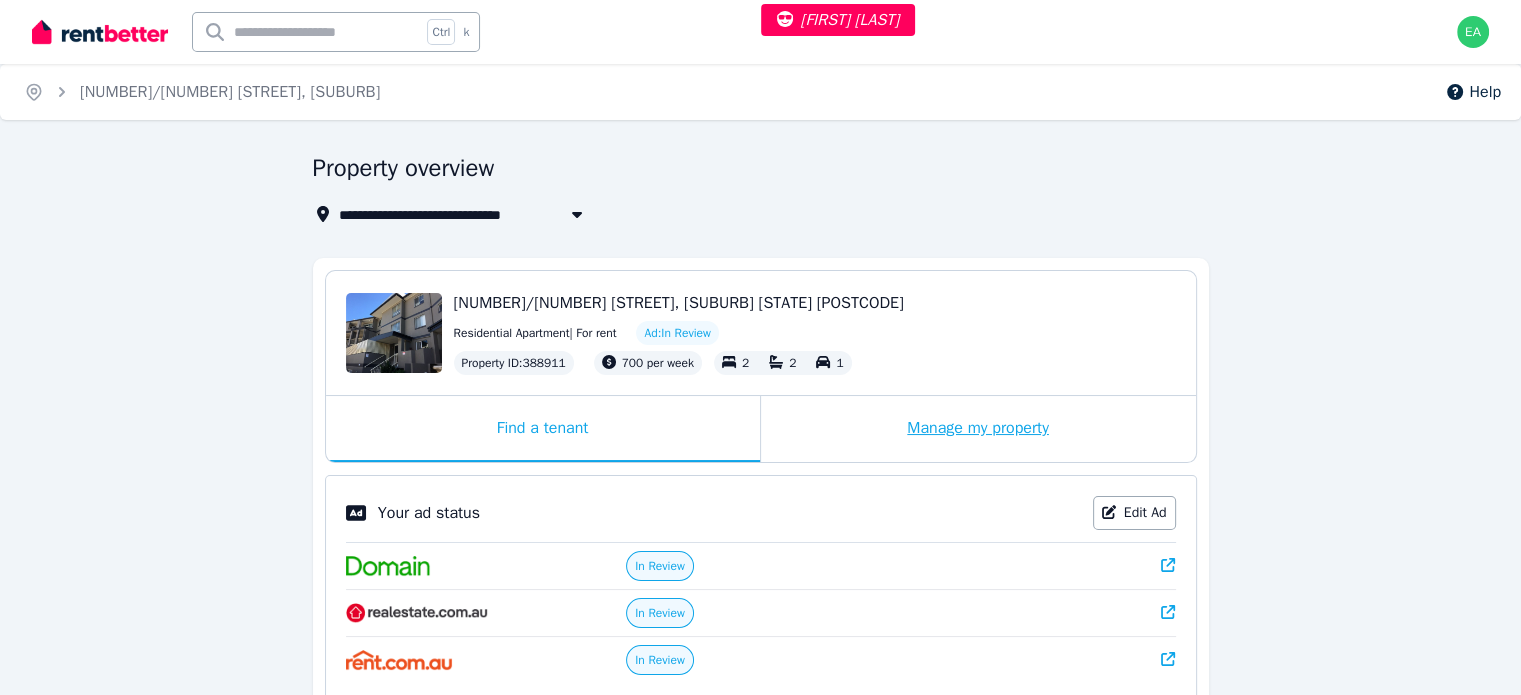 click on "Manage my property" at bounding box center [978, 429] 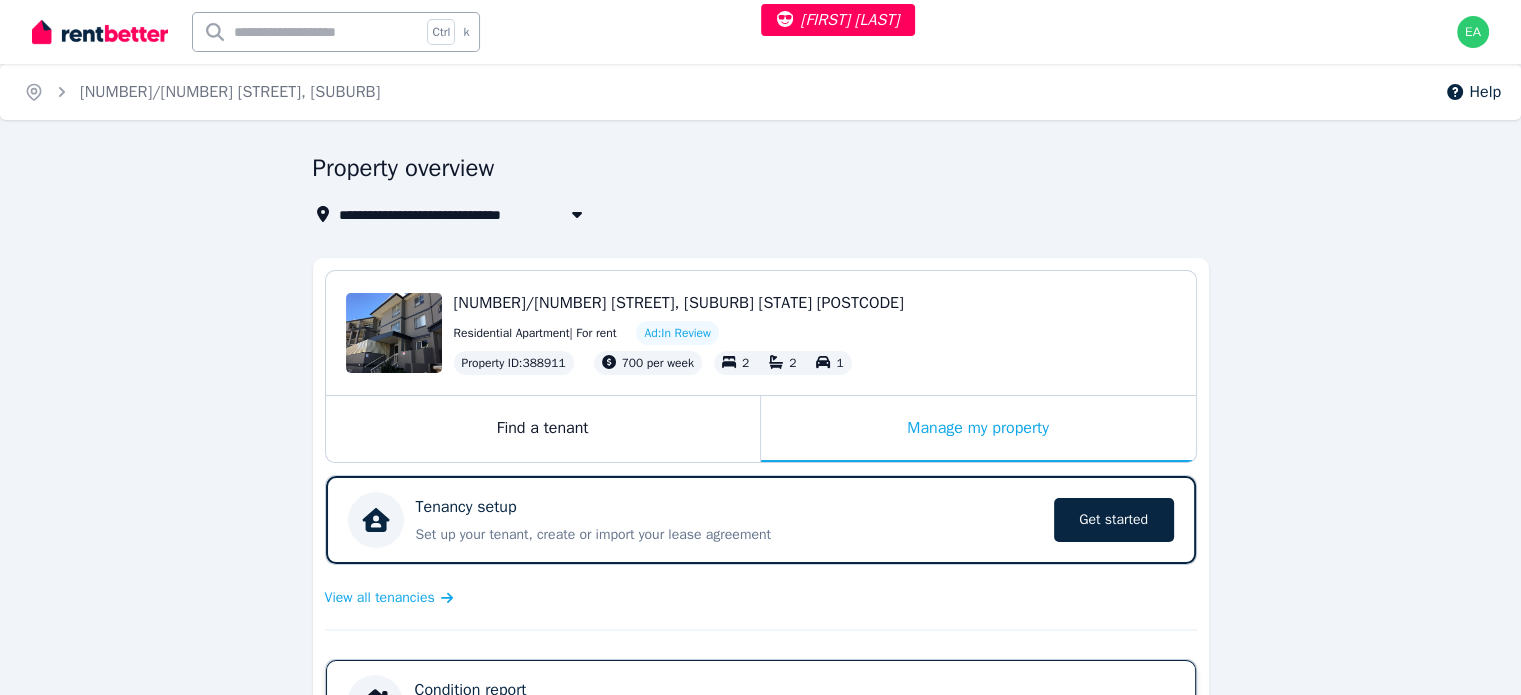 scroll, scrollTop: 400, scrollLeft: 0, axis: vertical 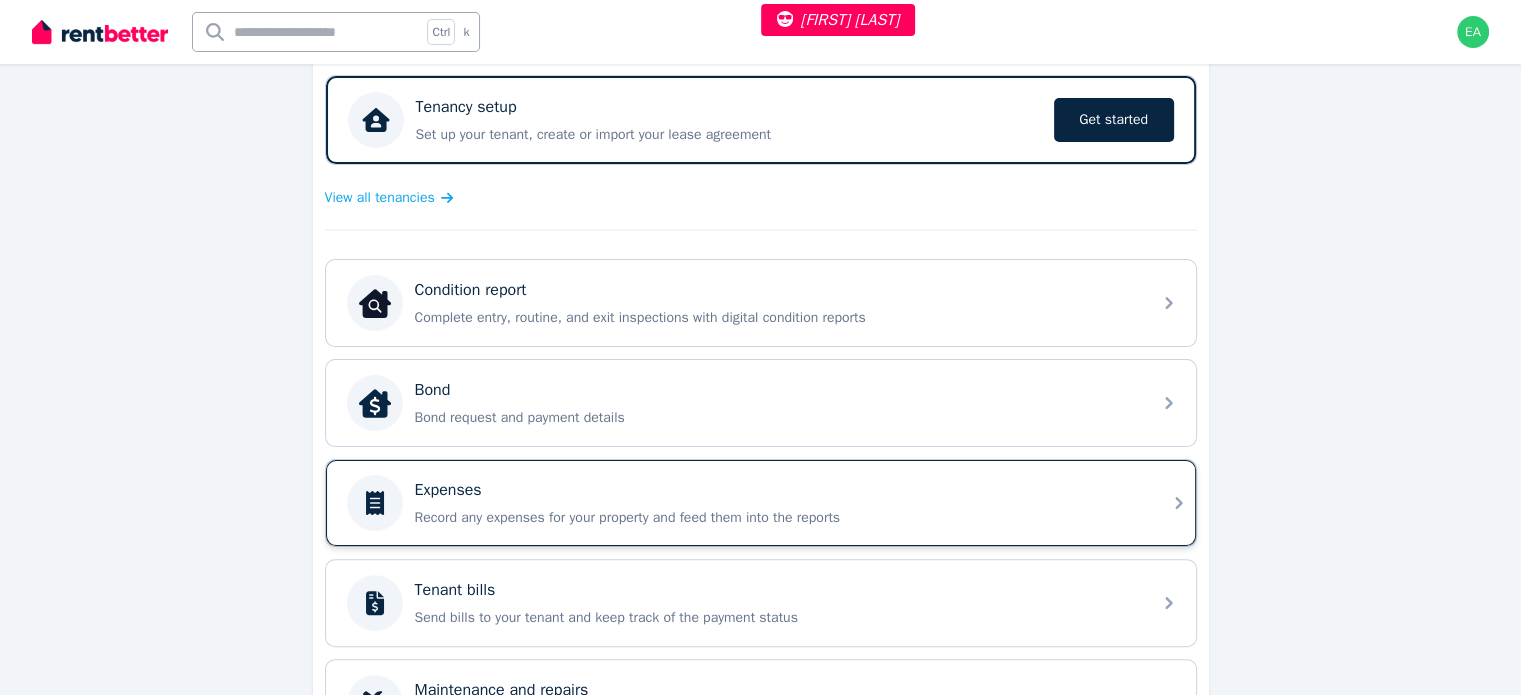 click on "Record any expenses for your property and feed them into the reports" at bounding box center [777, 518] 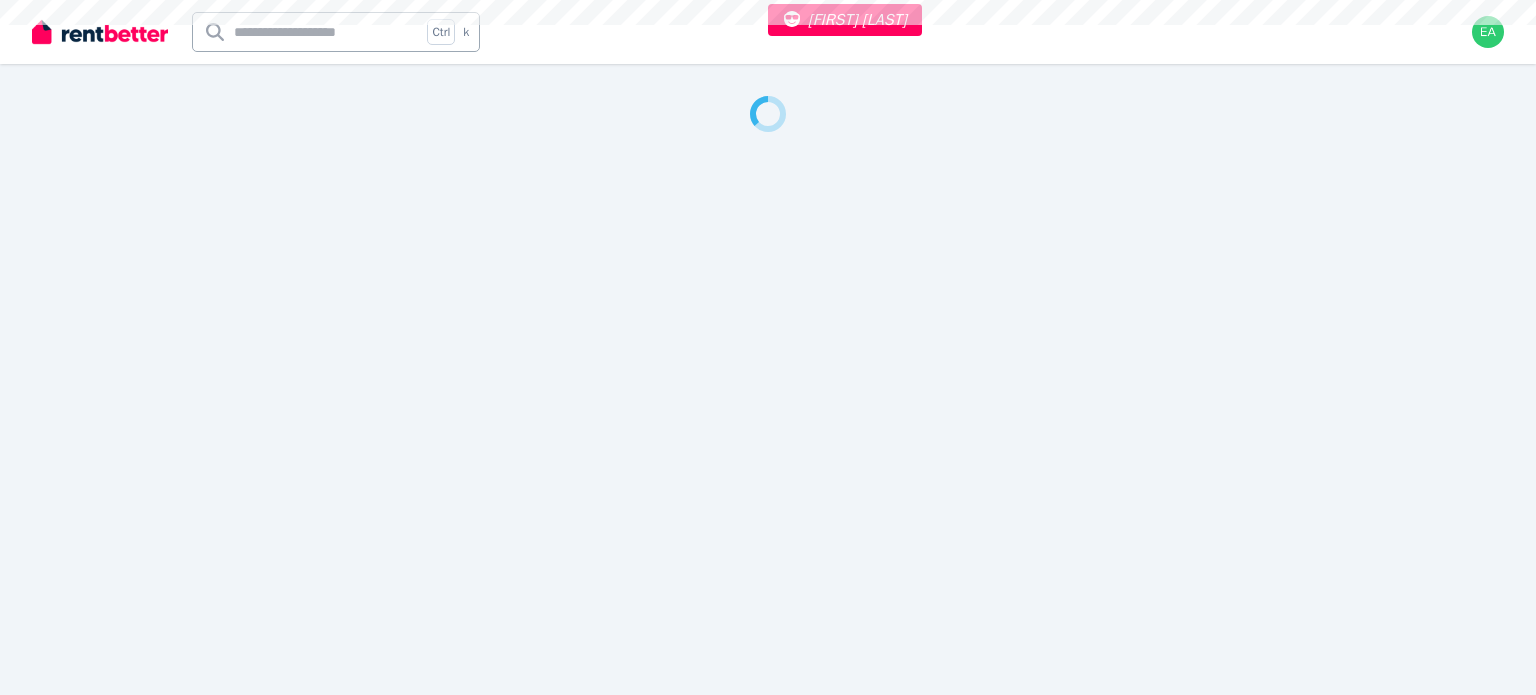 select on "***" 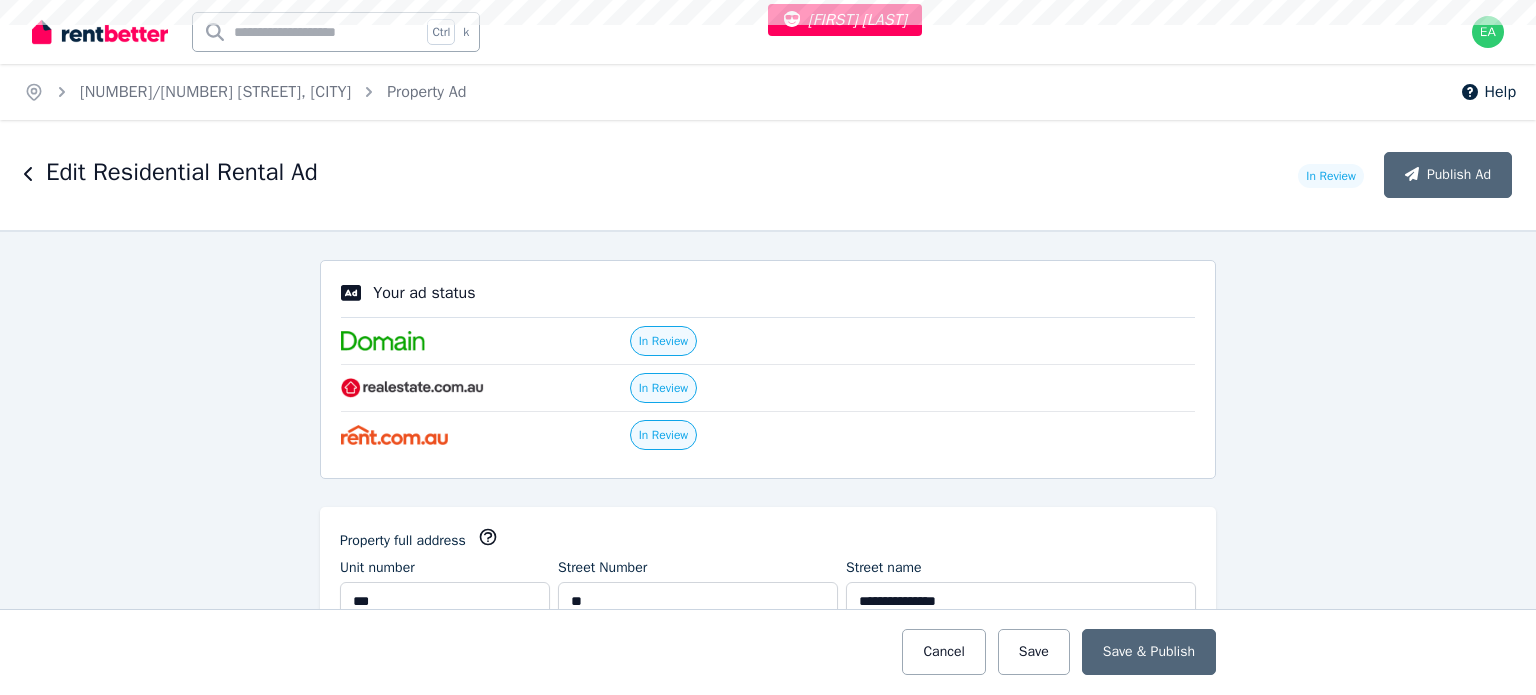 scroll, scrollTop: 0, scrollLeft: 0, axis: both 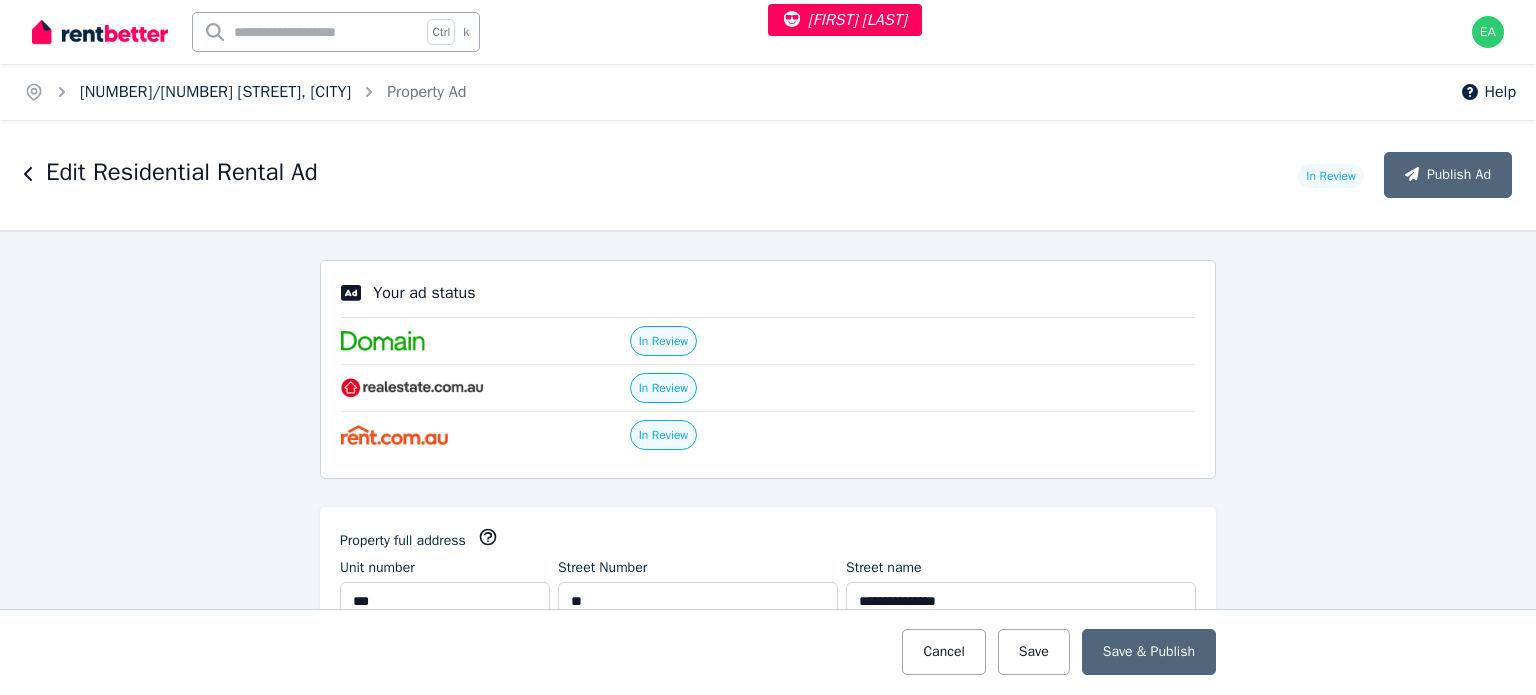 click on "[NUMBER]/[NUMBER] [STREET], [CITY]" at bounding box center [215, 92] 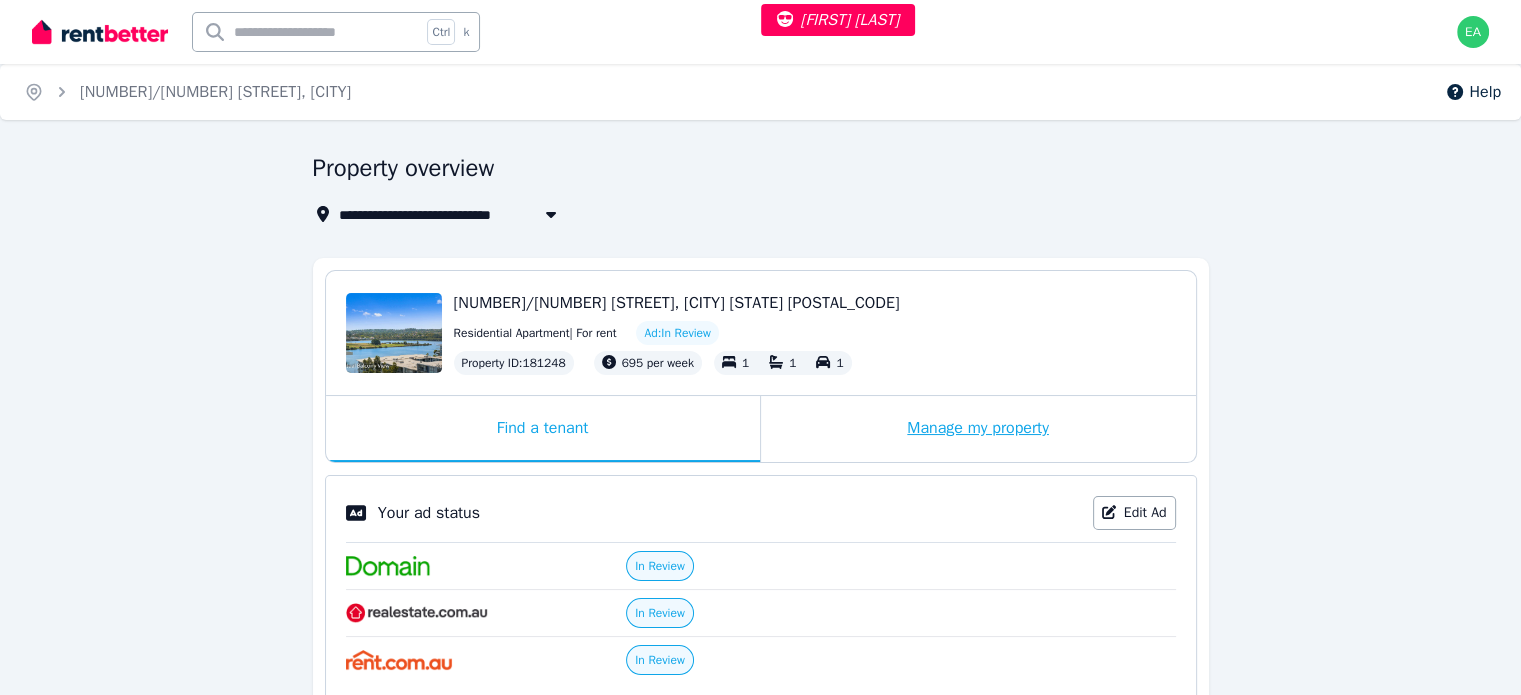 click on "Manage my property" at bounding box center (978, 429) 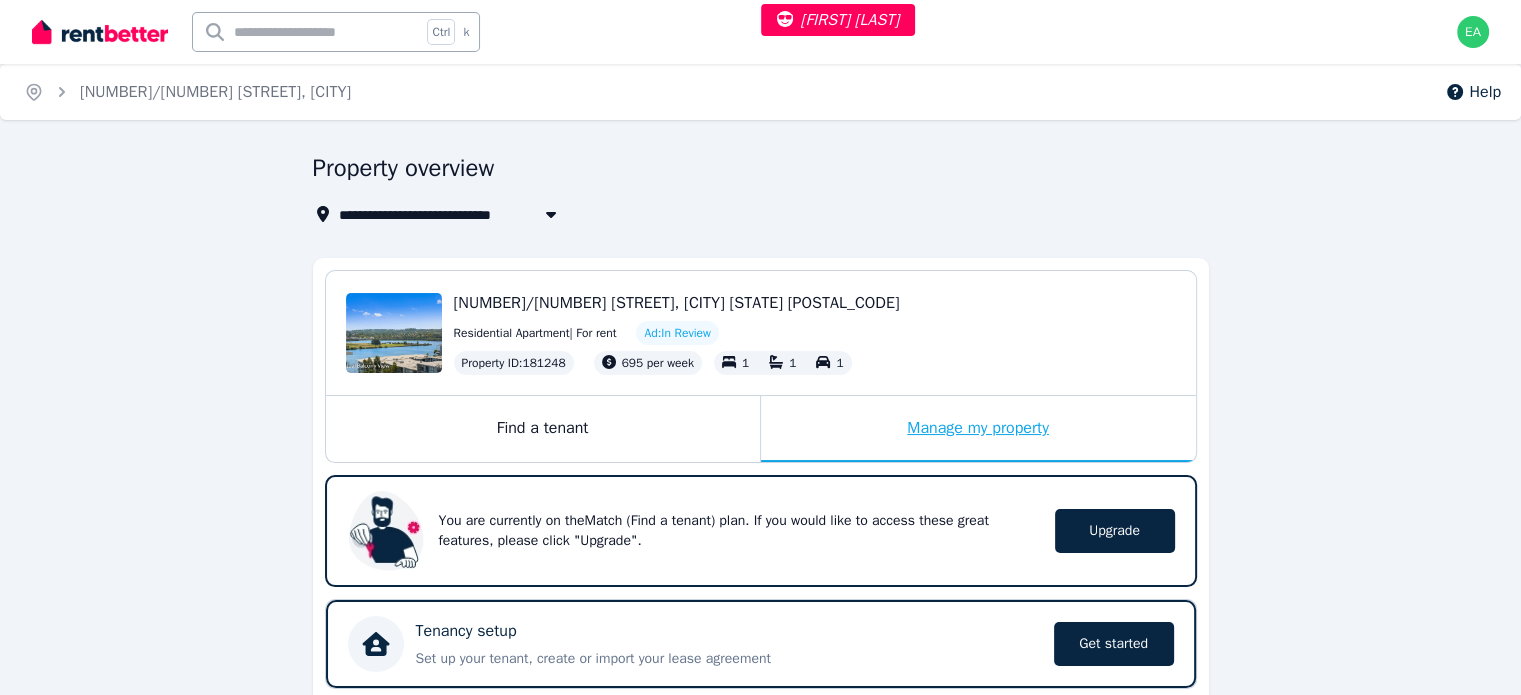scroll, scrollTop: 500, scrollLeft: 0, axis: vertical 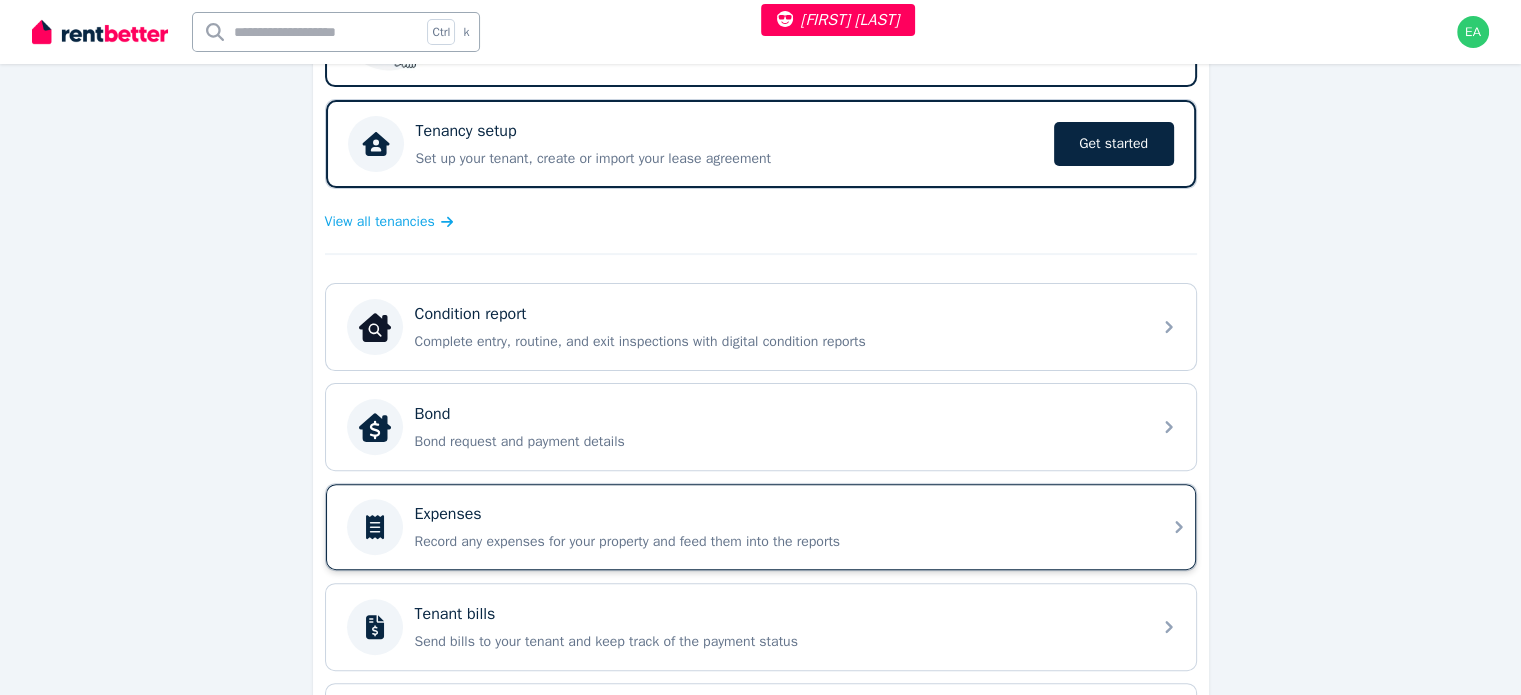 click on "Expenses" at bounding box center (777, 514) 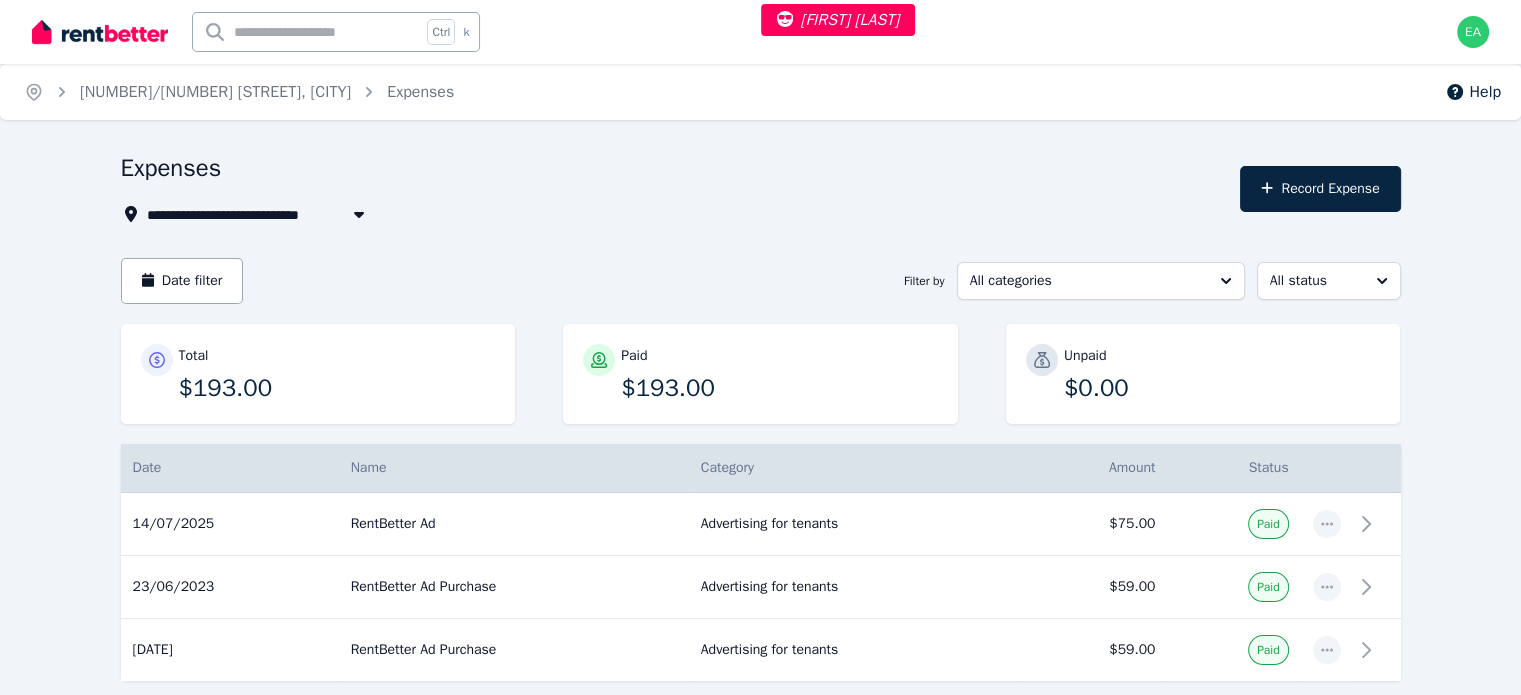 scroll, scrollTop: 92, scrollLeft: 0, axis: vertical 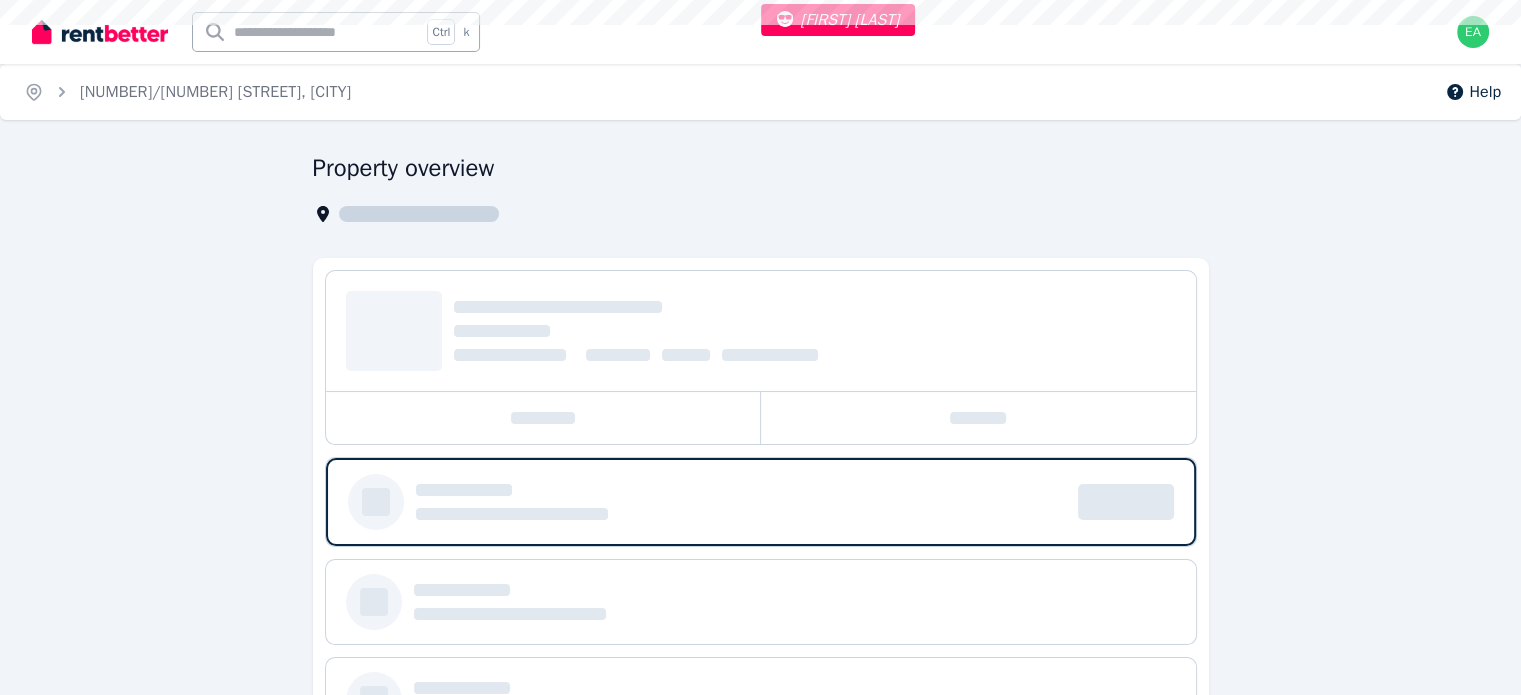 select on "***" 